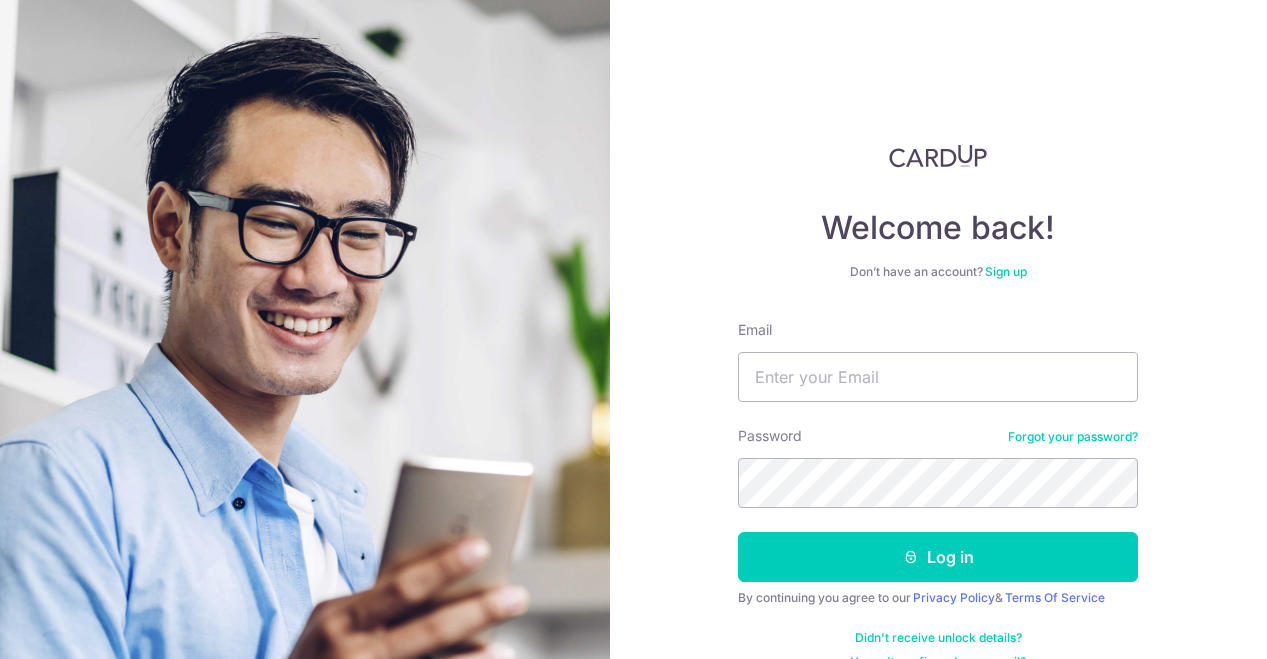 scroll, scrollTop: 0, scrollLeft: 0, axis: both 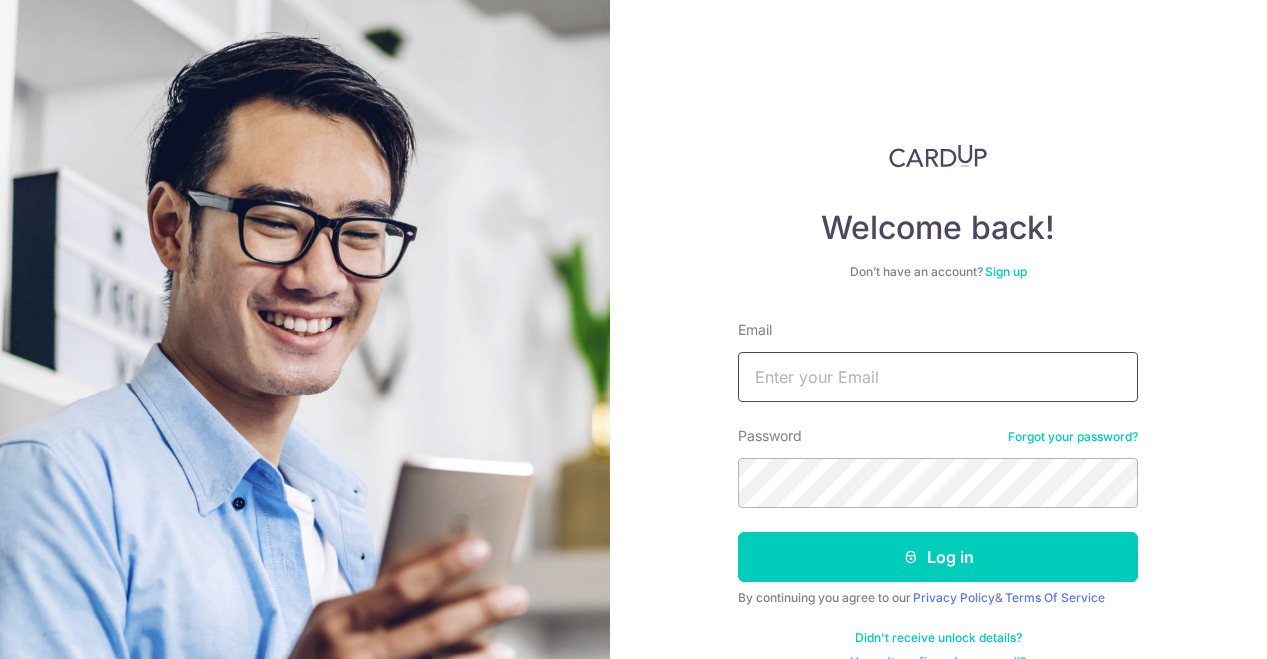 type on "[EMAIL]" 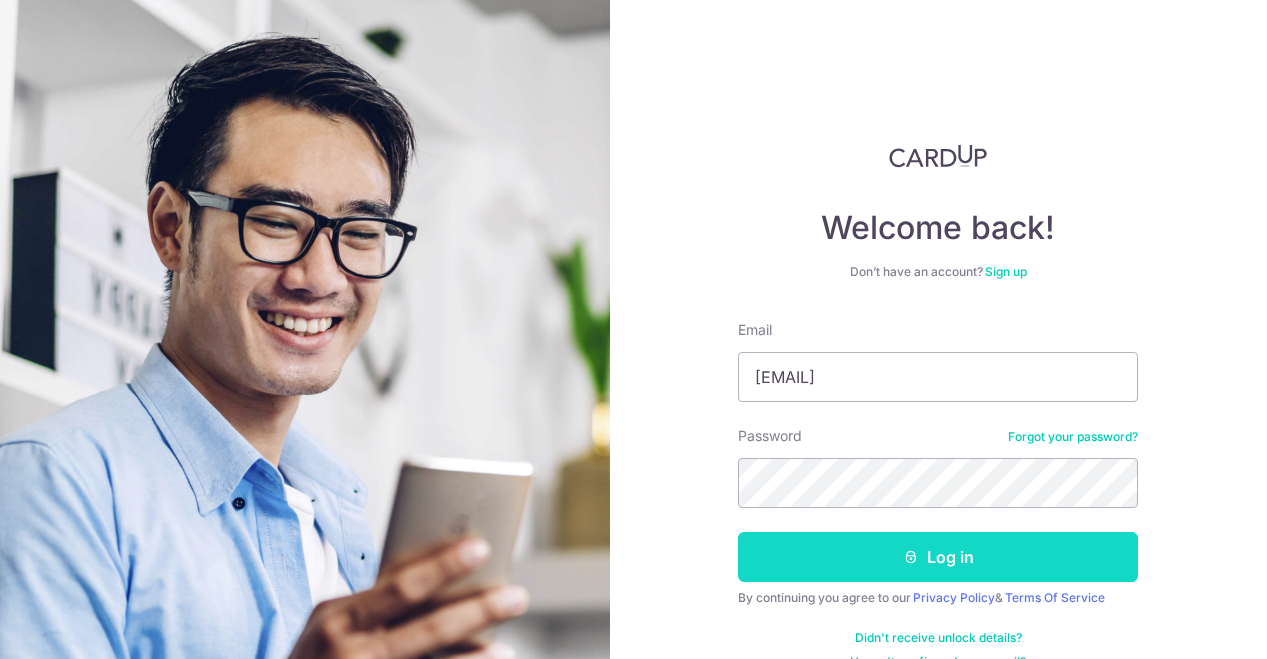 click on "Log in" at bounding box center (938, 557) 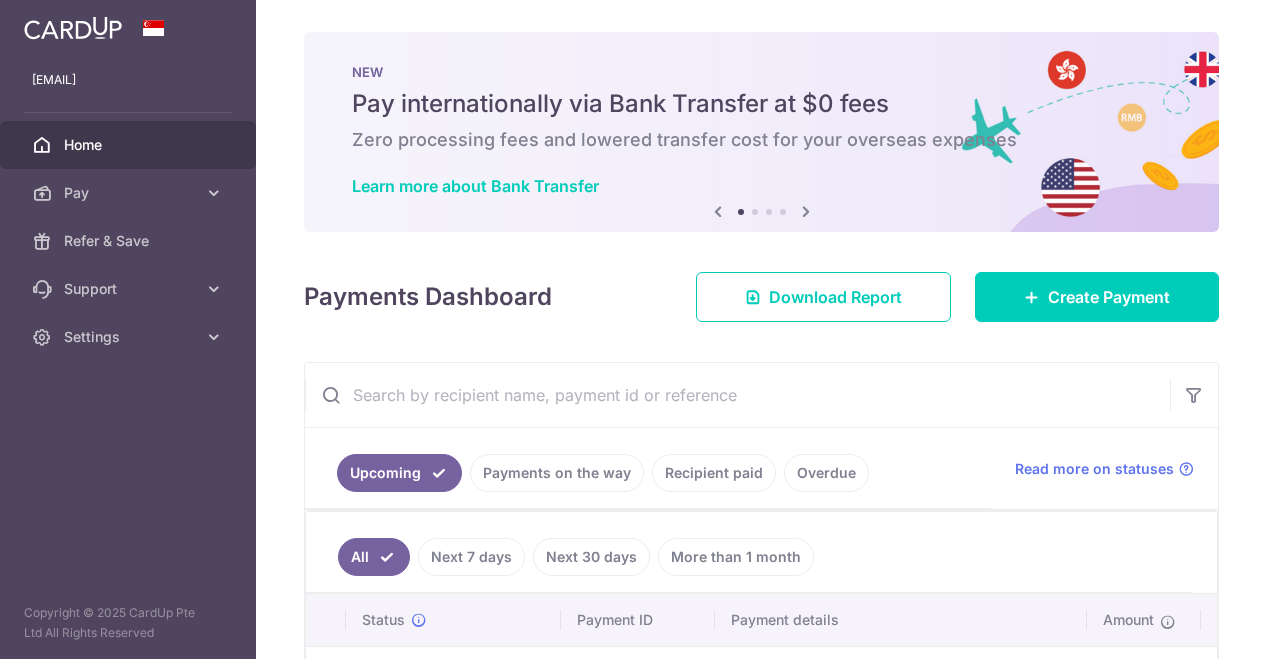 scroll, scrollTop: 0, scrollLeft: 0, axis: both 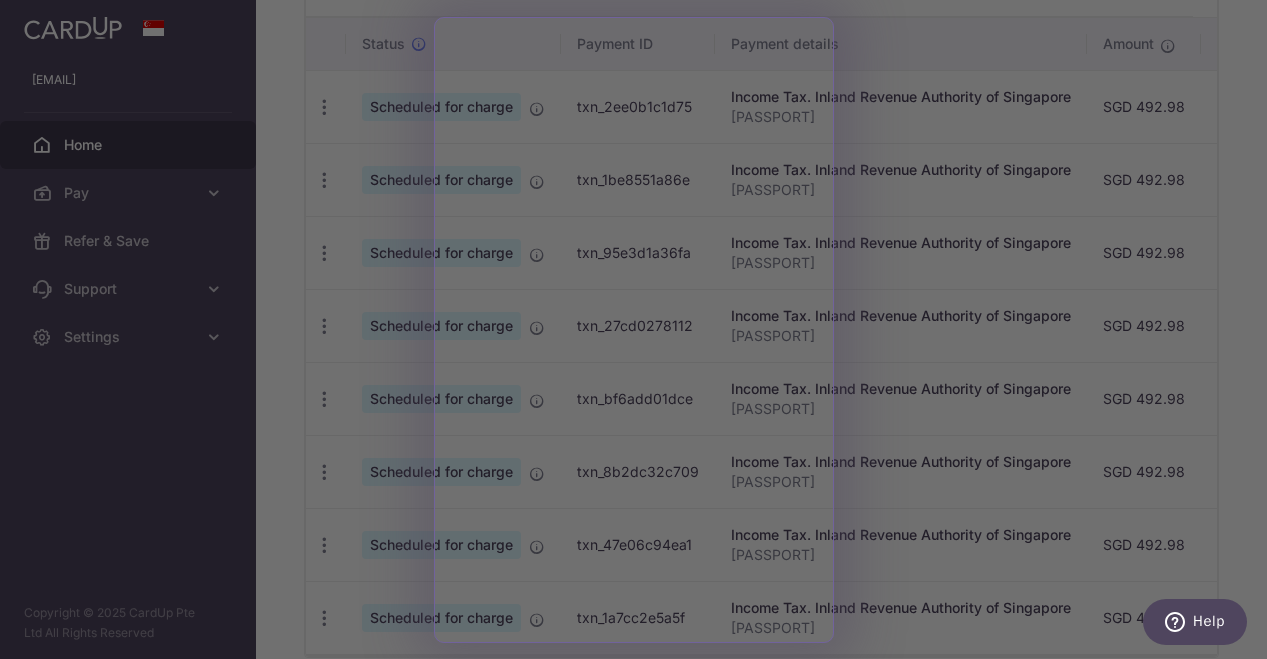 click at bounding box center [640, 333] 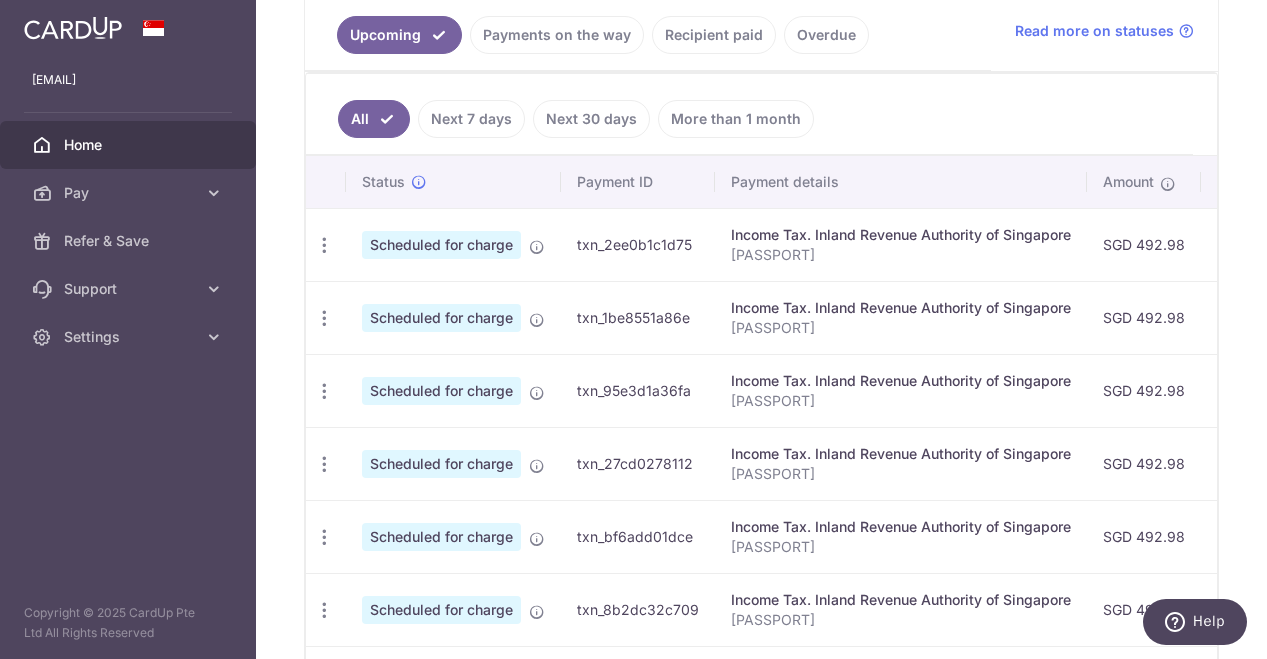scroll, scrollTop: 303, scrollLeft: 0, axis: vertical 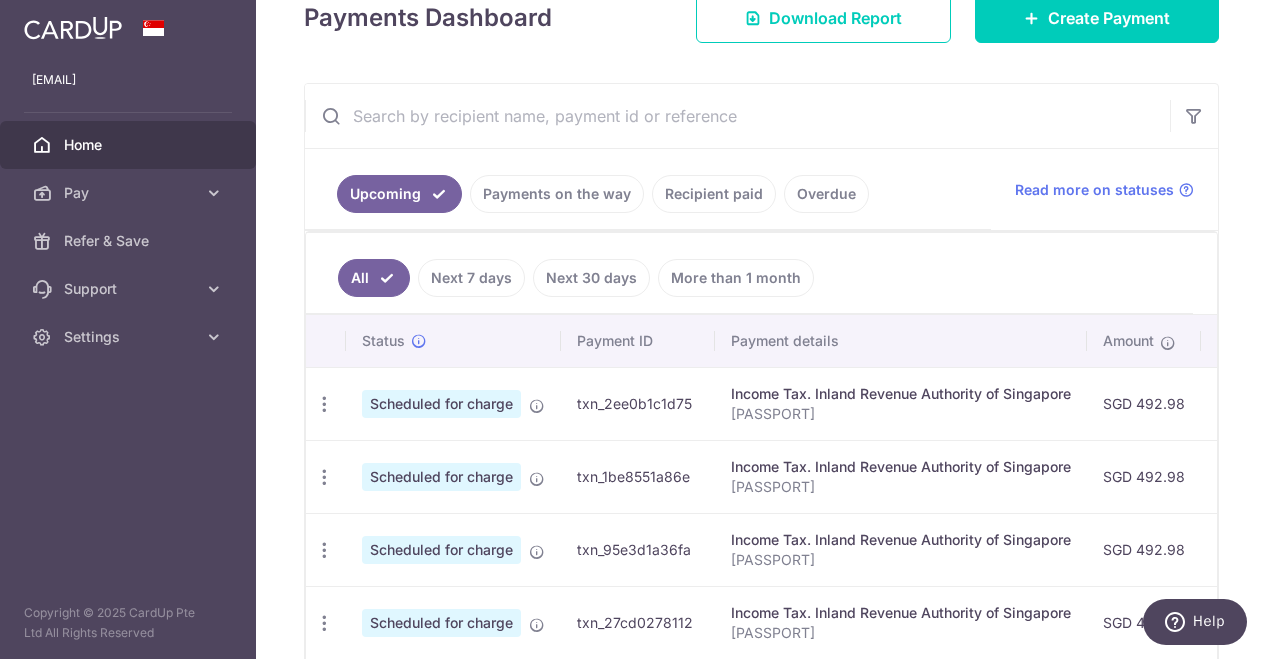 click on "More than 1 month" at bounding box center (736, 278) 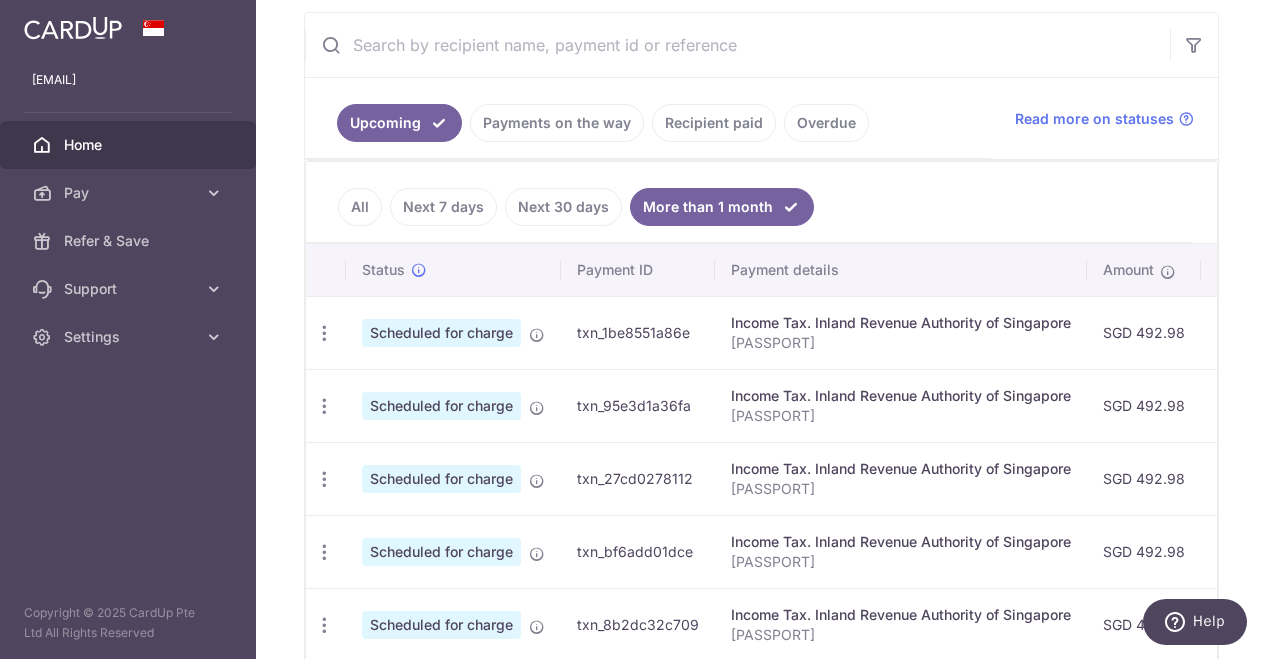 scroll, scrollTop: 230, scrollLeft: 0, axis: vertical 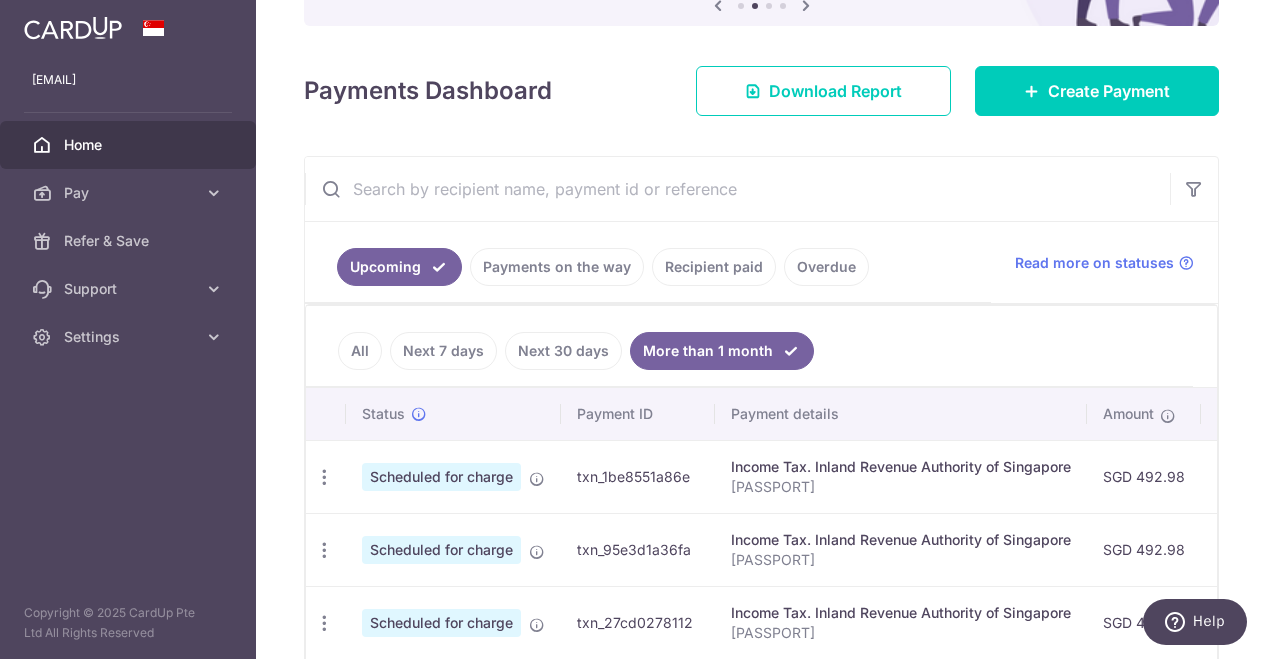 click on "Recipient paid" at bounding box center (714, 267) 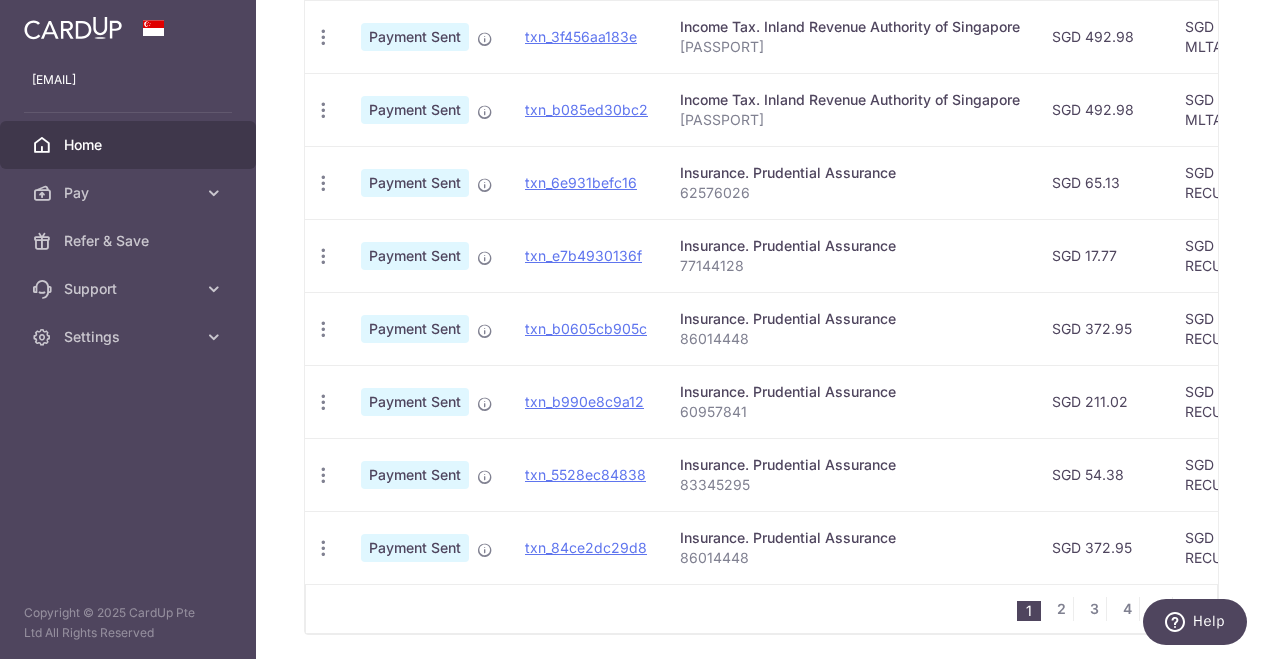 scroll, scrollTop: 812, scrollLeft: 0, axis: vertical 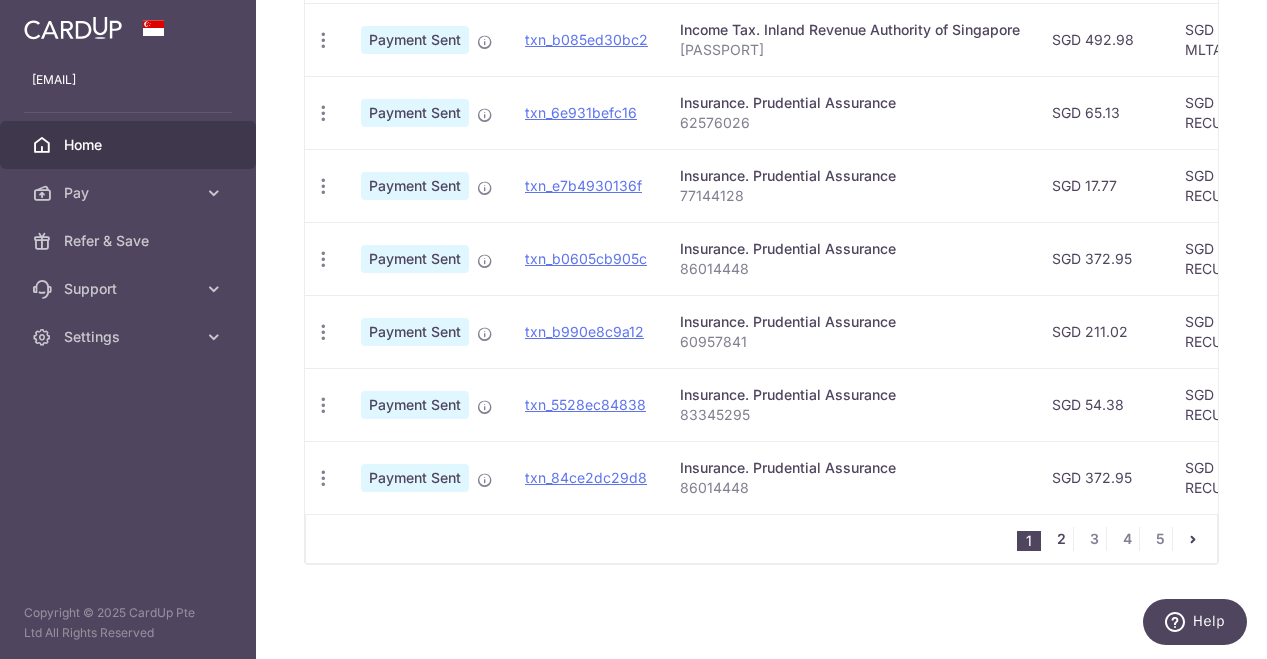 click on "2" at bounding box center (1061, 539) 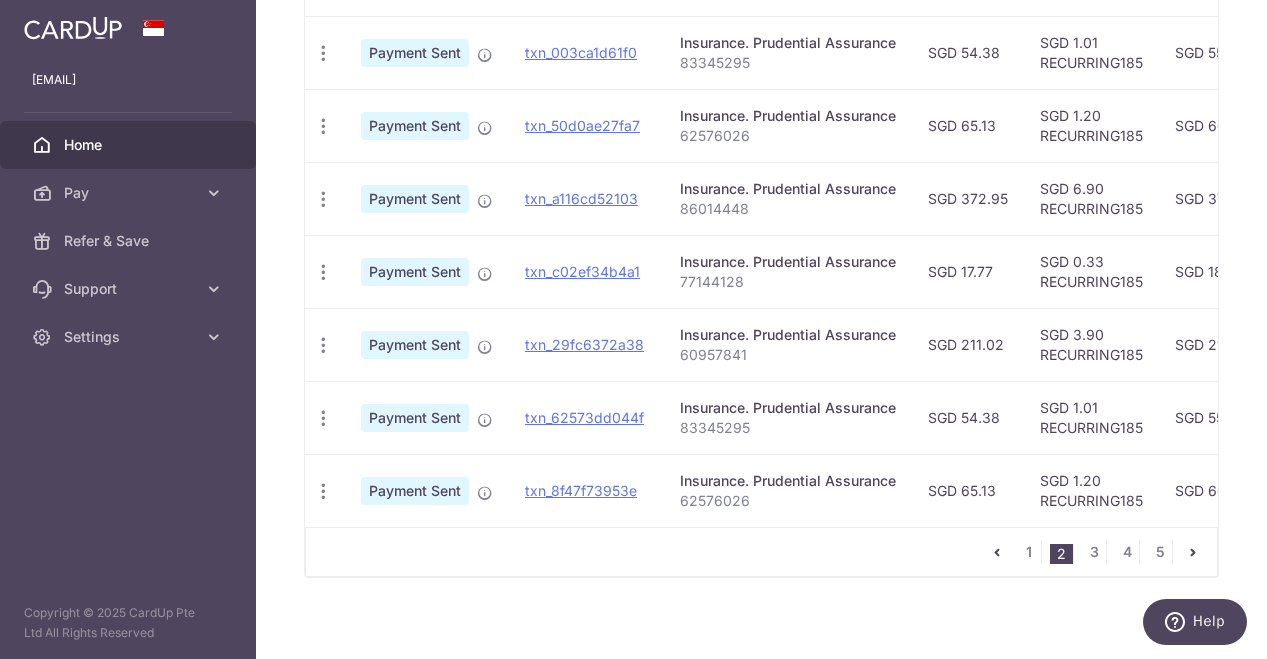 scroll, scrollTop: 812, scrollLeft: 0, axis: vertical 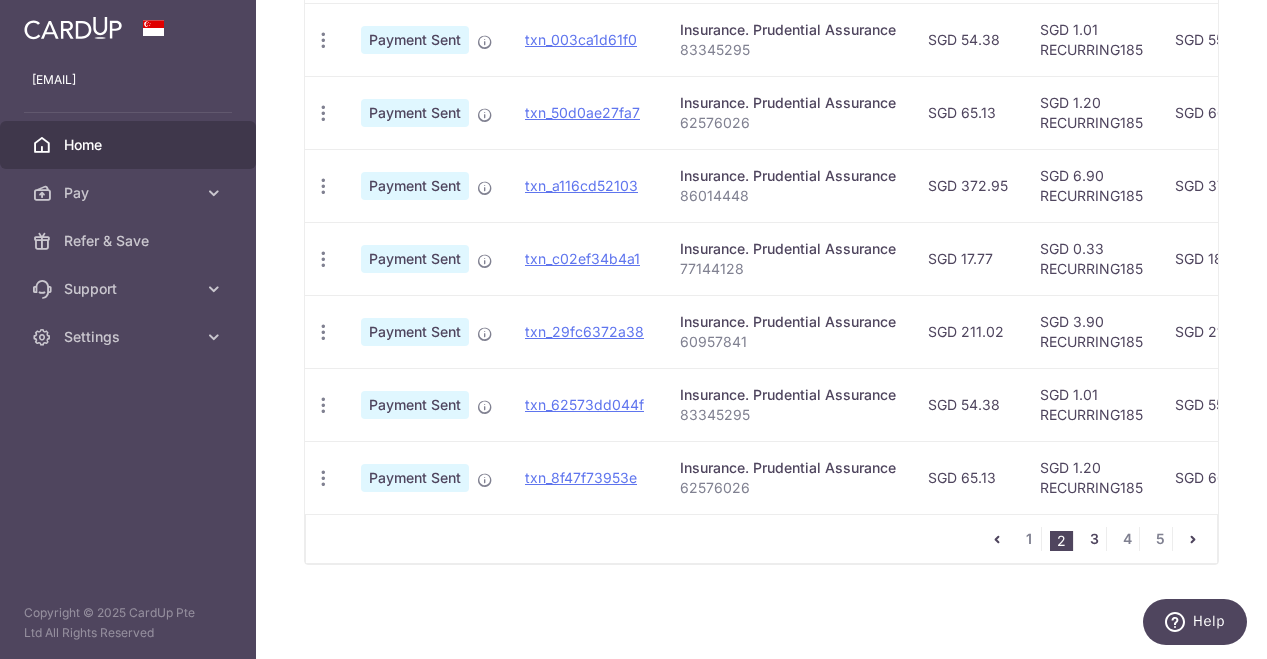 click on "3" at bounding box center (1094, 539) 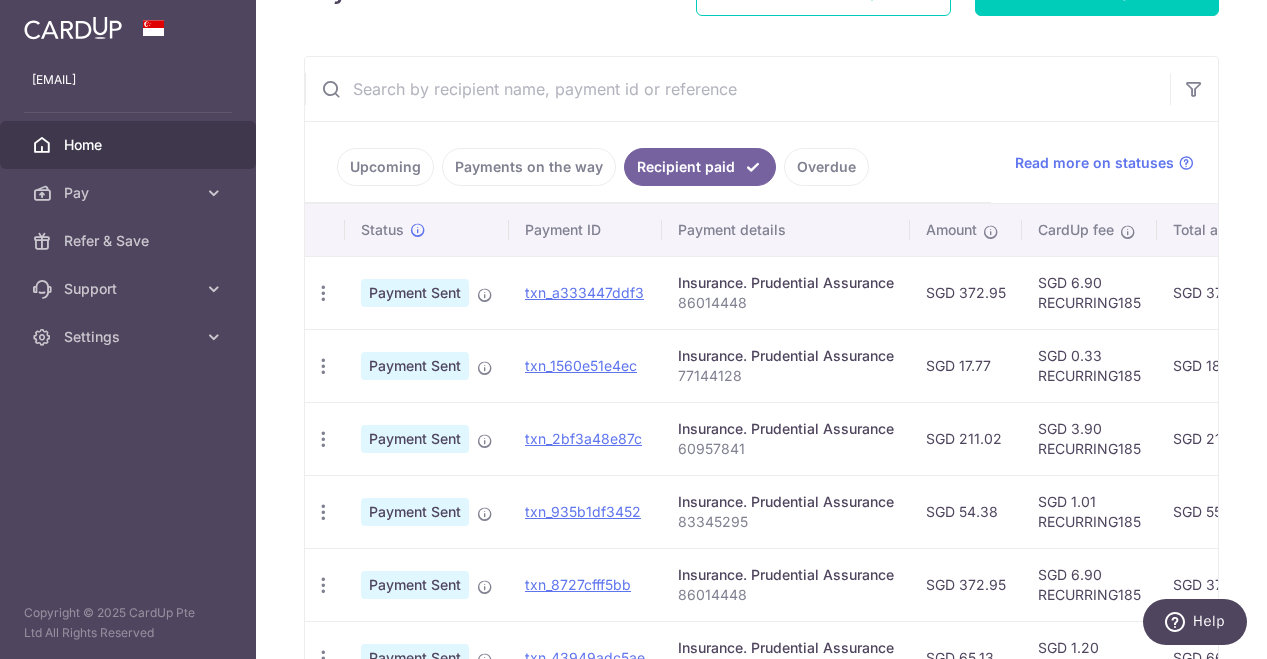 scroll, scrollTop: 535, scrollLeft: 0, axis: vertical 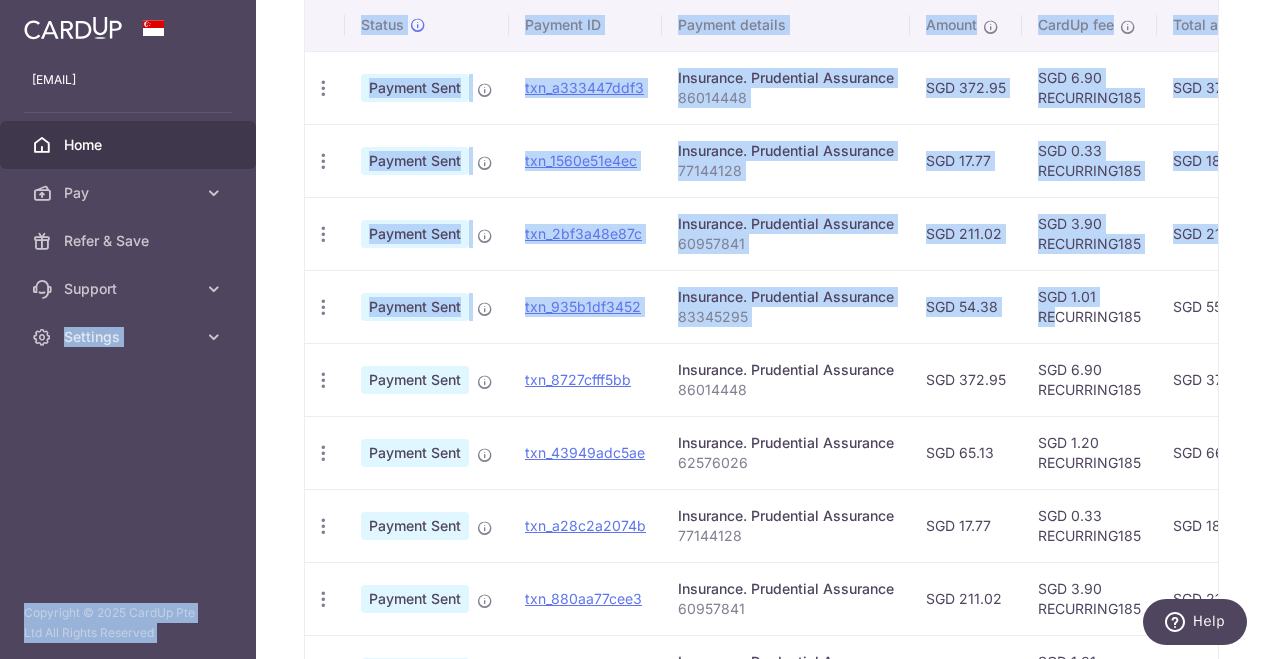 drag, startPoint x: 1054, startPoint y: 334, endPoint x: -7, endPoint y: 330, distance: 1061.0076 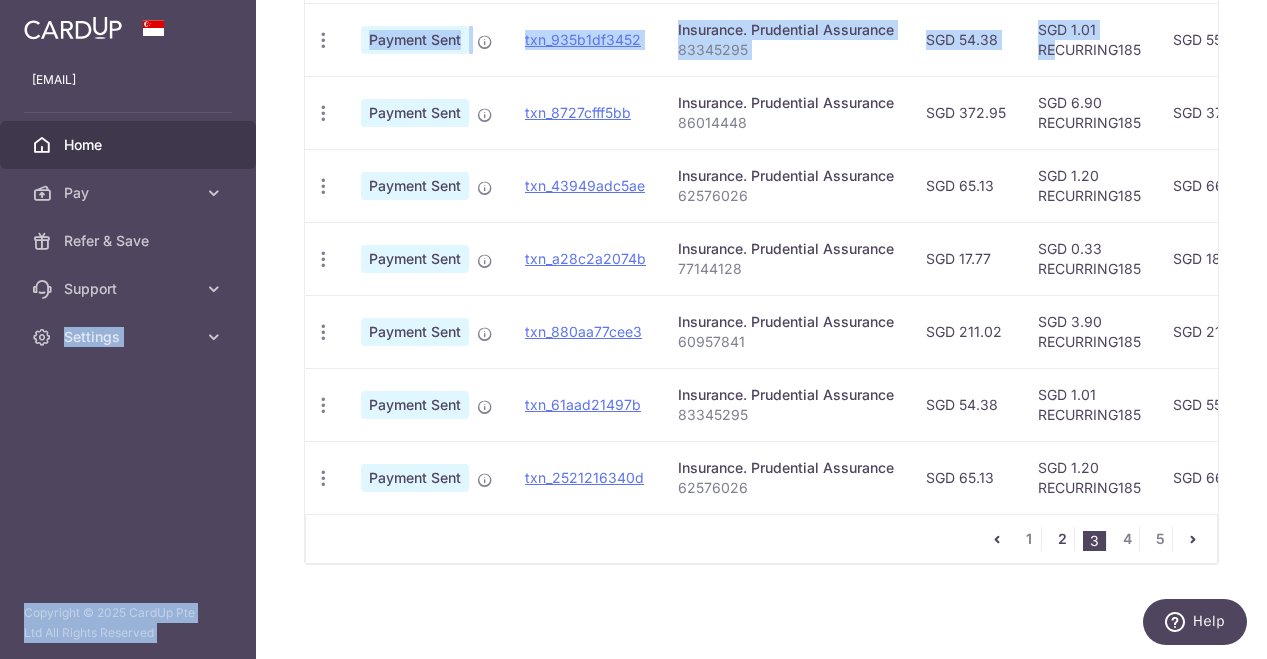 click on "2" at bounding box center [1062, 539] 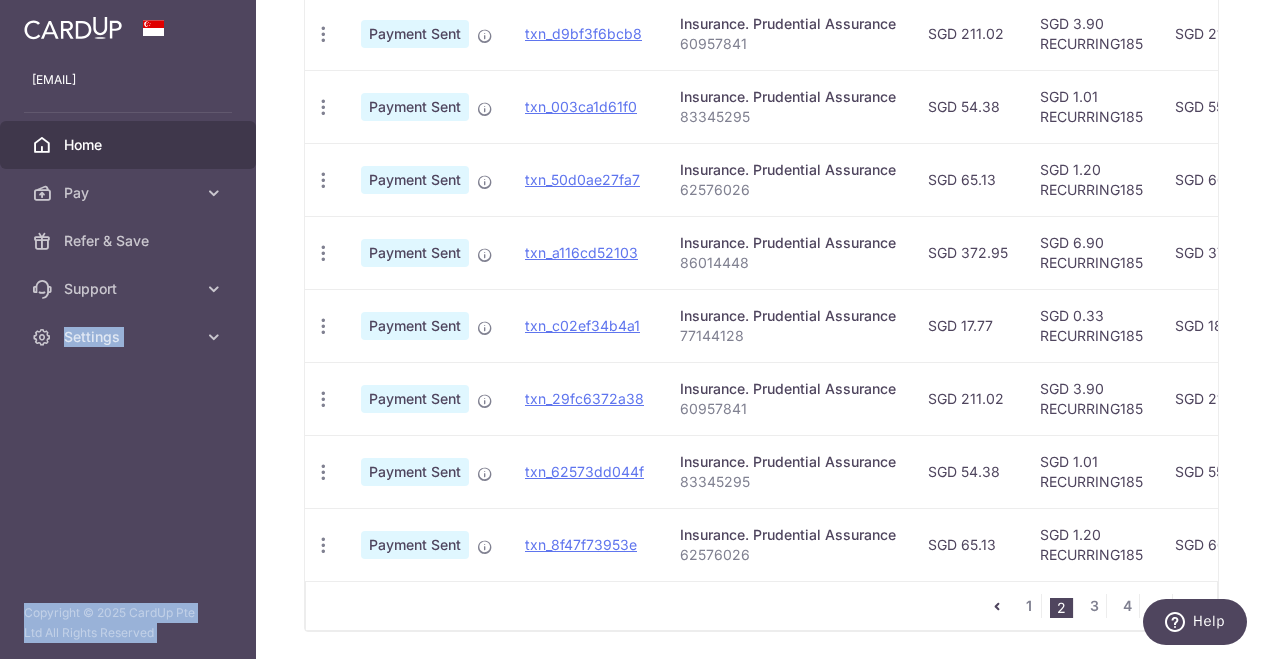 scroll, scrollTop: 812, scrollLeft: 0, axis: vertical 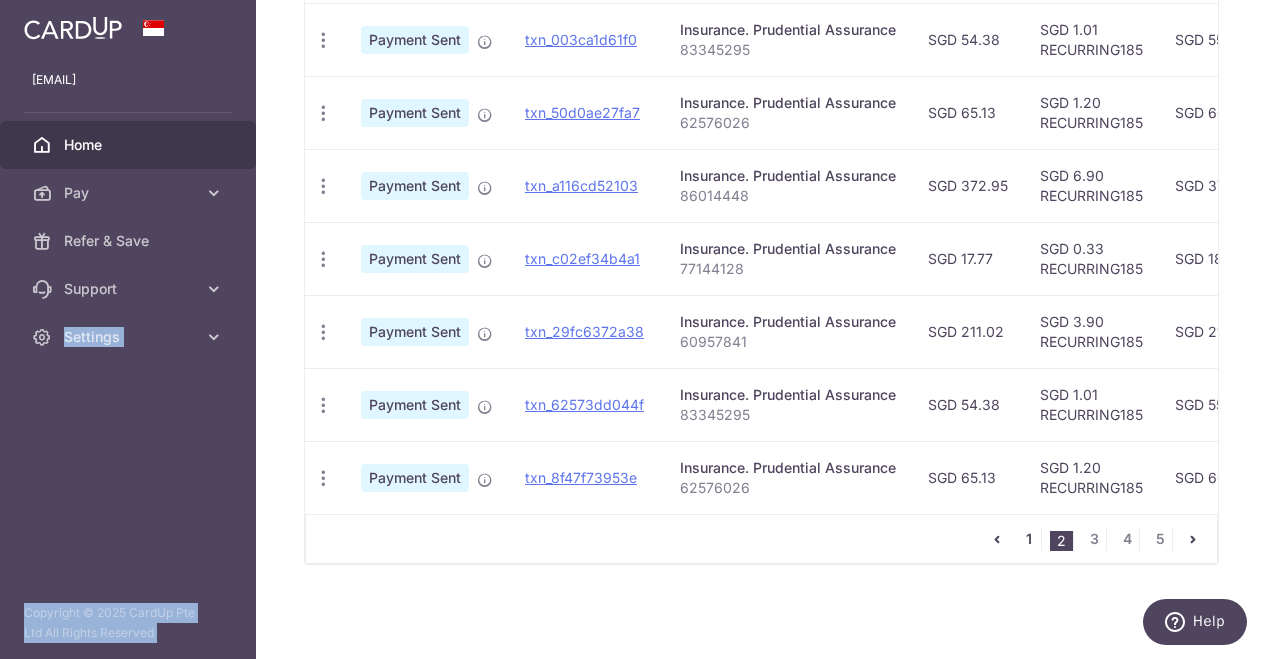 click on "1" at bounding box center (1029, 539) 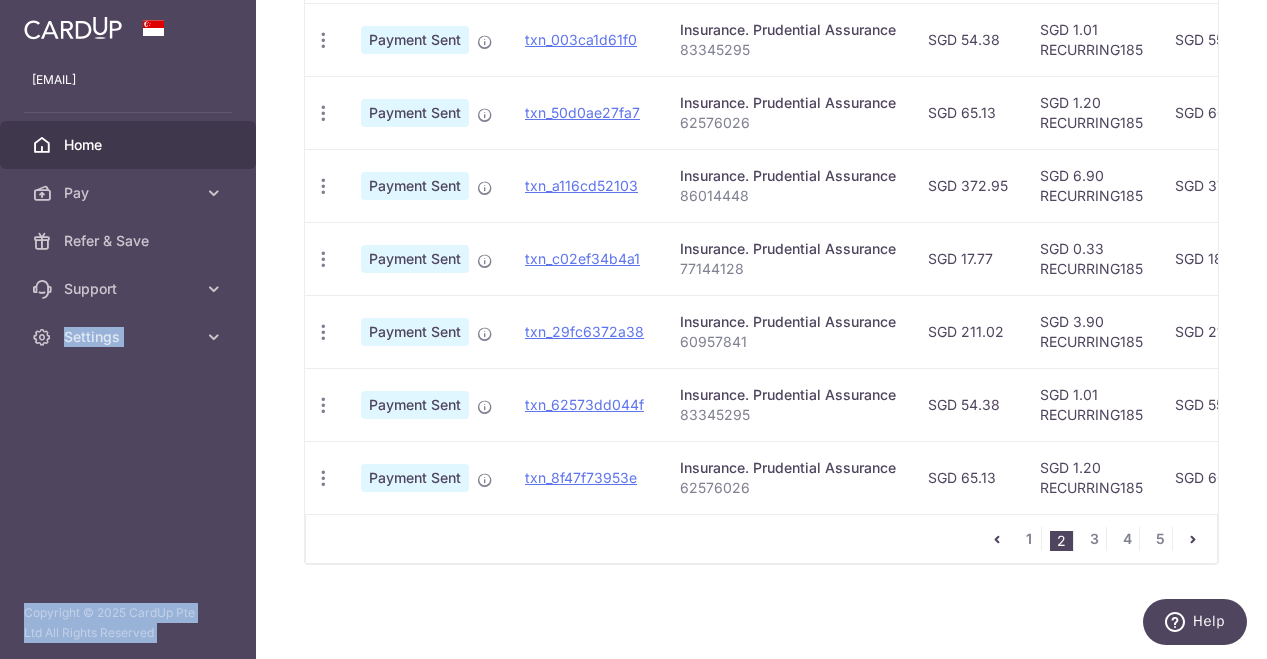 scroll, scrollTop: 135, scrollLeft: 0, axis: vertical 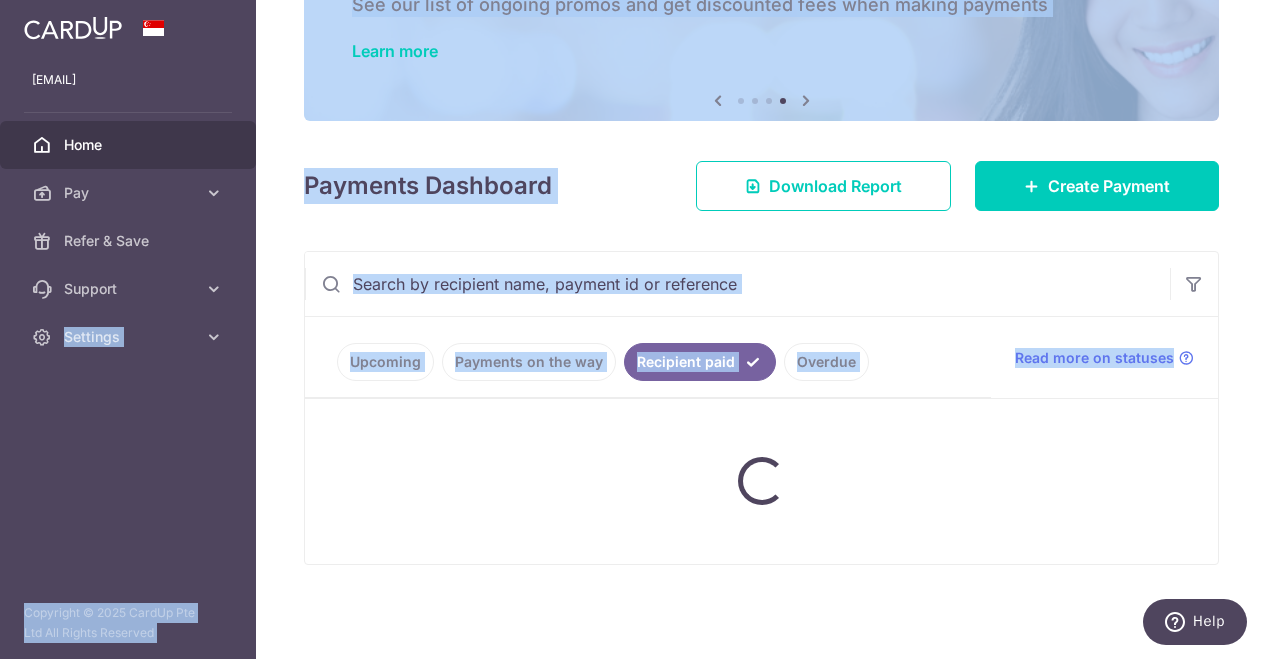 click at bounding box center [737, 284] 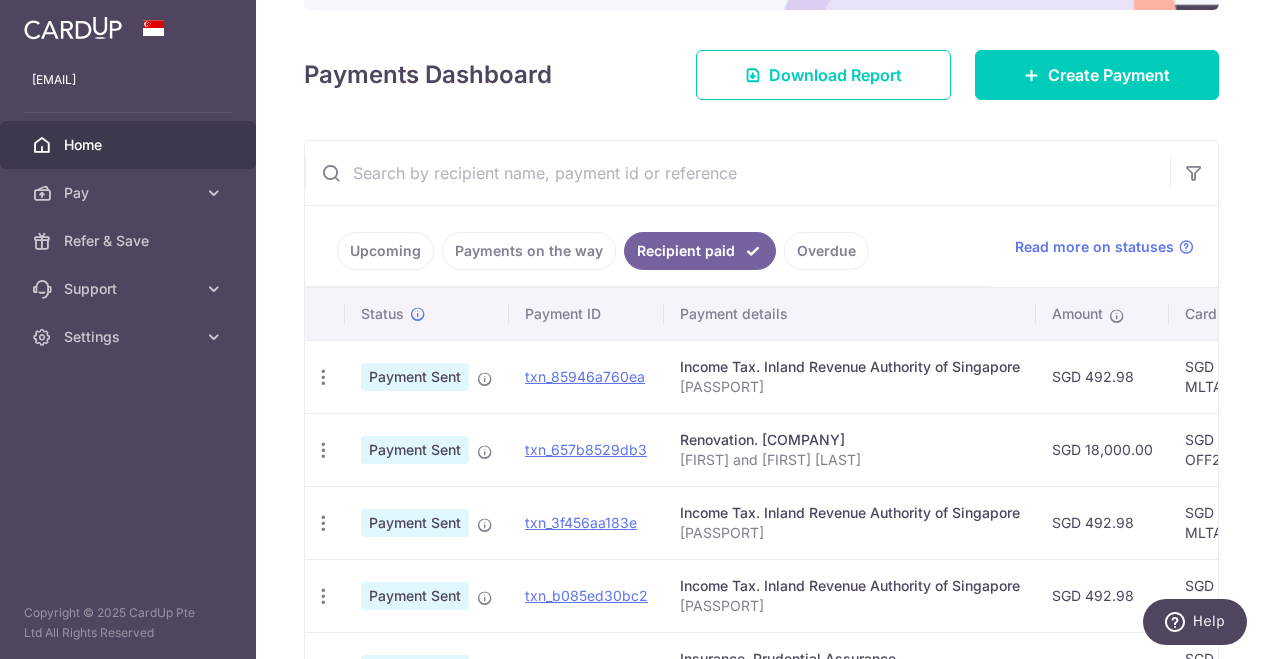 scroll, scrollTop: 335, scrollLeft: 0, axis: vertical 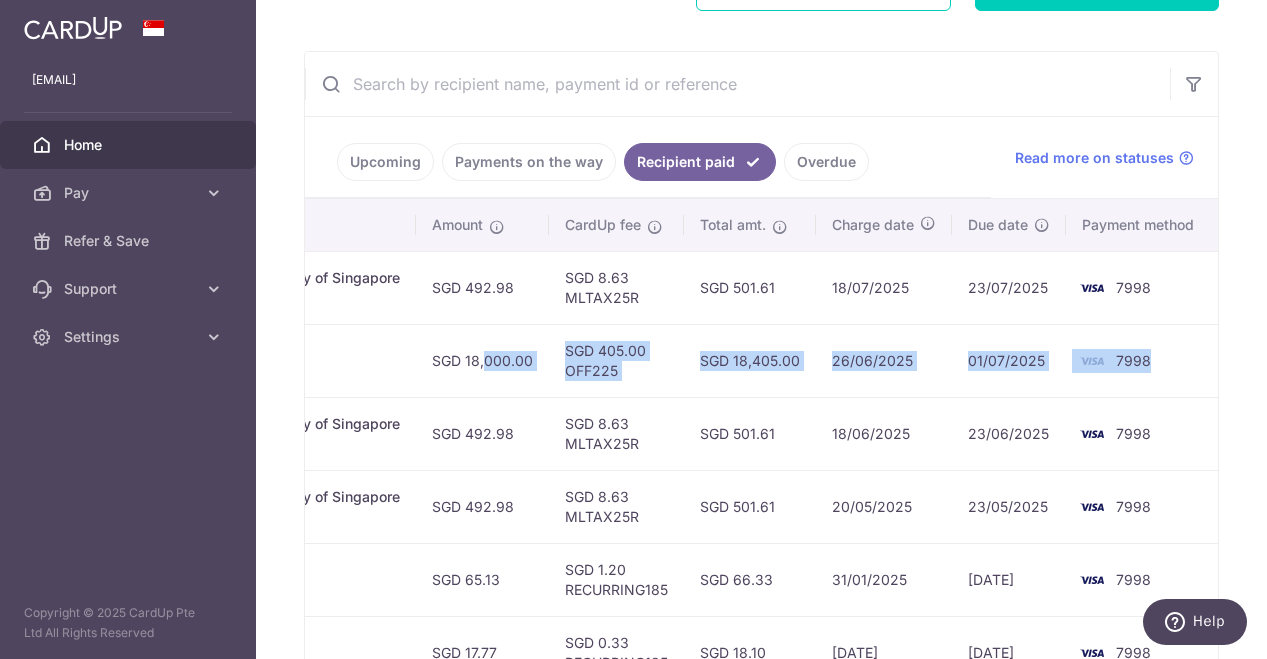 drag, startPoint x: 1085, startPoint y: 367, endPoint x: 1146, endPoint y: 373, distance: 61.294373 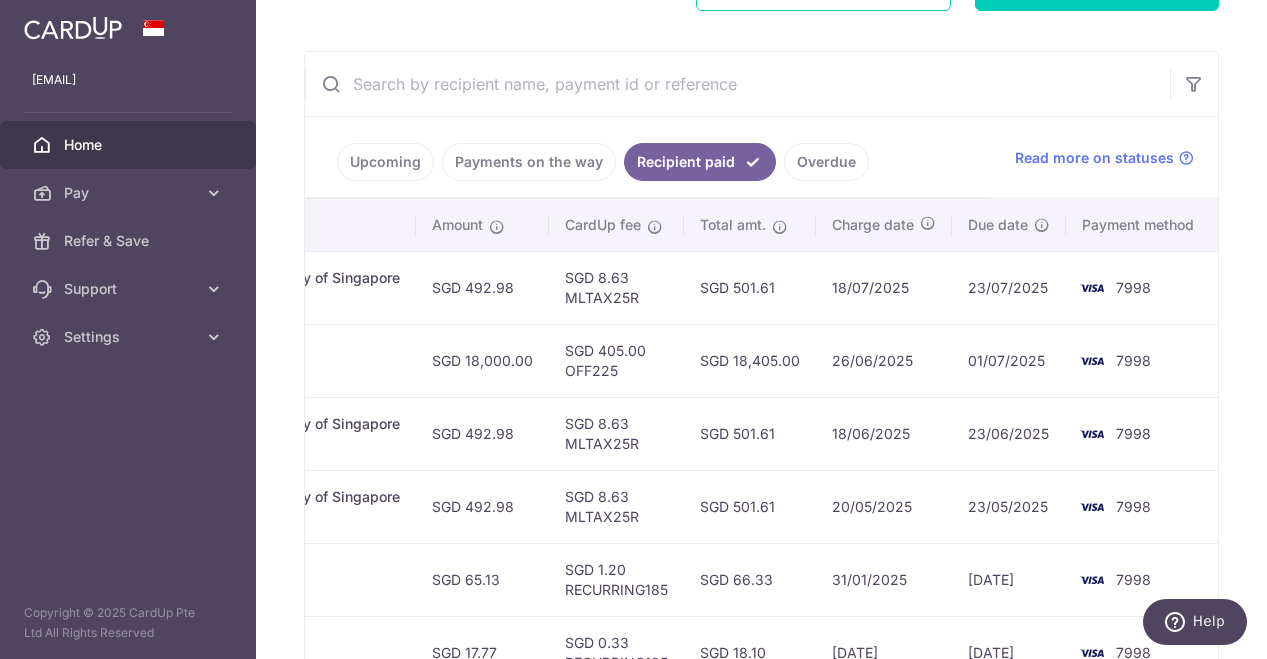 click on "18/06/2025" at bounding box center [884, 433] 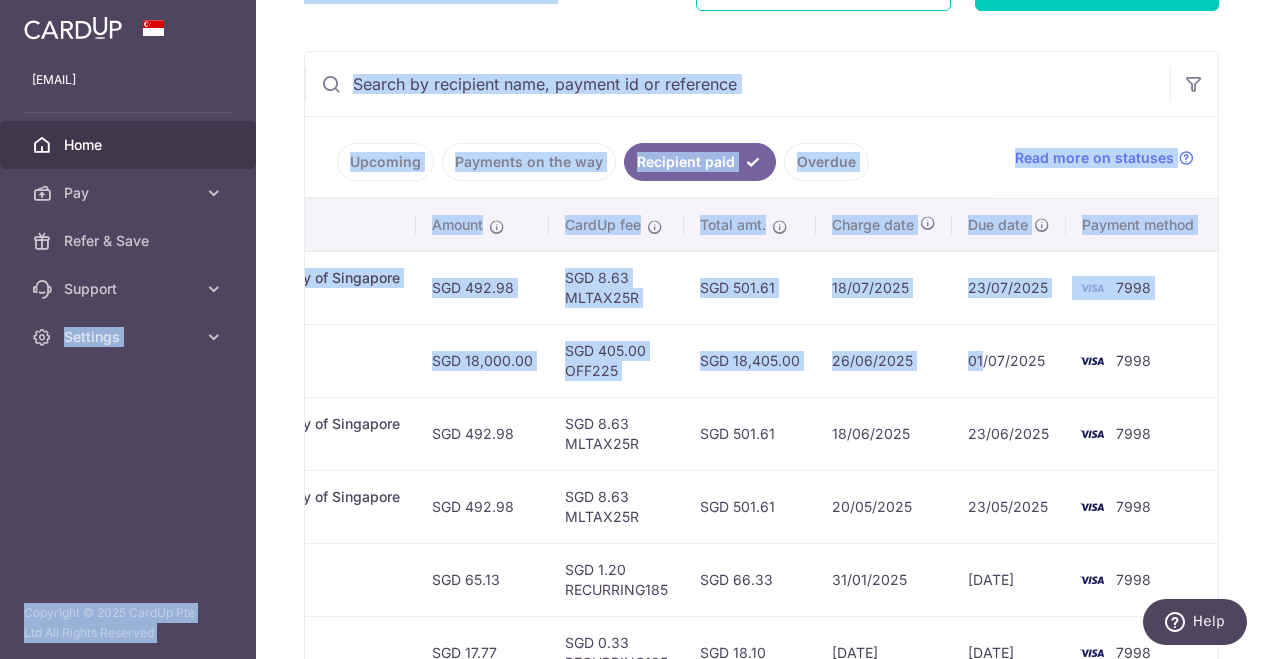 scroll, scrollTop: 0, scrollLeft: 0, axis: both 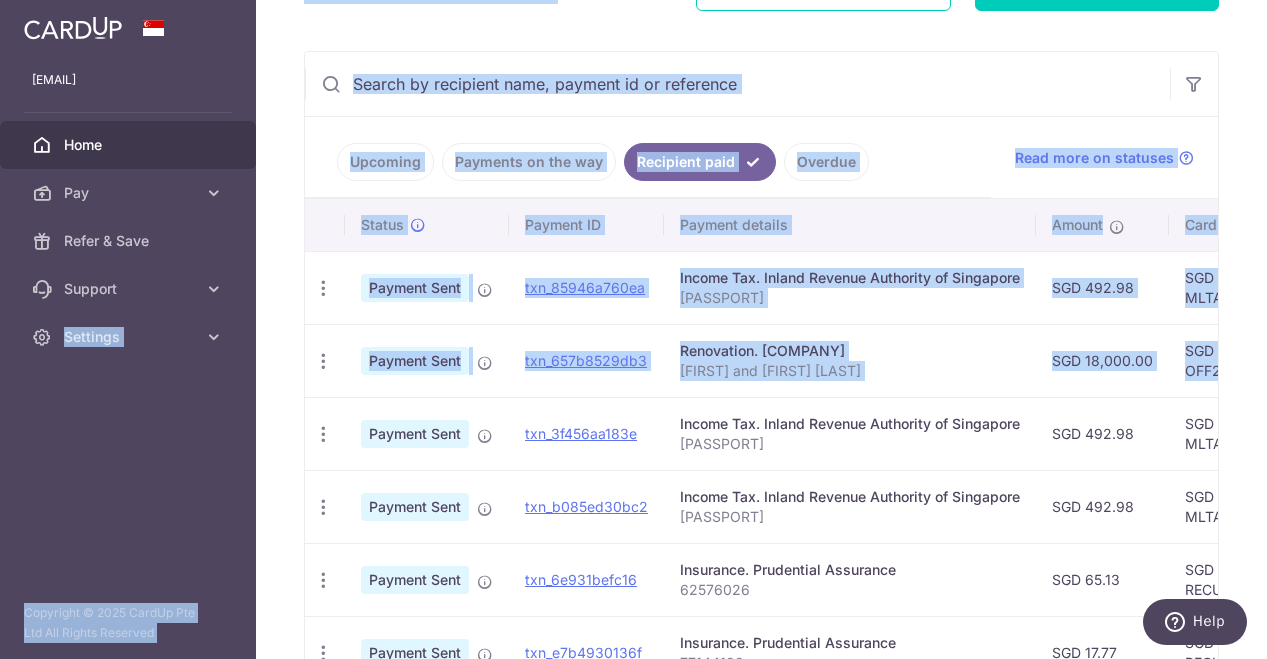 drag, startPoint x: 981, startPoint y: 387, endPoint x: -7, endPoint y: 386, distance: 988.0005 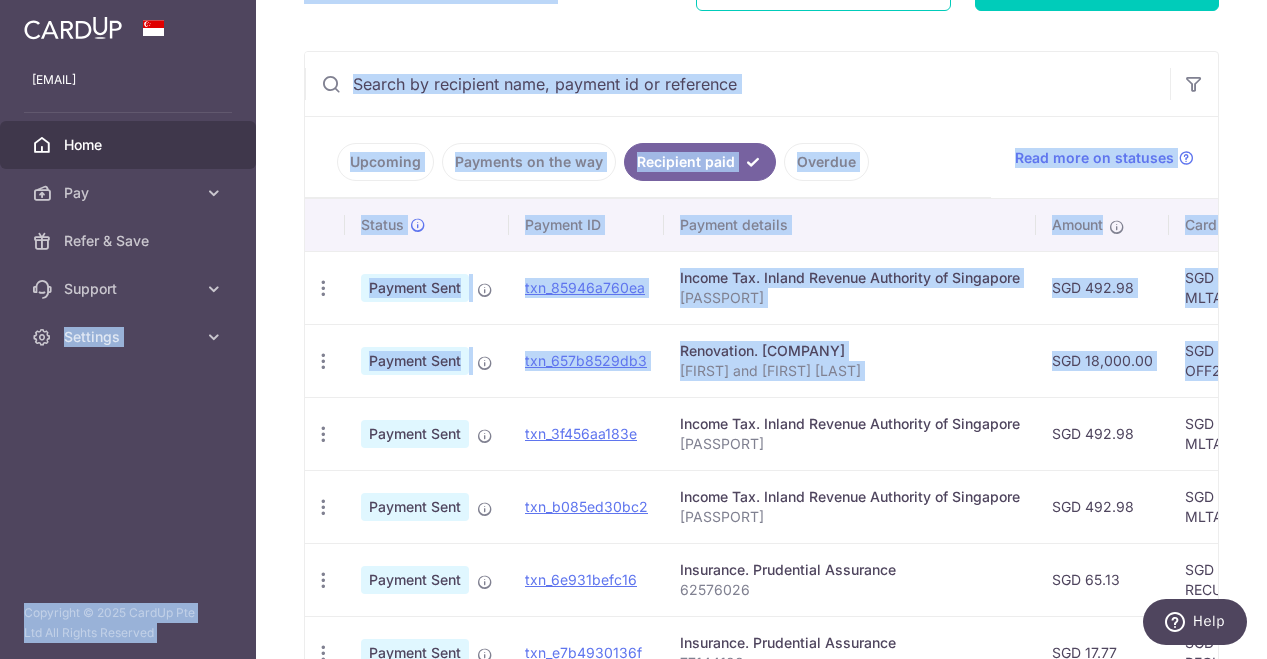 scroll, scrollTop: 35, scrollLeft: 0, axis: vertical 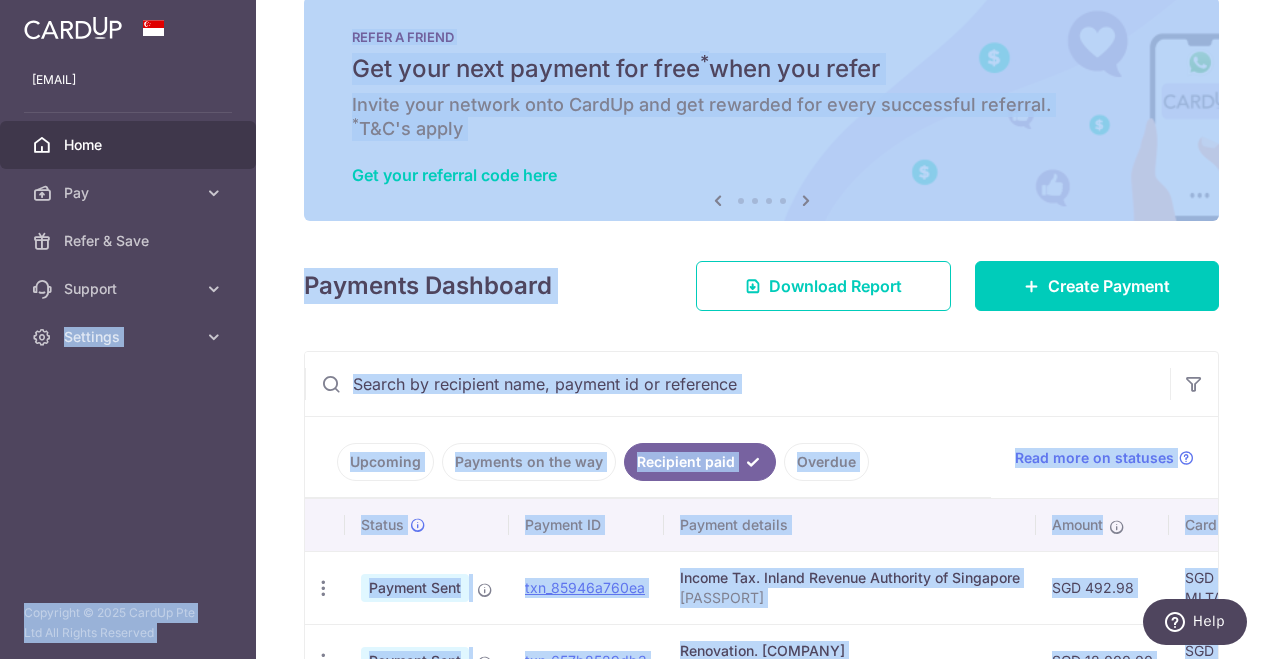 click on "×
Pause Schedule
Pause all future payments in this series
Pause just this one payment
By clicking below, you confirm you are pausing this payment to   on  . Payments can be unpaused at anytime prior to payment taken date.
Confirm
Cancel Schedule
Cancel all future payments in this series
Cancel just this one payment
Confirm
Approve Payment
Recipient Bank Details" at bounding box center [761, 329] 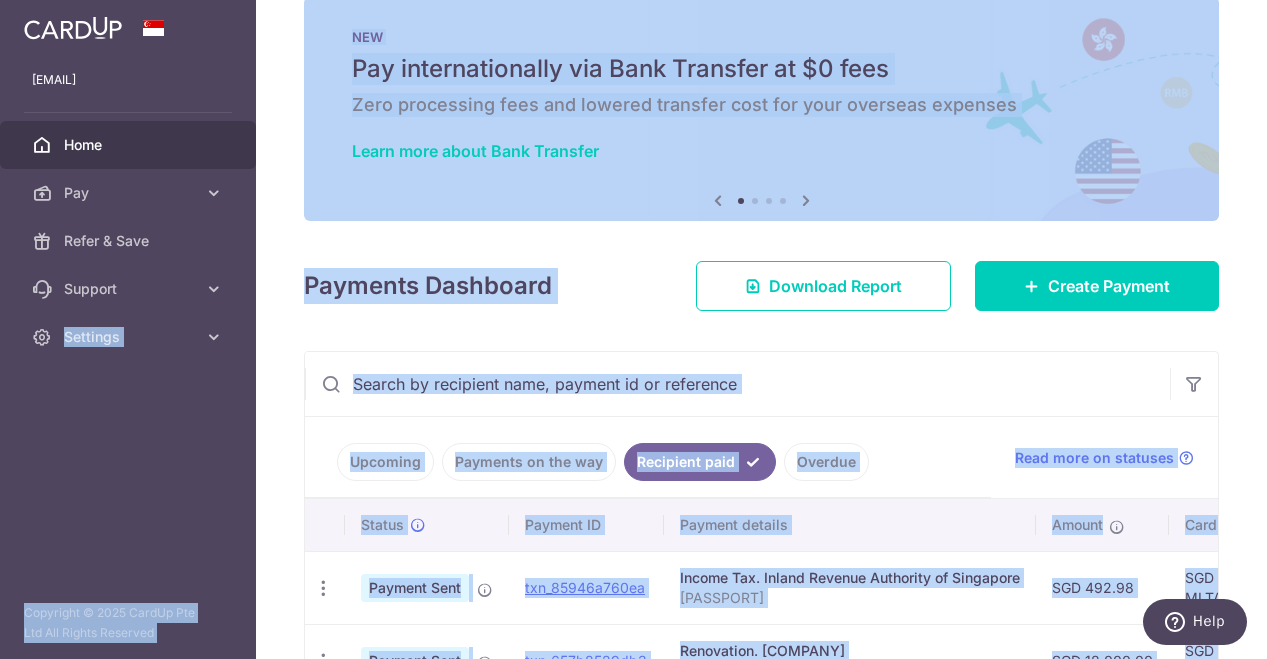 click on "×
Pause Schedule
Pause all future payments in this series
Pause just this one payment
By clicking below, you confirm you are pausing this payment to   on  . Payments can be unpaused at anytime prior to payment taken date.
Confirm
Cancel Schedule
Cancel all future payments in this series
Cancel just this one payment
Confirm
Approve Payment
Recipient Bank Details" at bounding box center [761, 329] 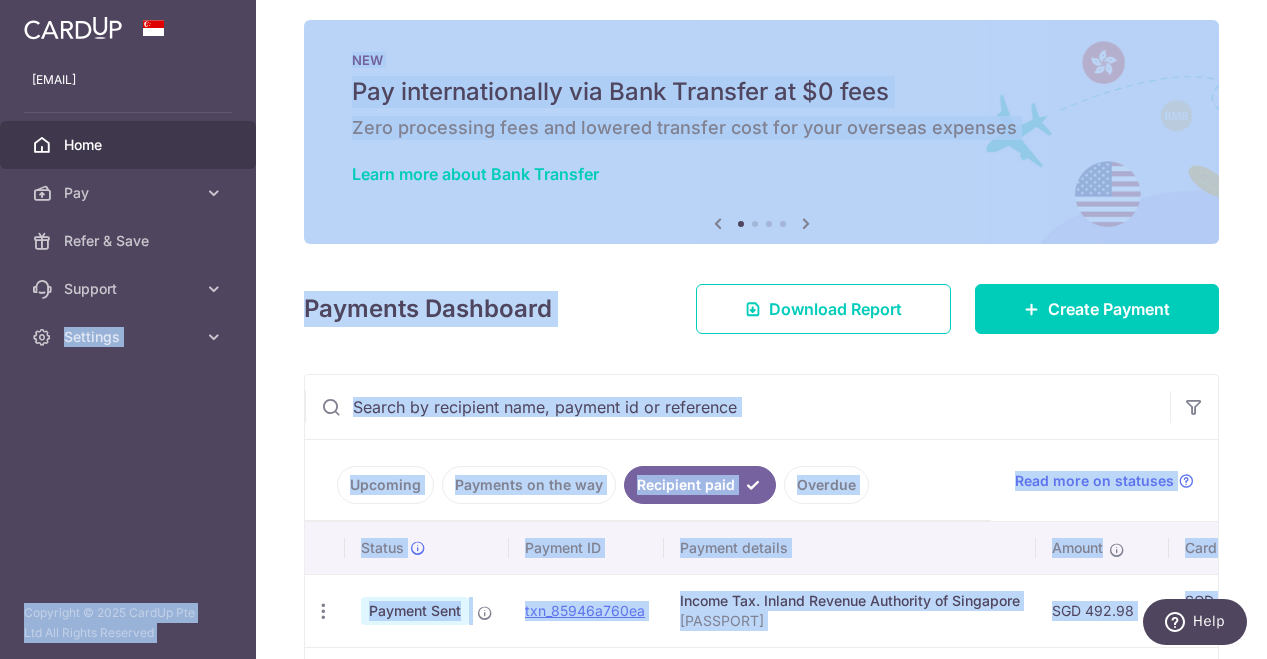 scroll, scrollTop: 0, scrollLeft: 0, axis: both 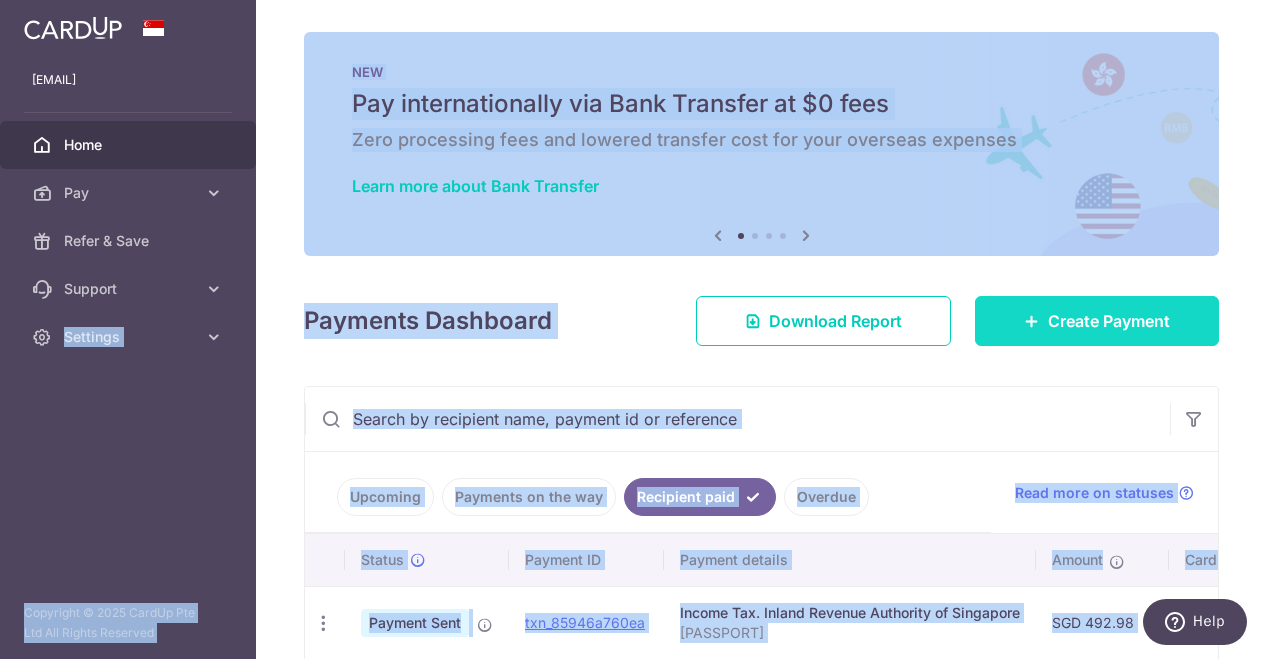click on "Create Payment" at bounding box center [1109, 321] 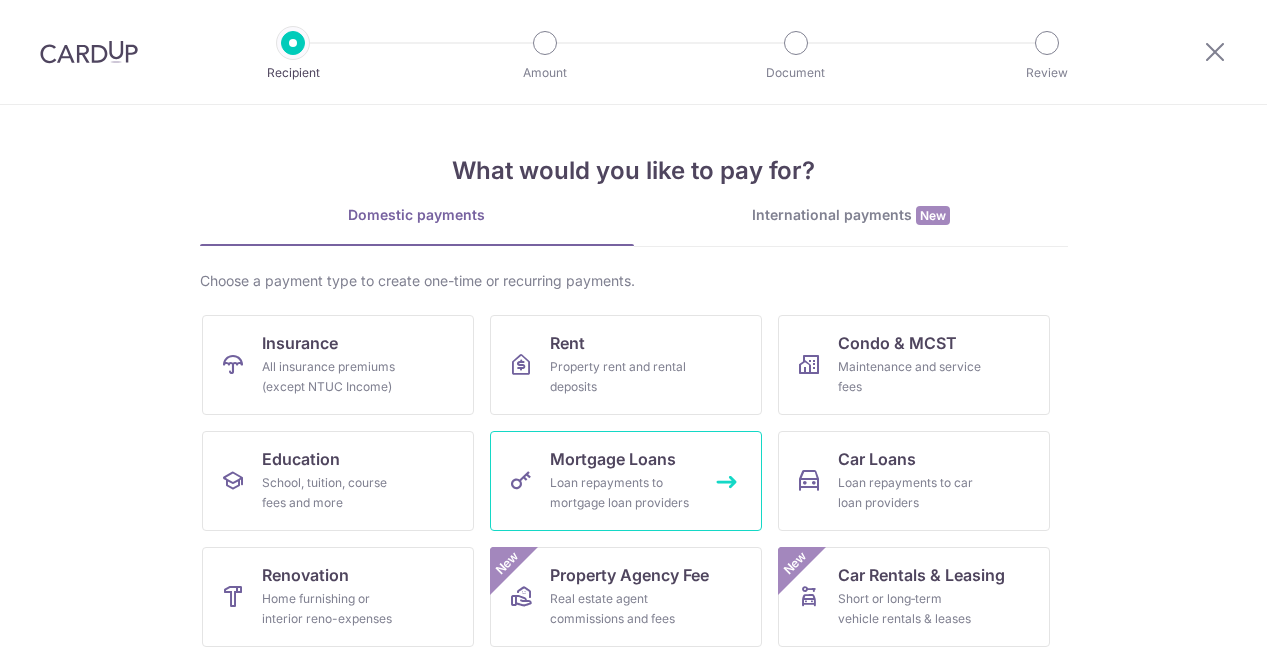 scroll, scrollTop: 0, scrollLeft: 0, axis: both 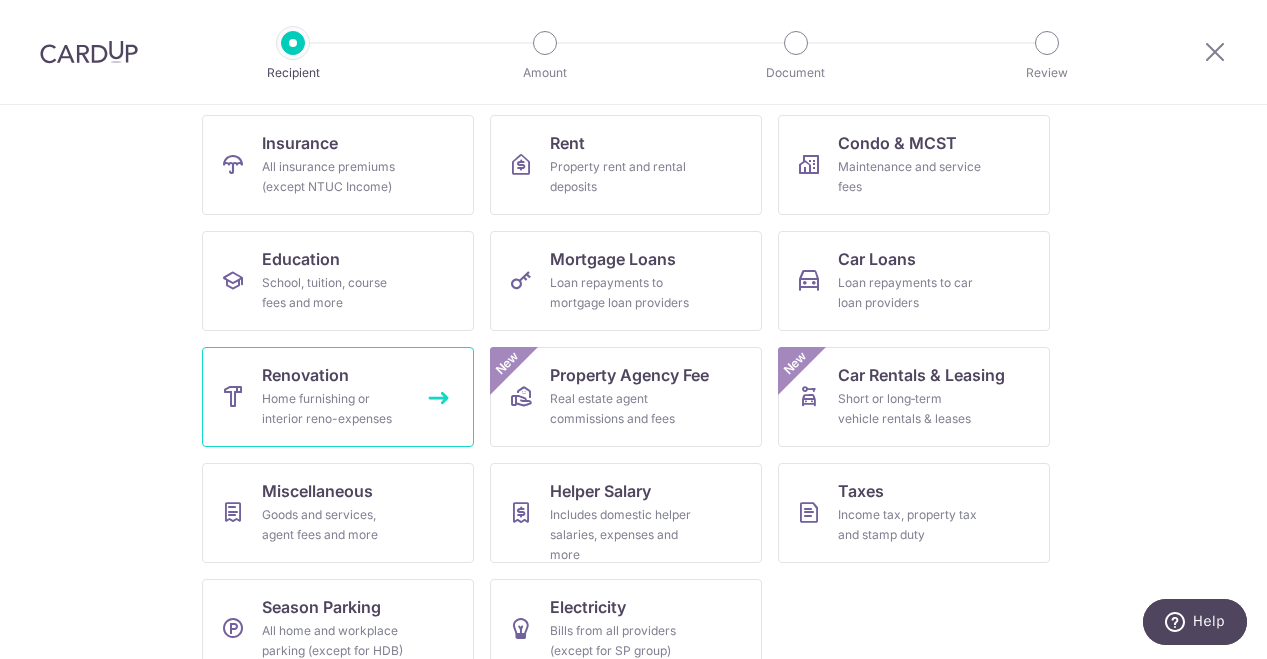 click on "Home furnishing or interior reno-expenses" at bounding box center [334, 409] 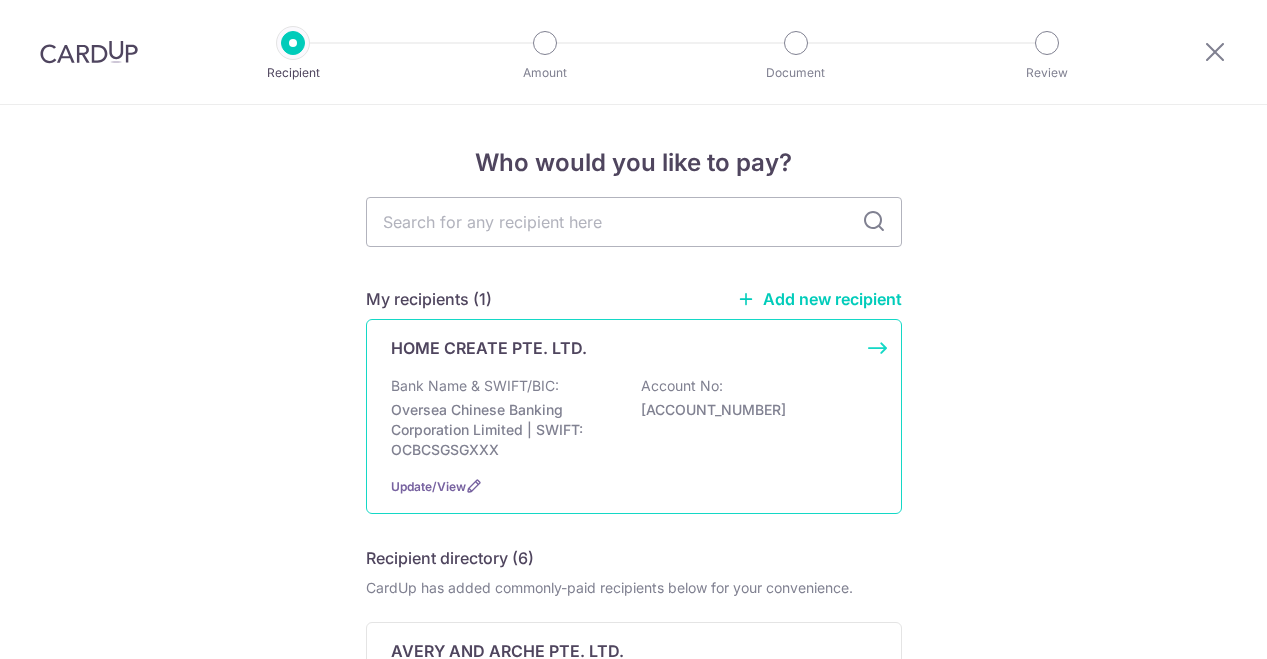 scroll, scrollTop: 0, scrollLeft: 0, axis: both 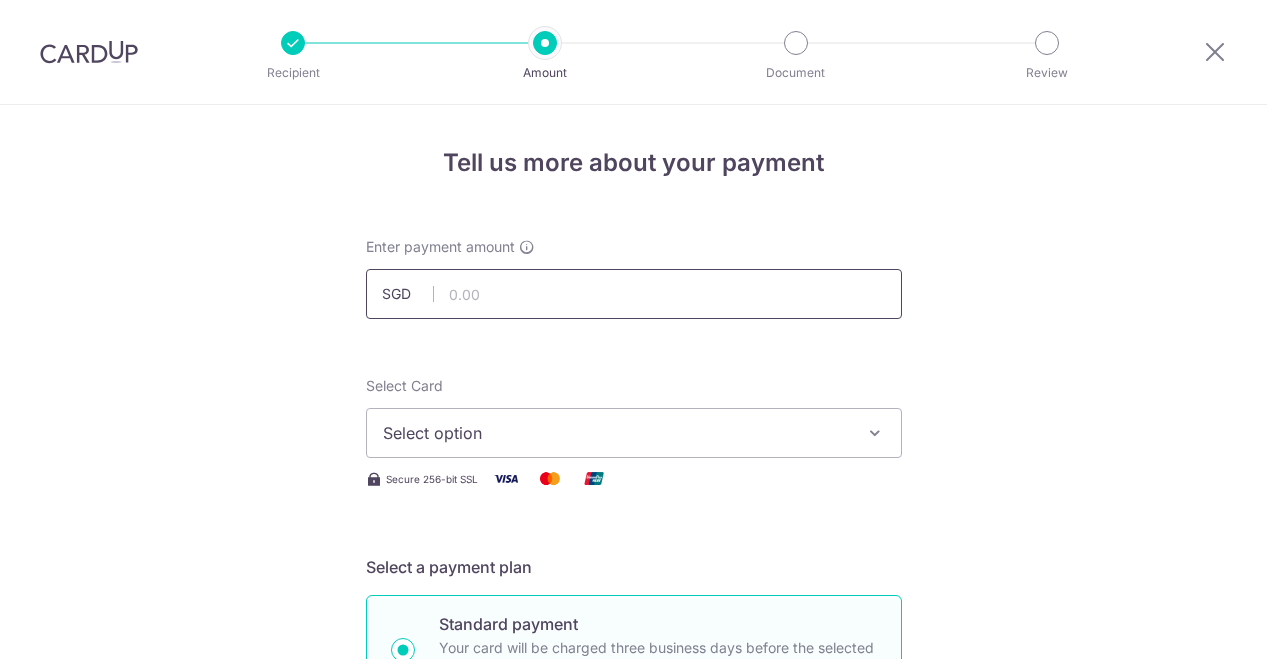 click at bounding box center (634, 294) 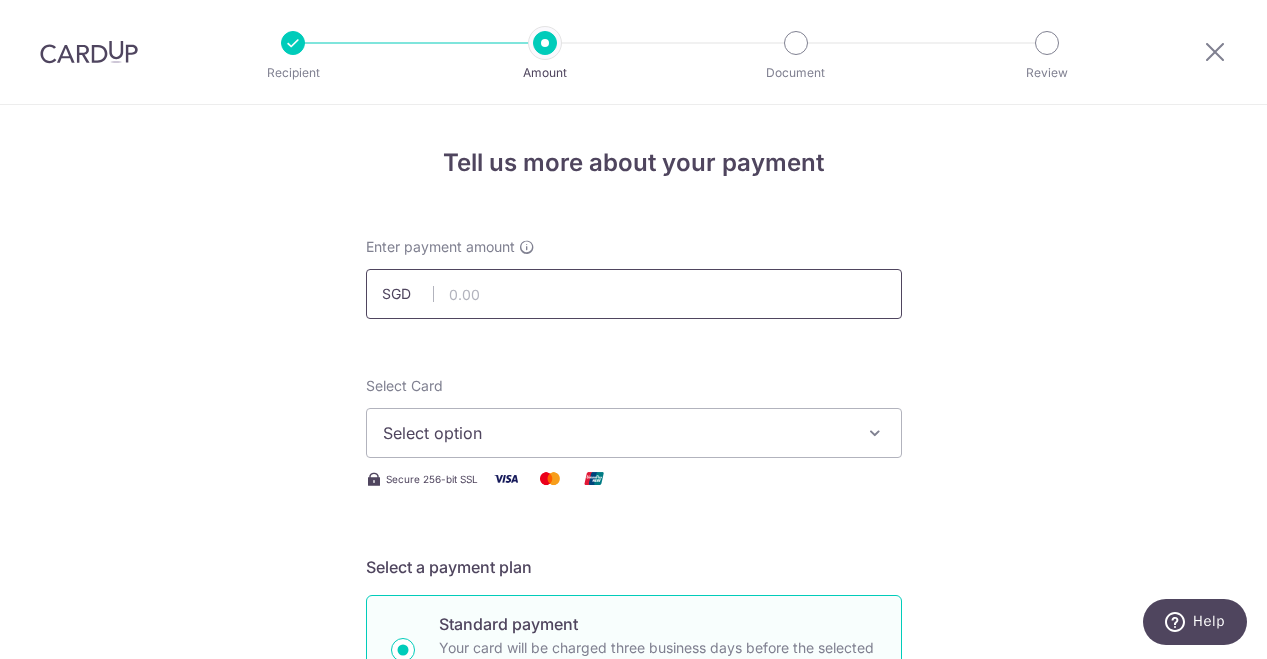 click at bounding box center (634, 294) 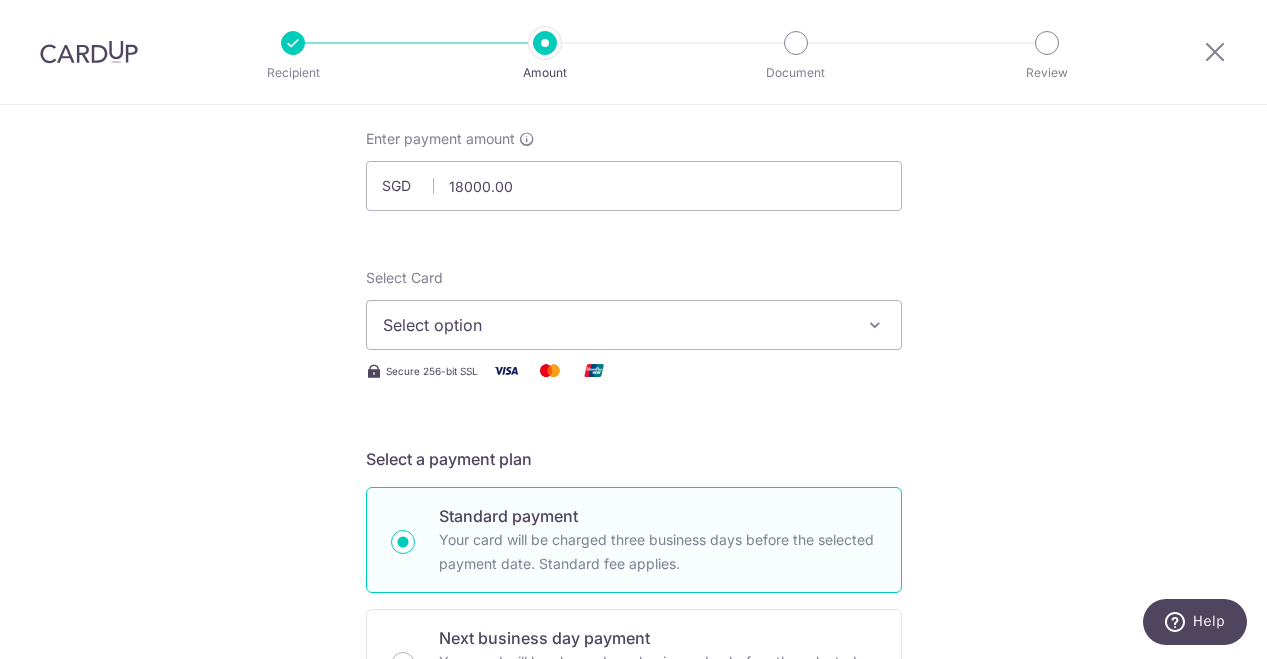 scroll, scrollTop: 200, scrollLeft: 0, axis: vertical 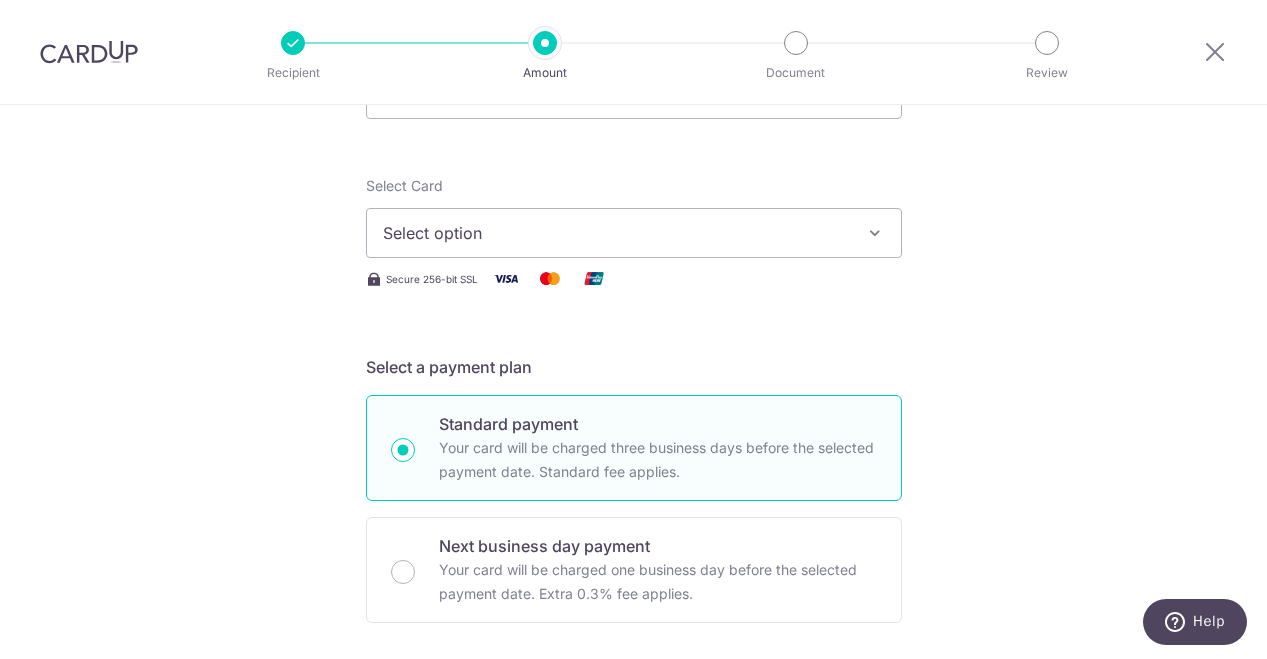 type on "18,000.00" 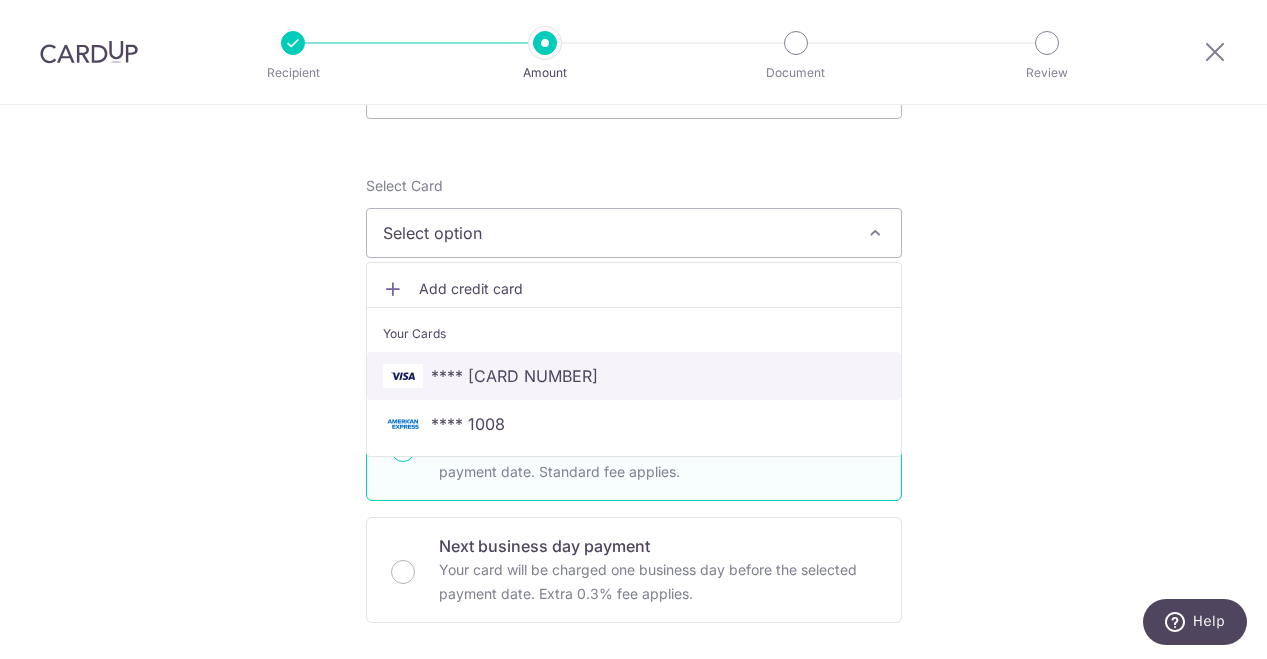 click on "**** 7998" at bounding box center [514, 376] 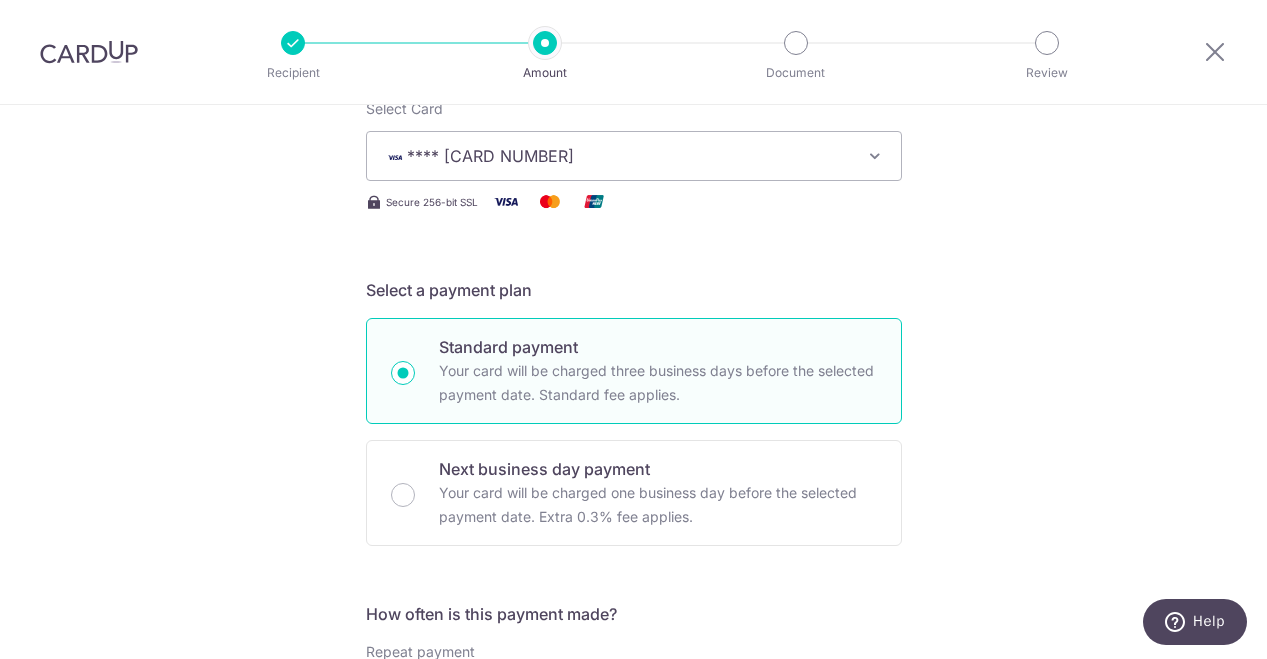 scroll, scrollTop: 500, scrollLeft: 0, axis: vertical 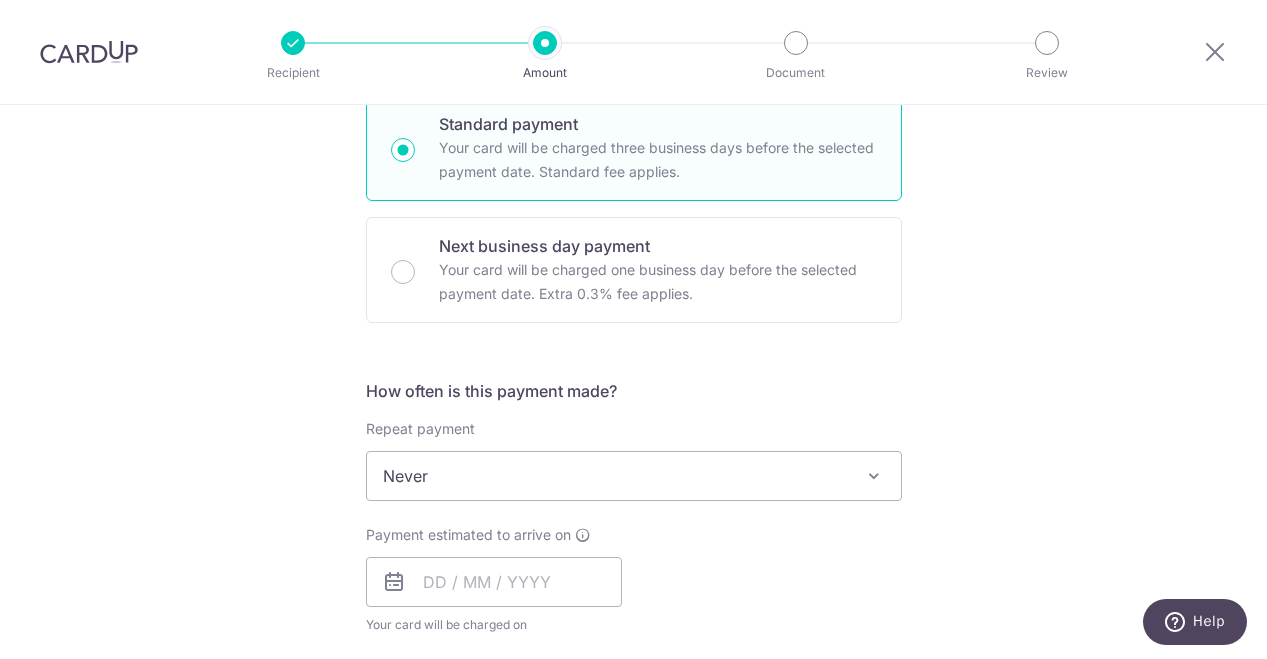 click on "Never" at bounding box center (634, 476) 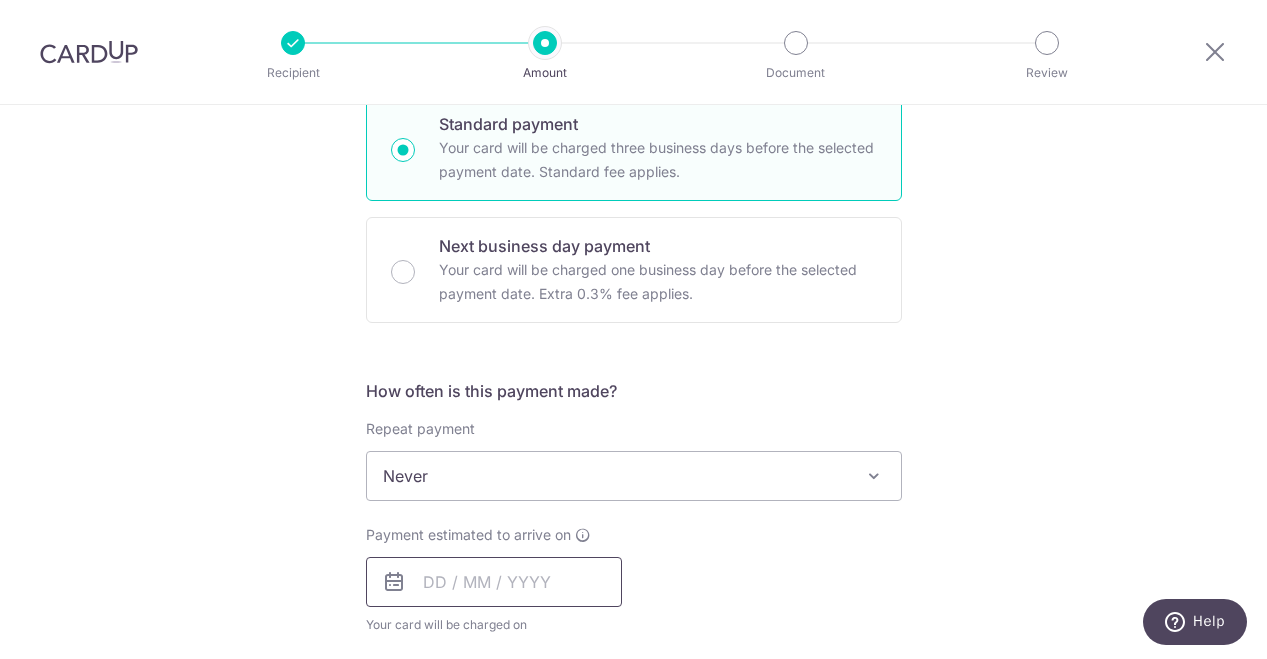 click at bounding box center (494, 582) 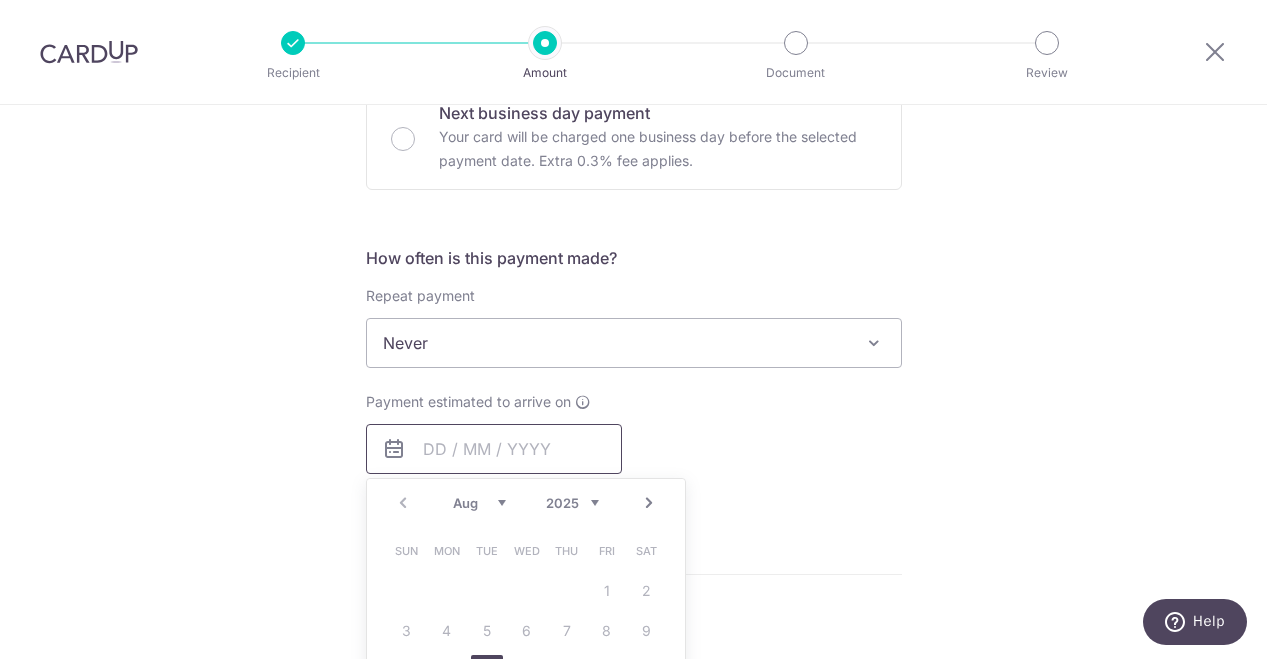 scroll, scrollTop: 700, scrollLeft: 0, axis: vertical 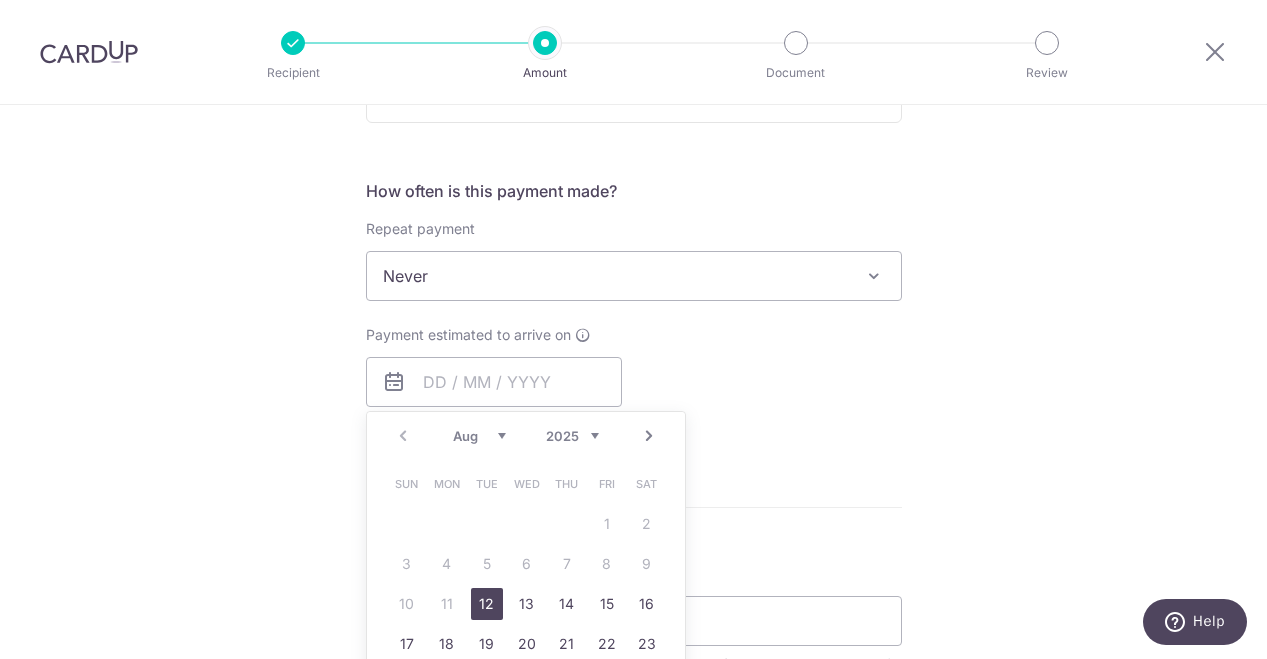 click on "12" at bounding box center (487, 604) 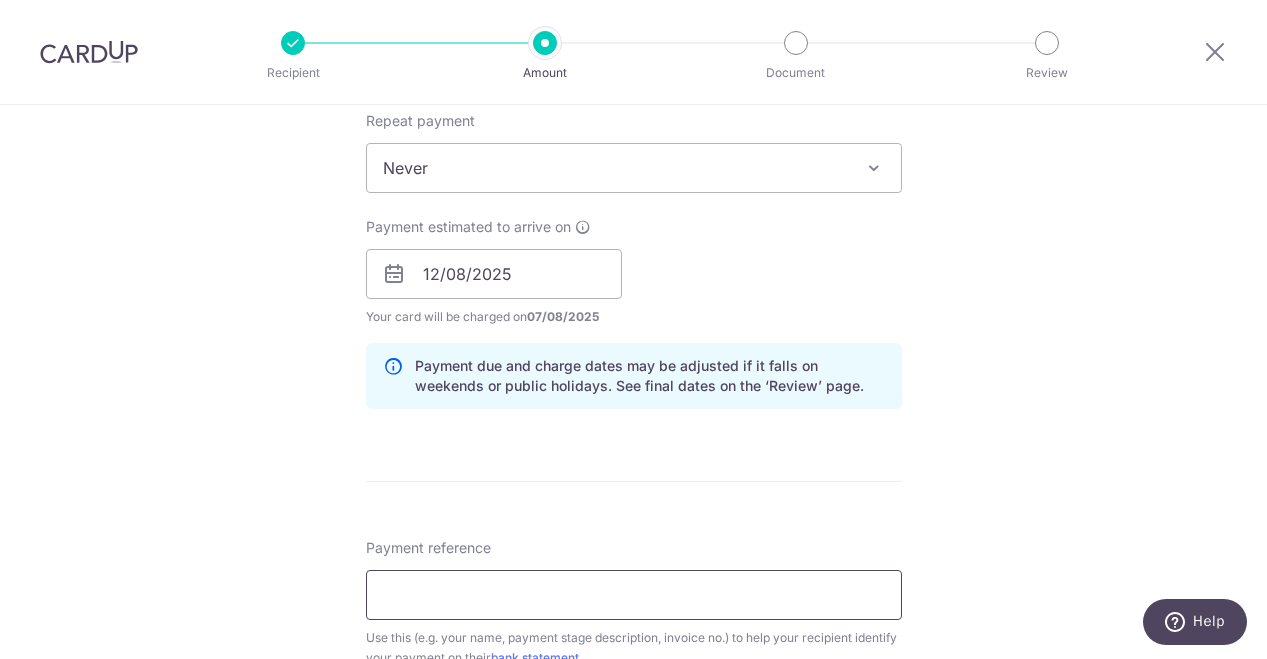 scroll, scrollTop: 900, scrollLeft: 0, axis: vertical 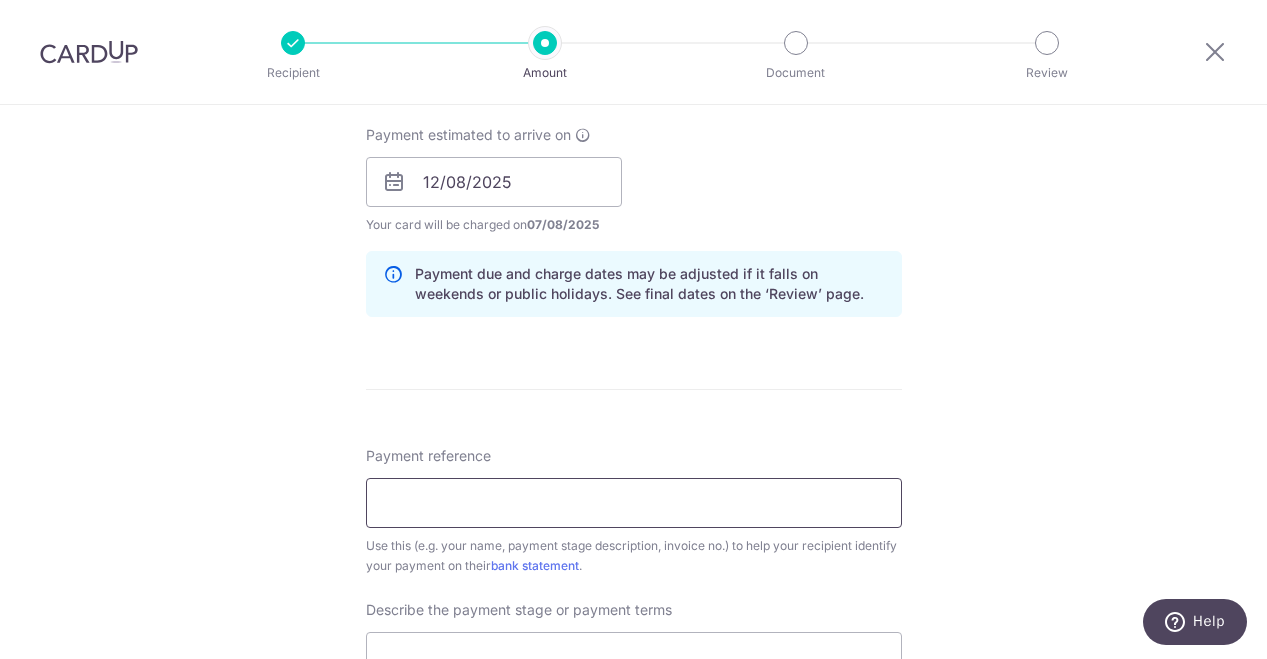 click on "Payment reference" at bounding box center (634, 503) 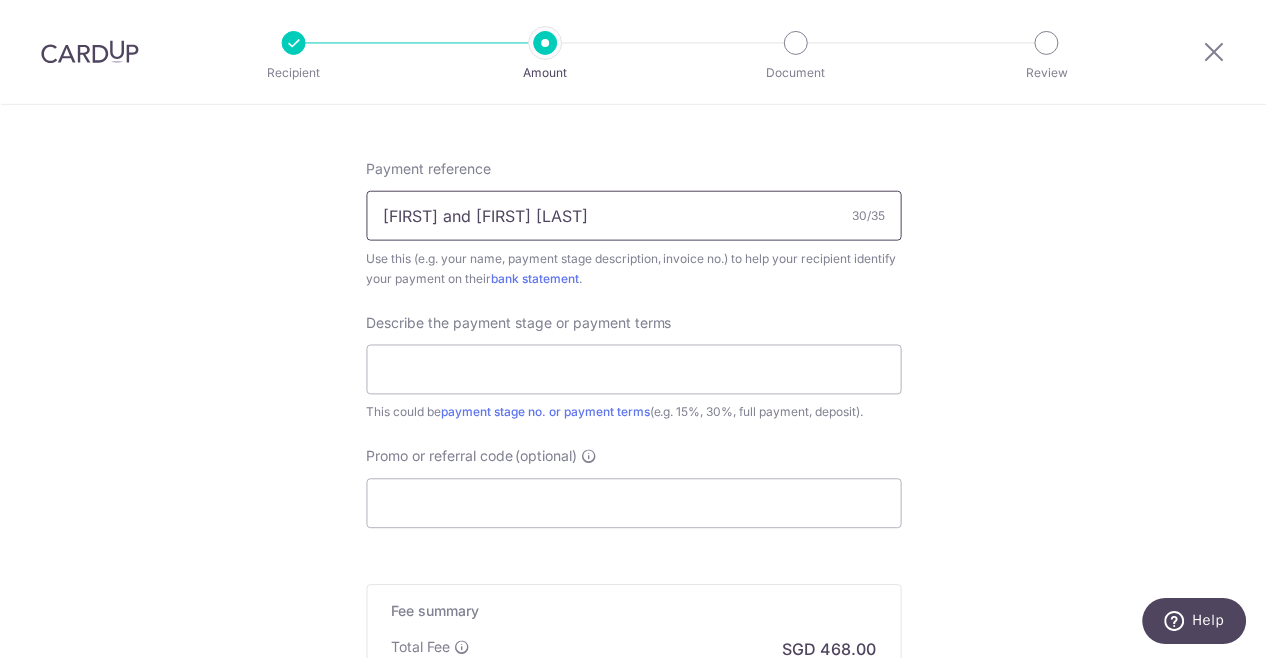 scroll, scrollTop: 1200, scrollLeft: 0, axis: vertical 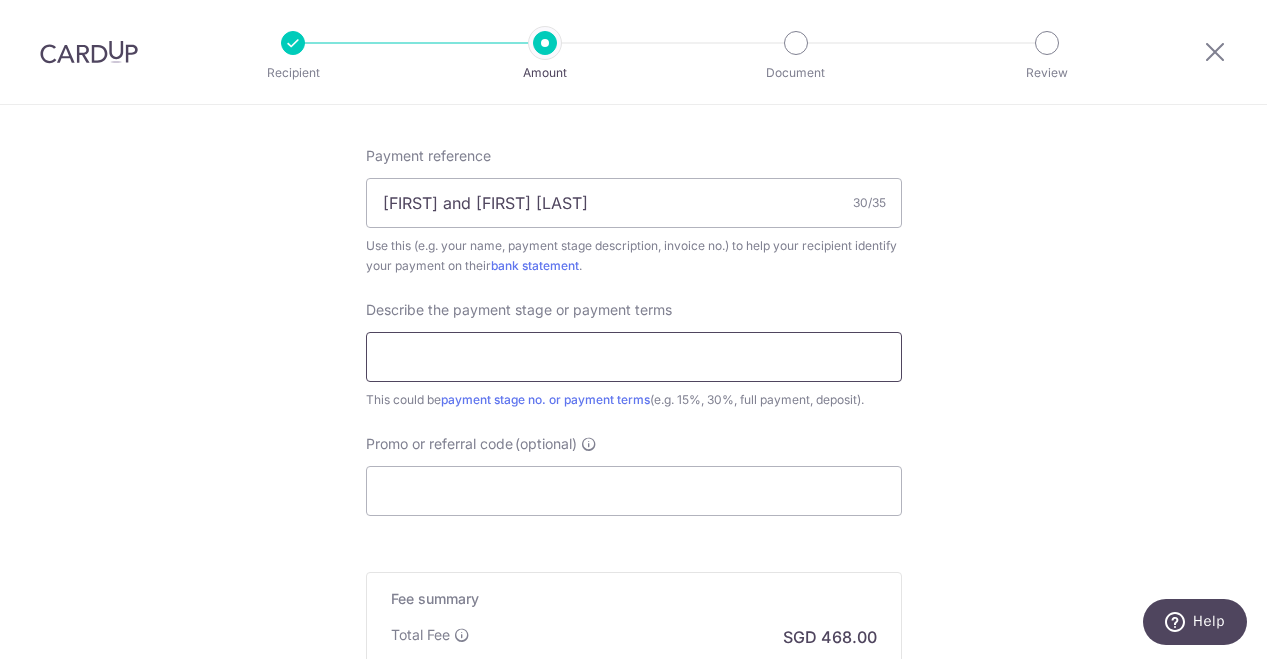 click at bounding box center (634, 357) 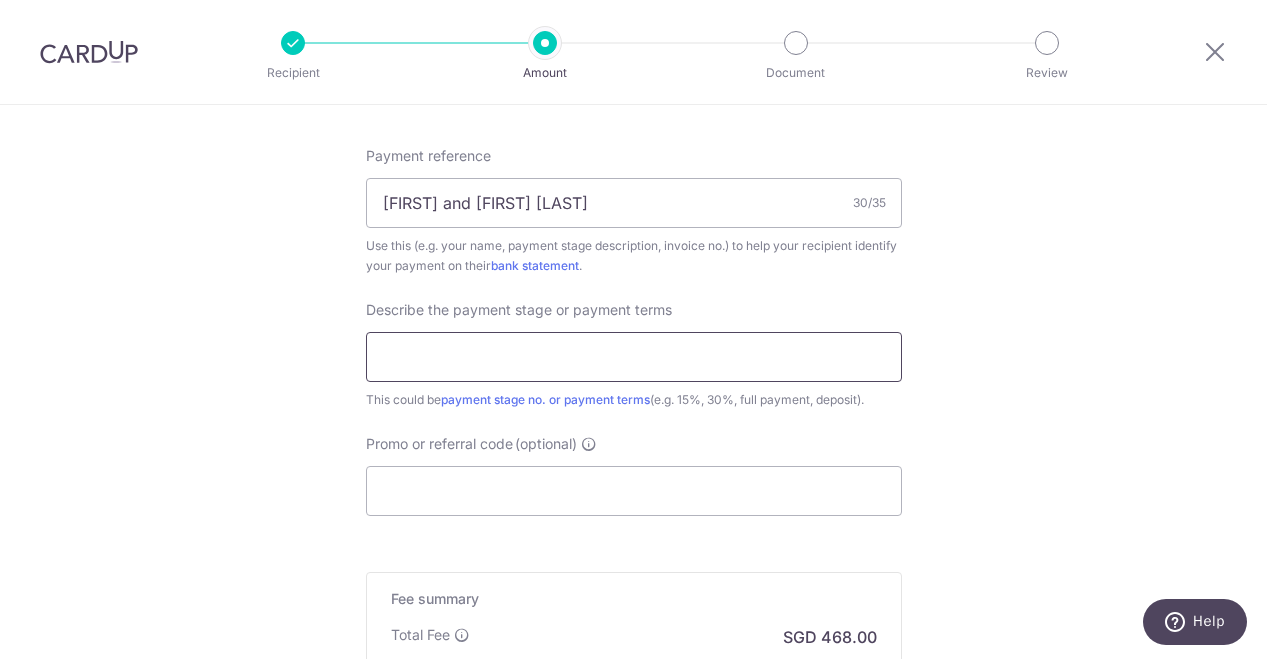 click at bounding box center [634, 357] 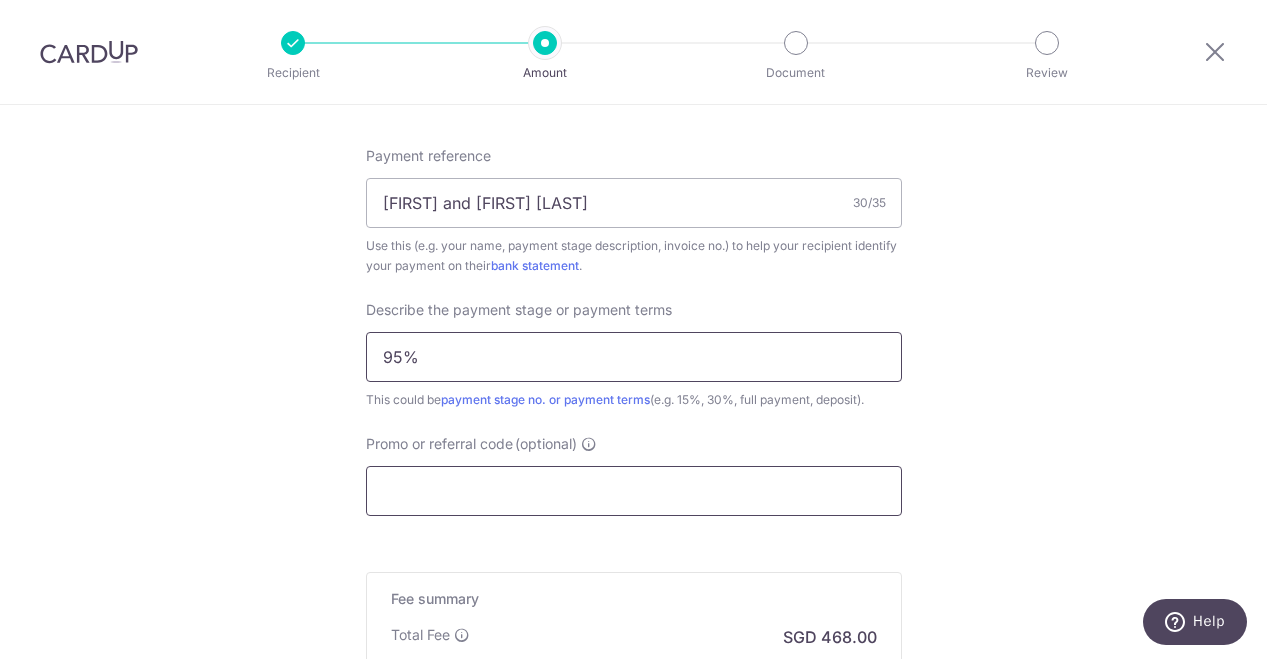 type on "95%" 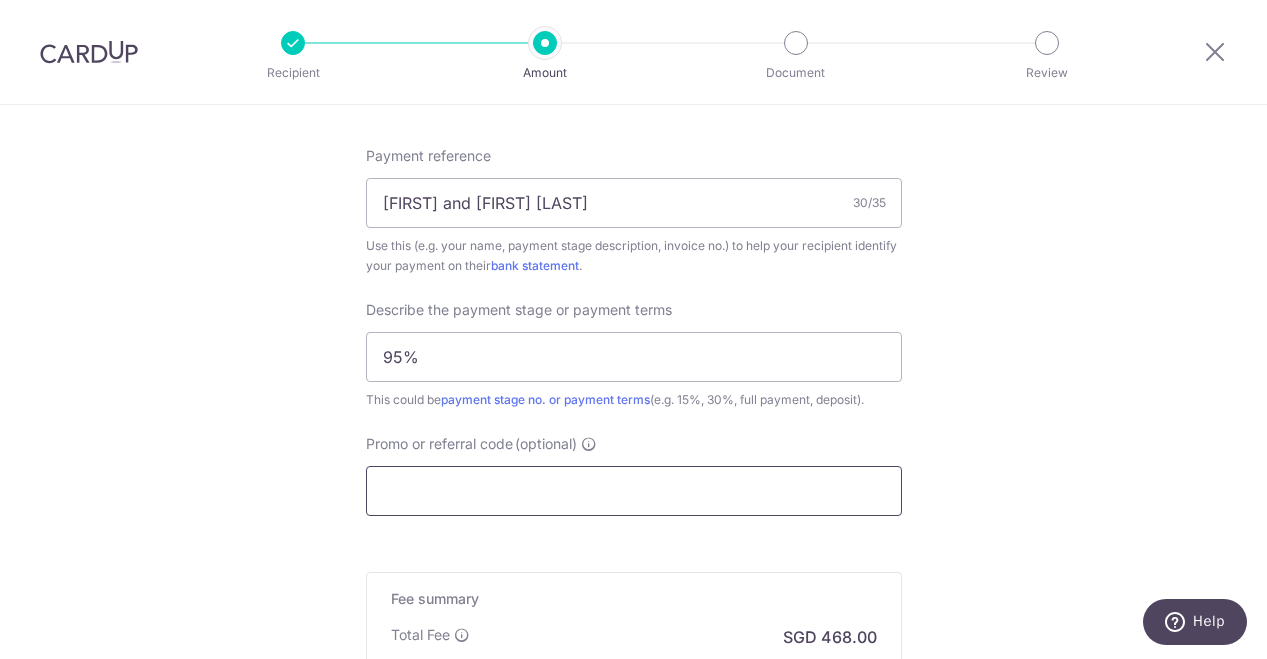 click on "Promo or referral code
(optional)" at bounding box center (634, 491) 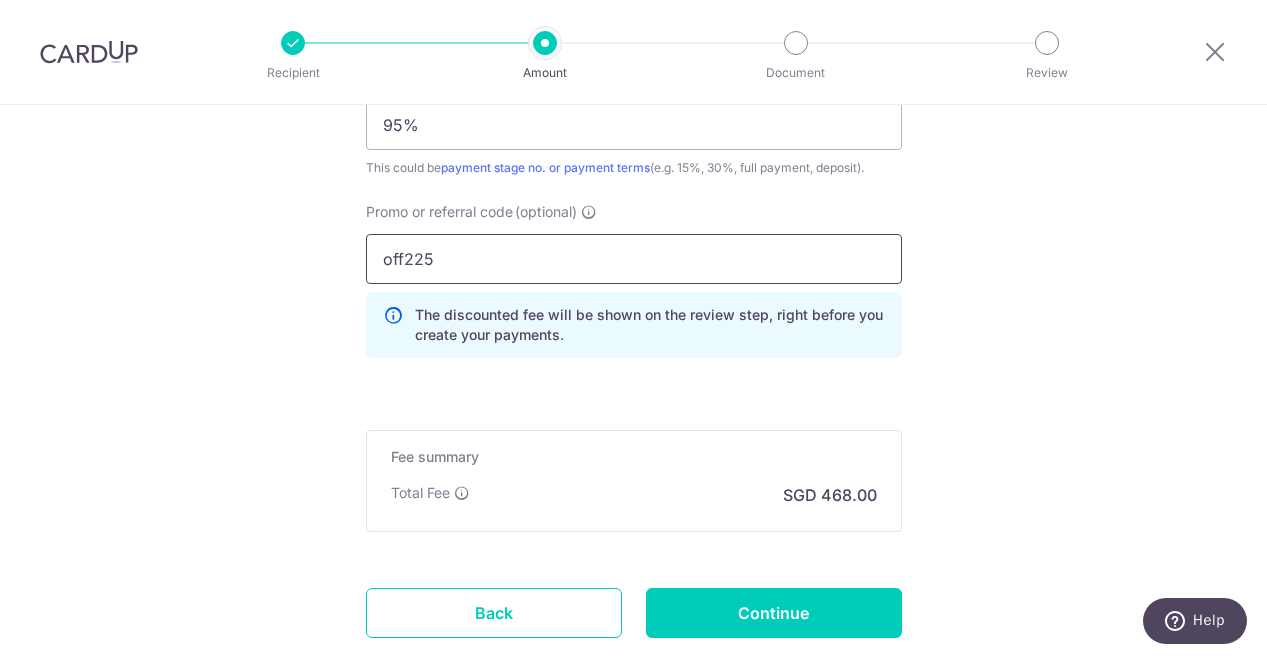 scroll, scrollTop: 1562, scrollLeft: 0, axis: vertical 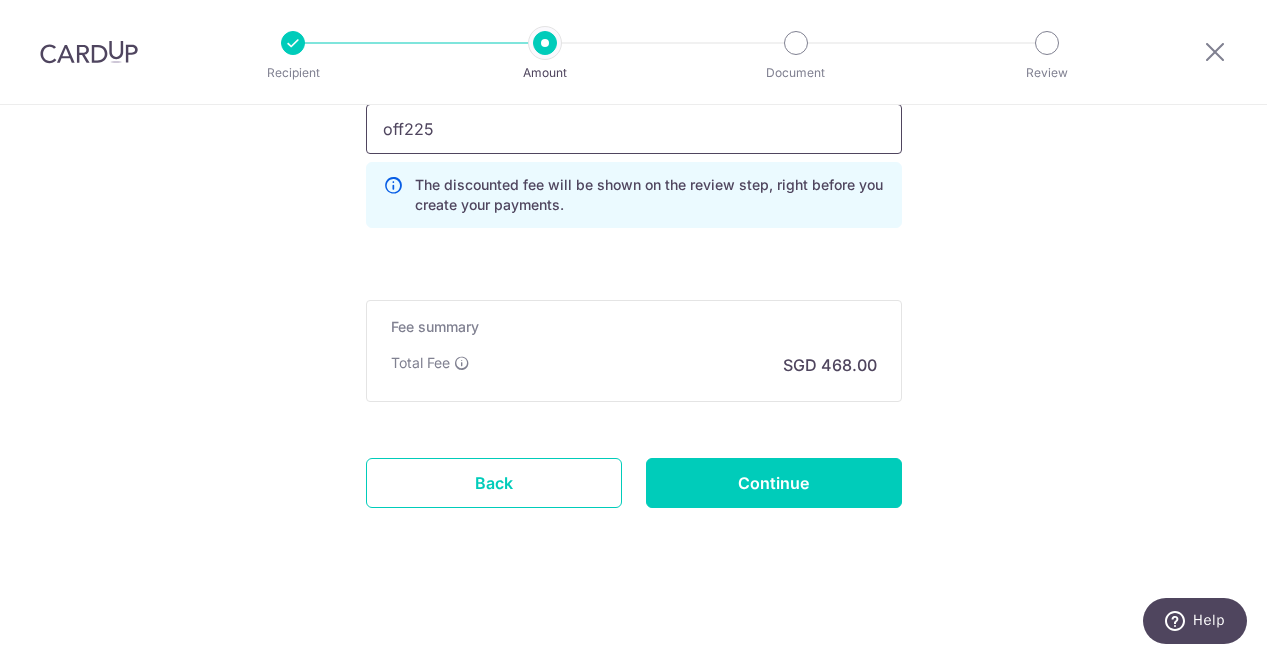 type on "off225" 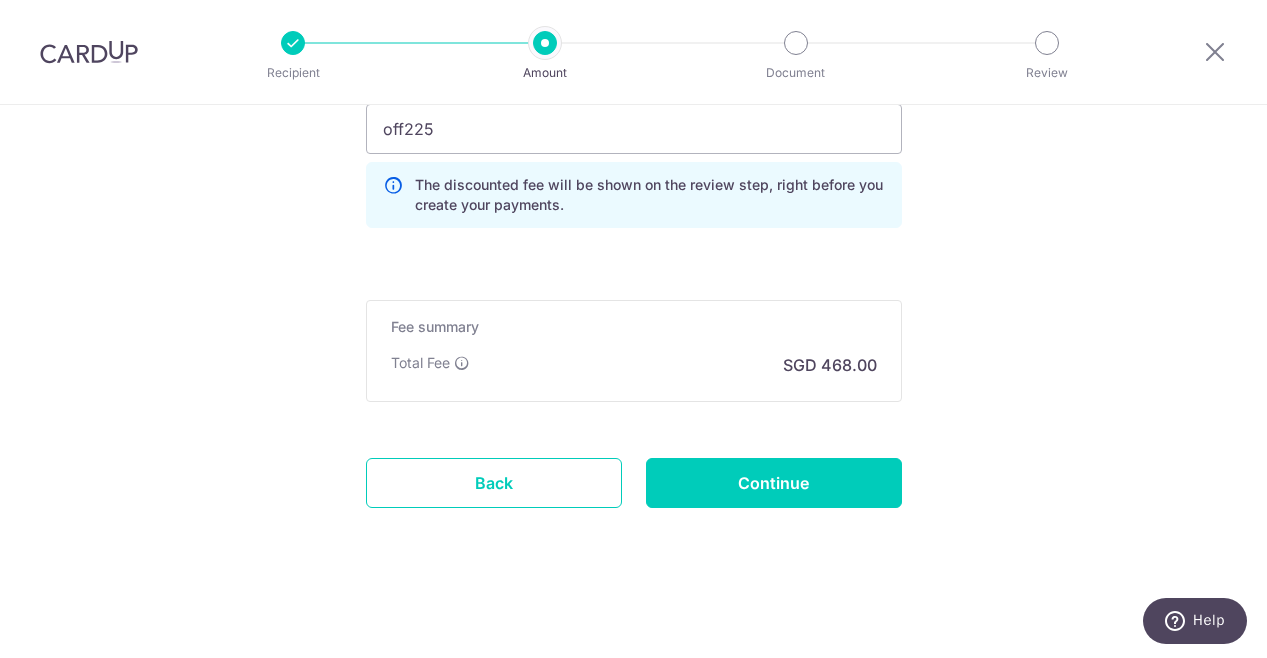 click on "Enter payment amount
SGD
18,000.00
18000.00
Select Card
**** 7998
Add credit card
Your Cards
**** 7998
**** 1008
Secure 256-bit SSL
Text
New card details
Card
Secure 256-bit SSL" at bounding box center [634, -381] 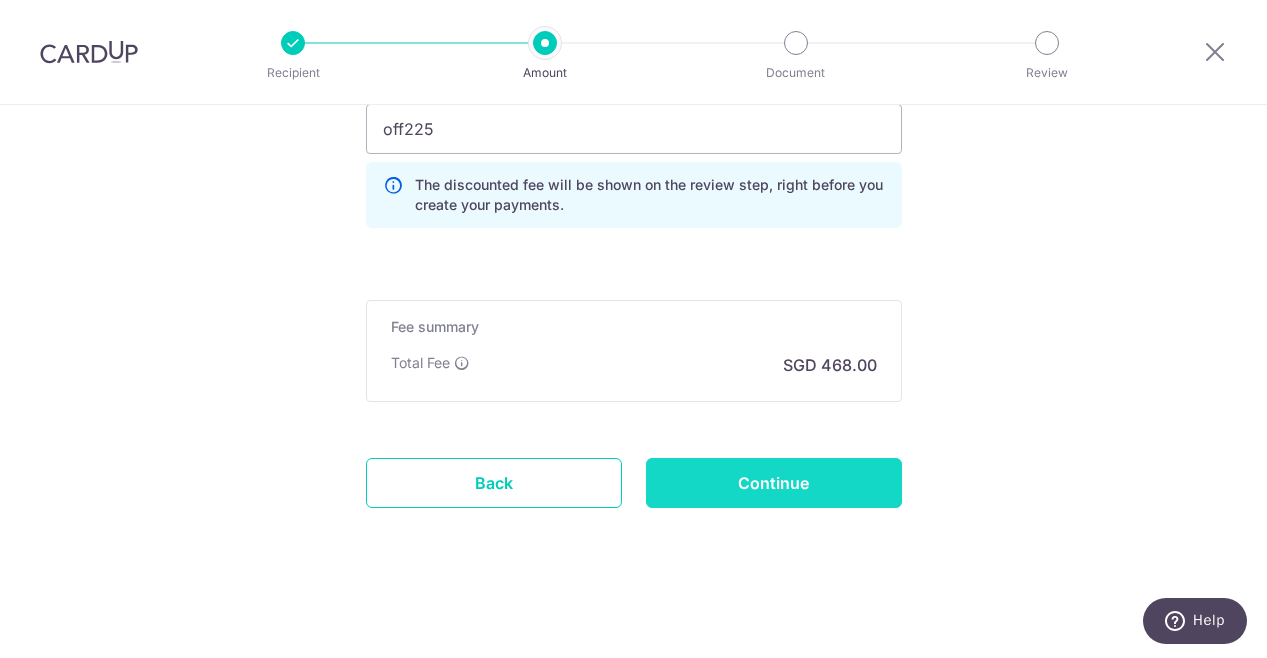 click on "Continue" at bounding box center [774, 483] 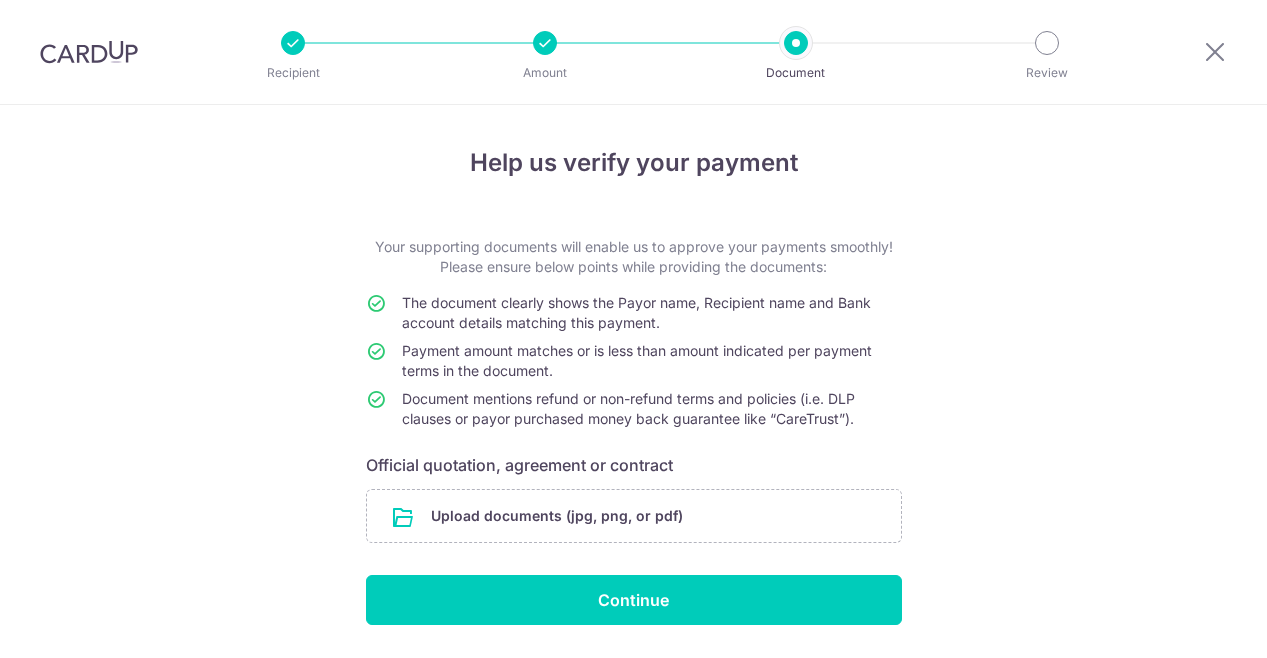 scroll, scrollTop: 0, scrollLeft: 0, axis: both 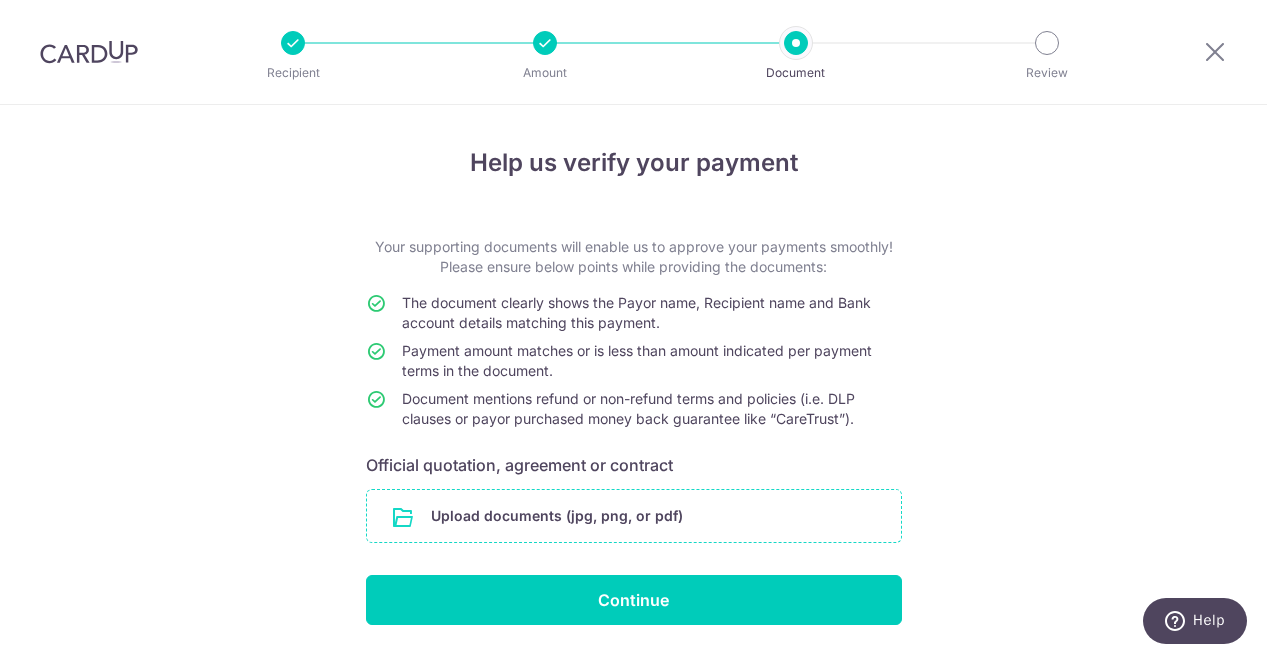 click at bounding box center (634, 516) 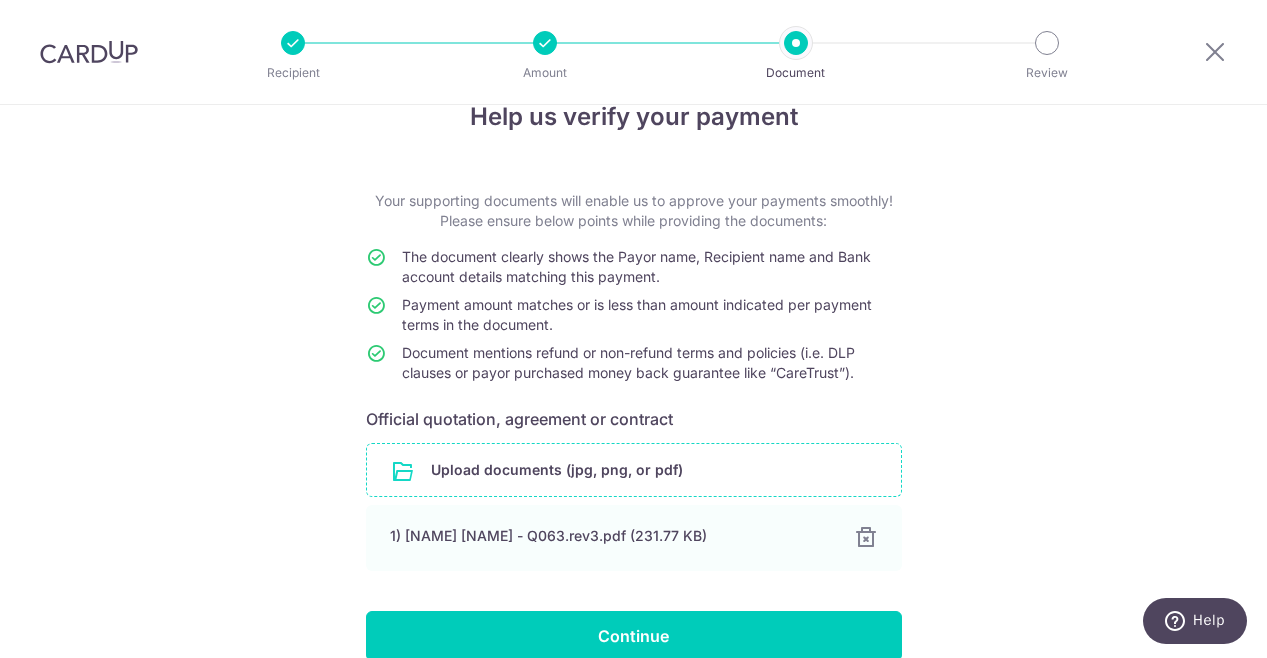 scroll, scrollTop: 143, scrollLeft: 0, axis: vertical 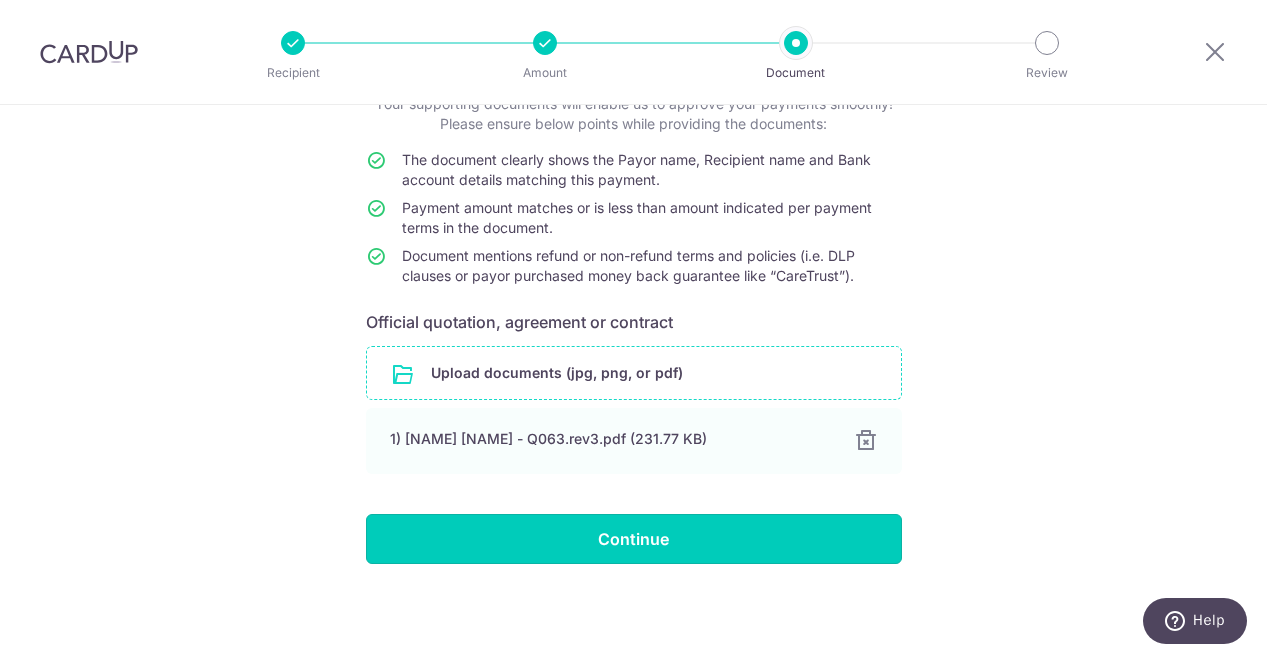 click on "Continue" at bounding box center [634, 539] 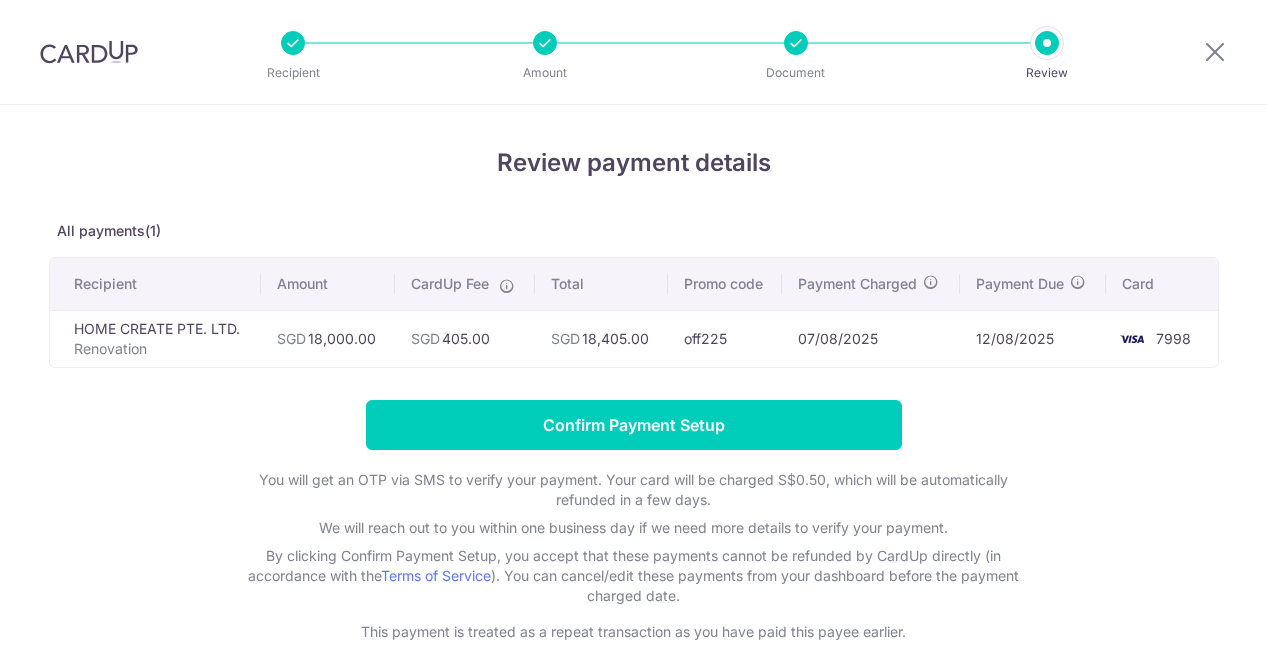 scroll, scrollTop: 0, scrollLeft: 0, axis: both 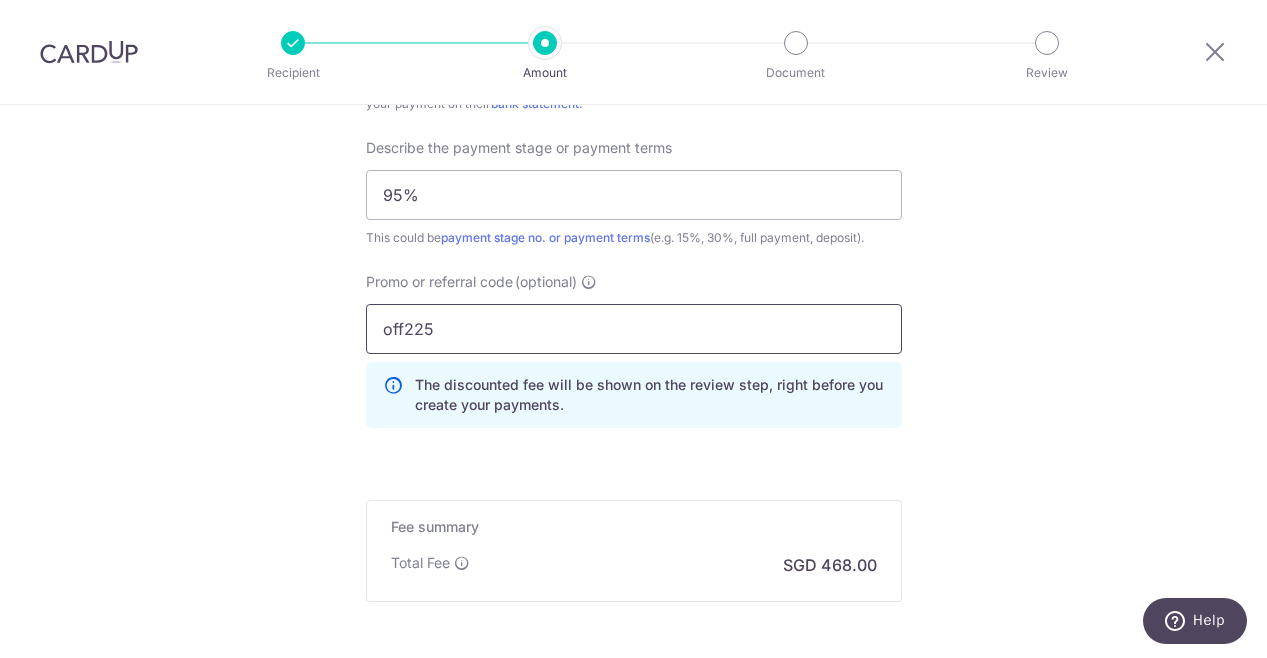 drag, startPoint x: 501, startPoint y: 321, endPoint x: 162, endPoint y: 319, distance: 339.0059 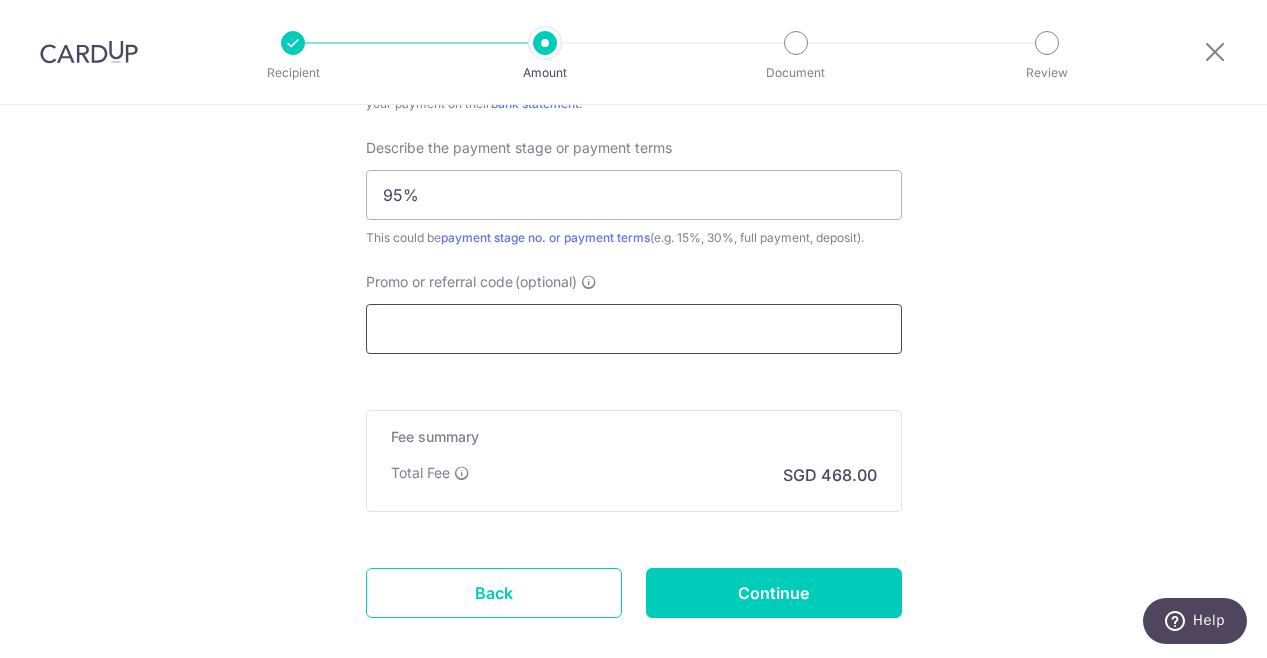 type 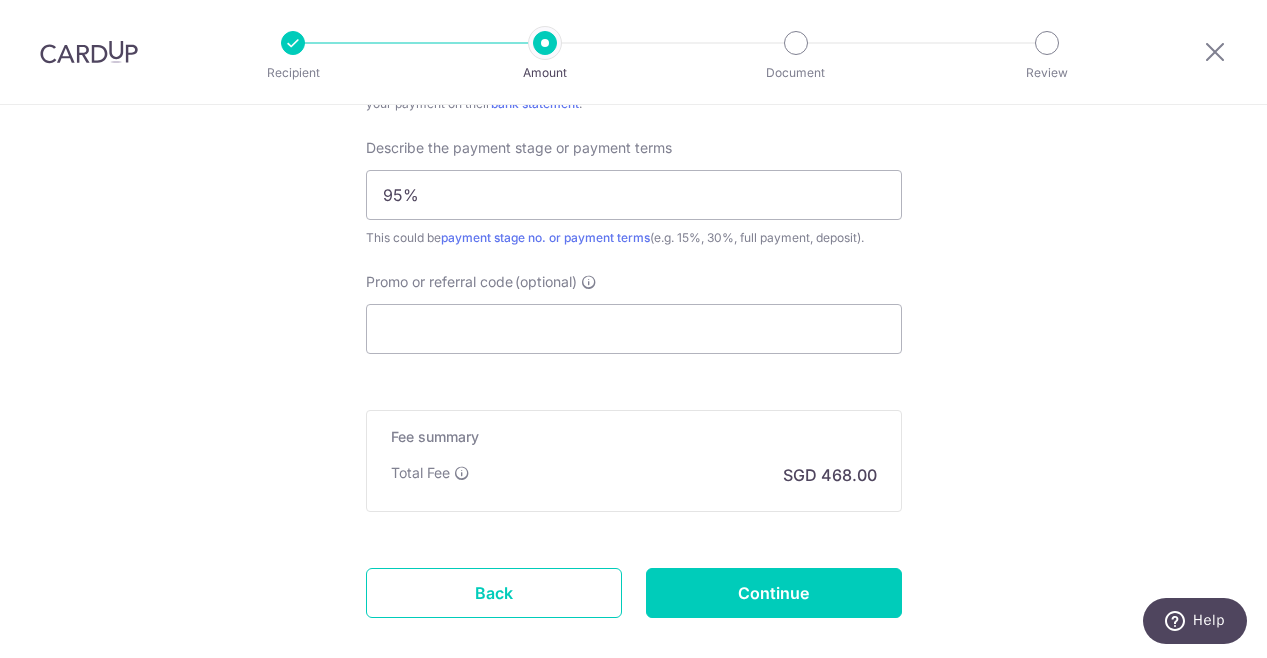 click on "Secure 256-bit SSL" at bounding box center [633, -245] 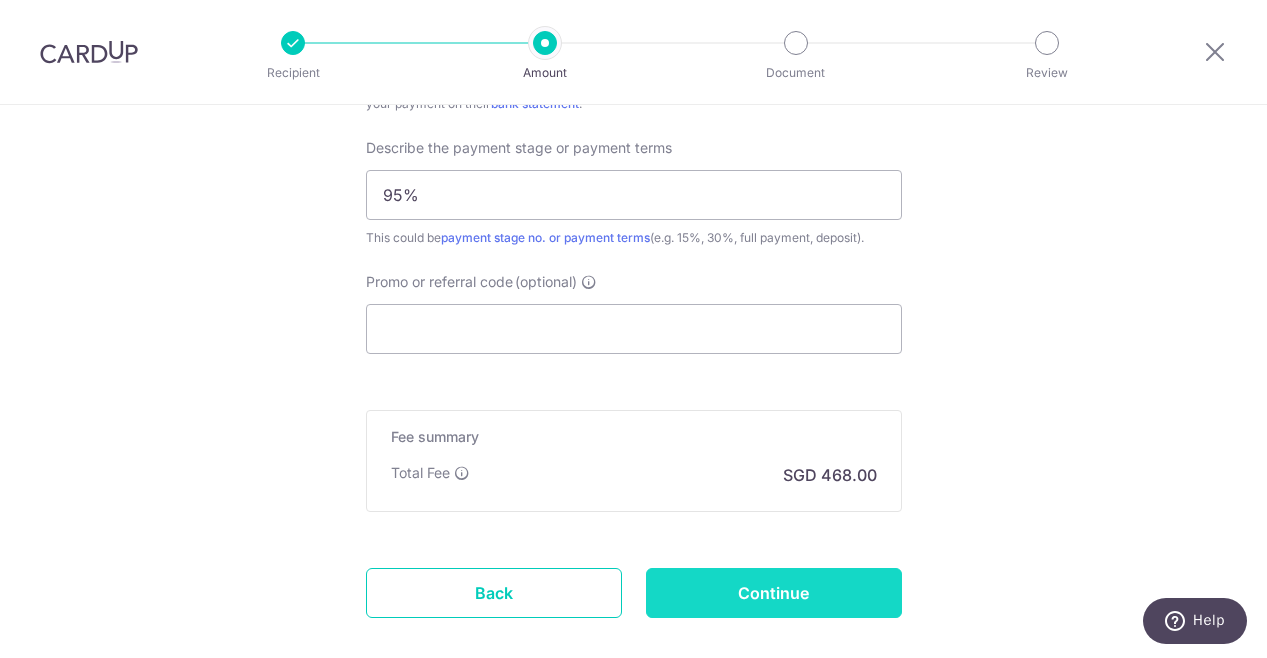 click on "Continue" at bounding box center (774, 593) 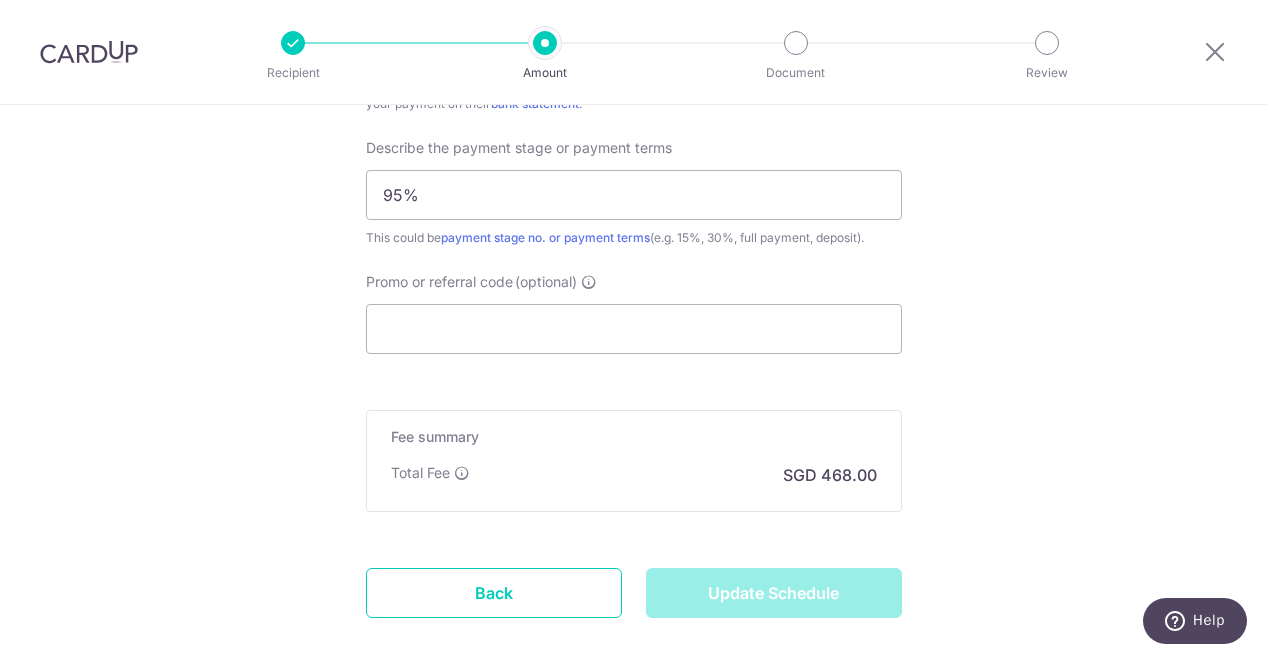 type on "Update Schedule" 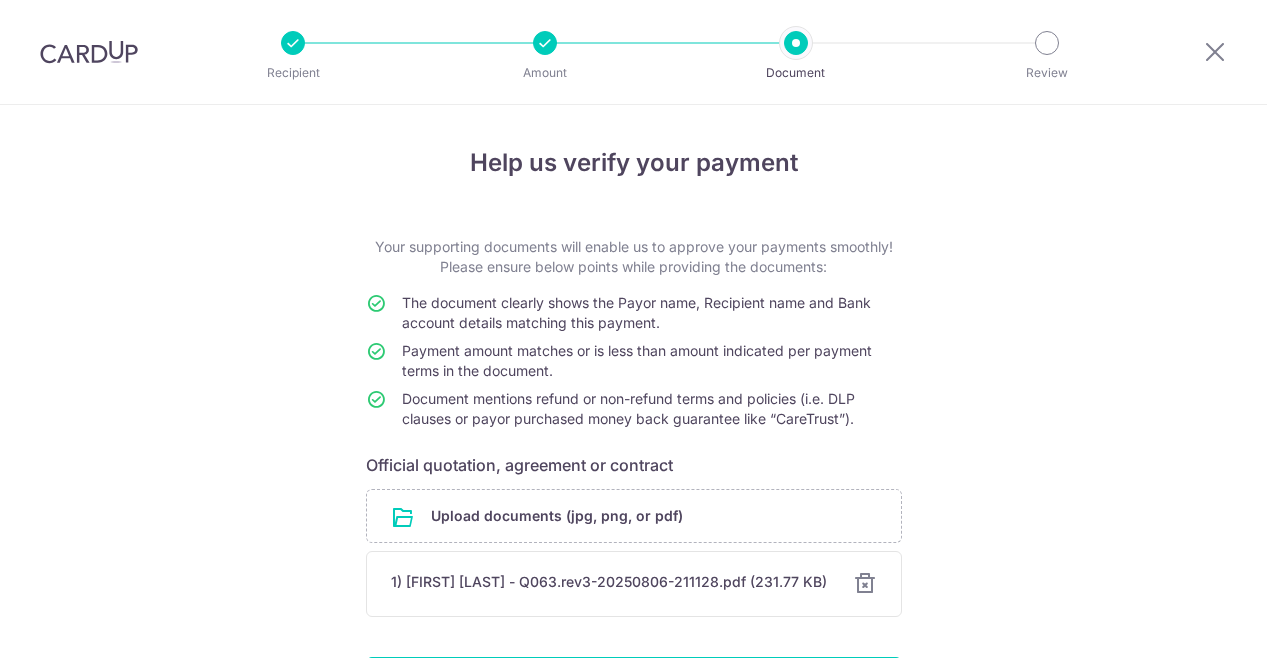 scroll, scrollTop: 0, scrollLeft: 0, axis: both 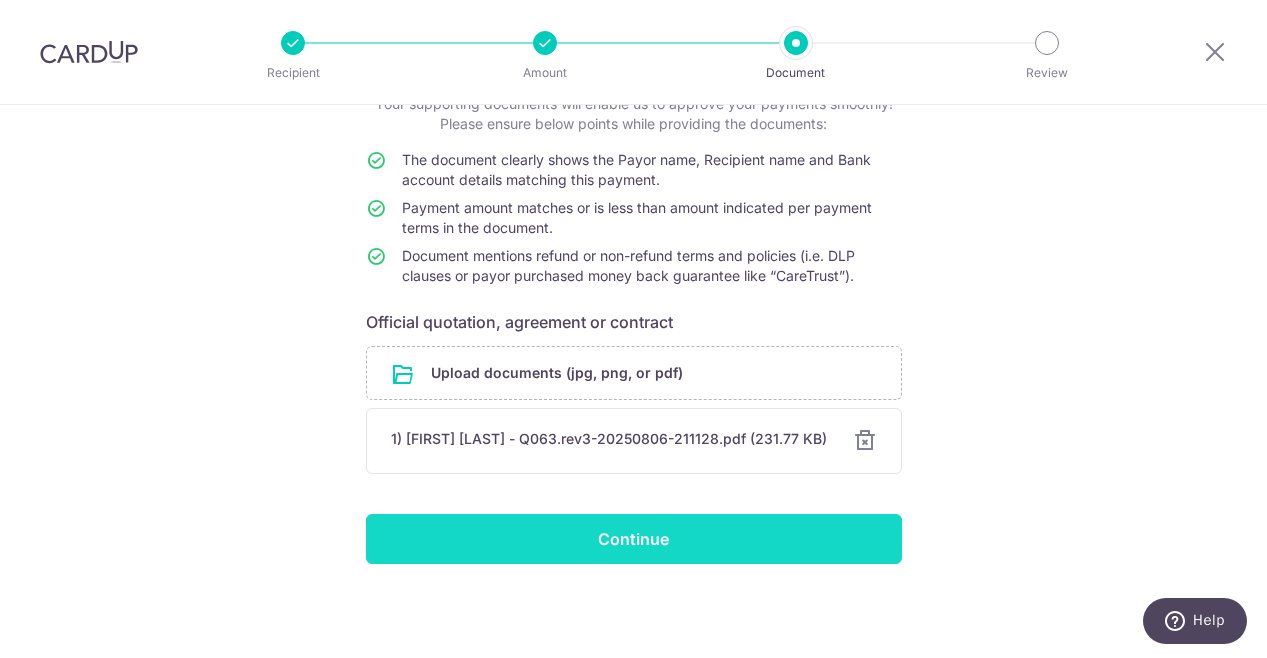 click on "Continue" at bounding box center (634, 539) 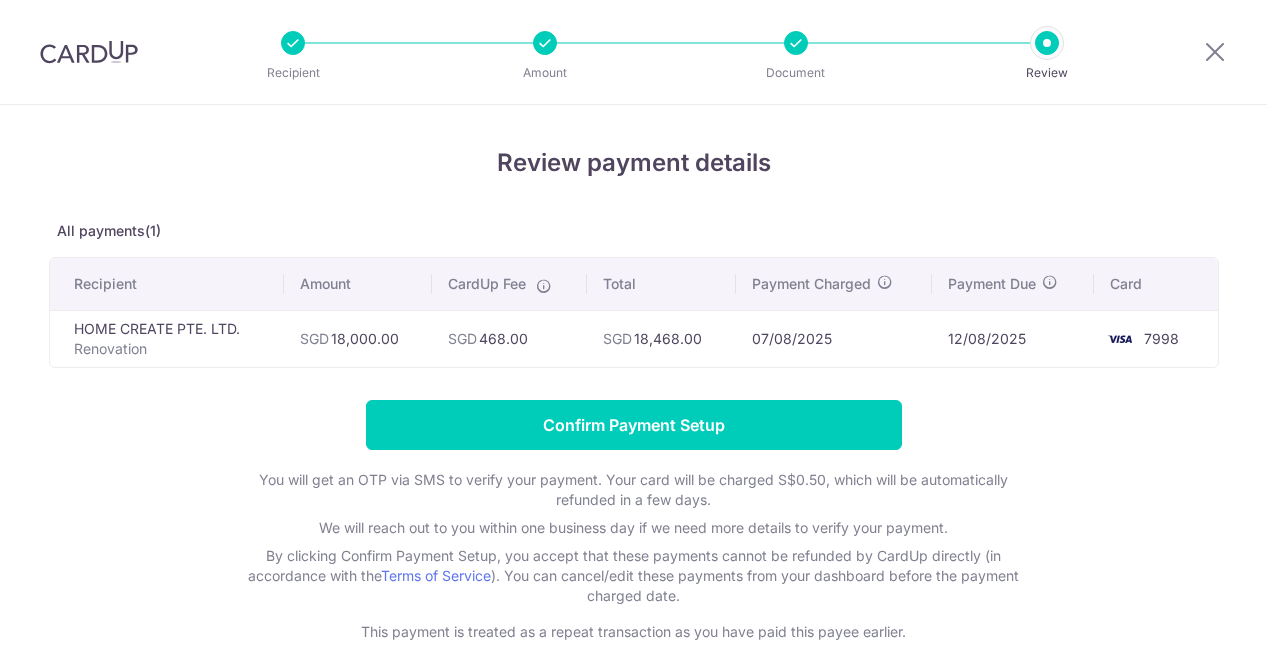 scroll, scrollTop: 0, scrollLeft: 0, axis: both 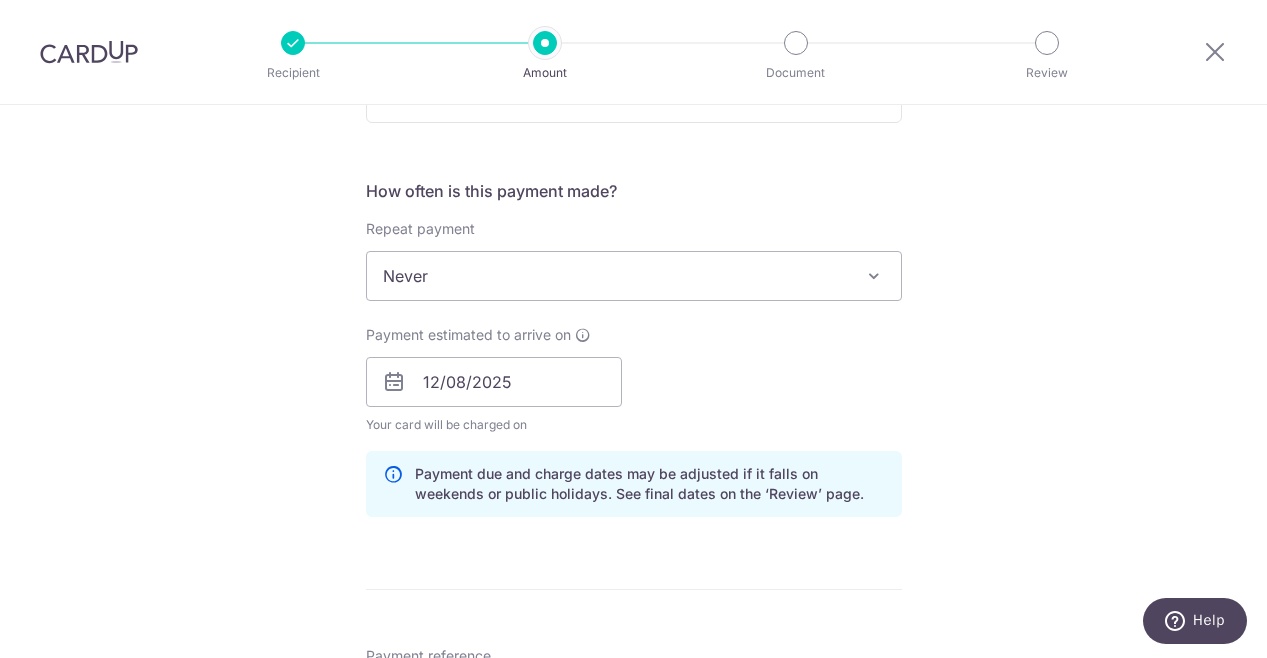 click on "Never" at bounding box center [634, 276] 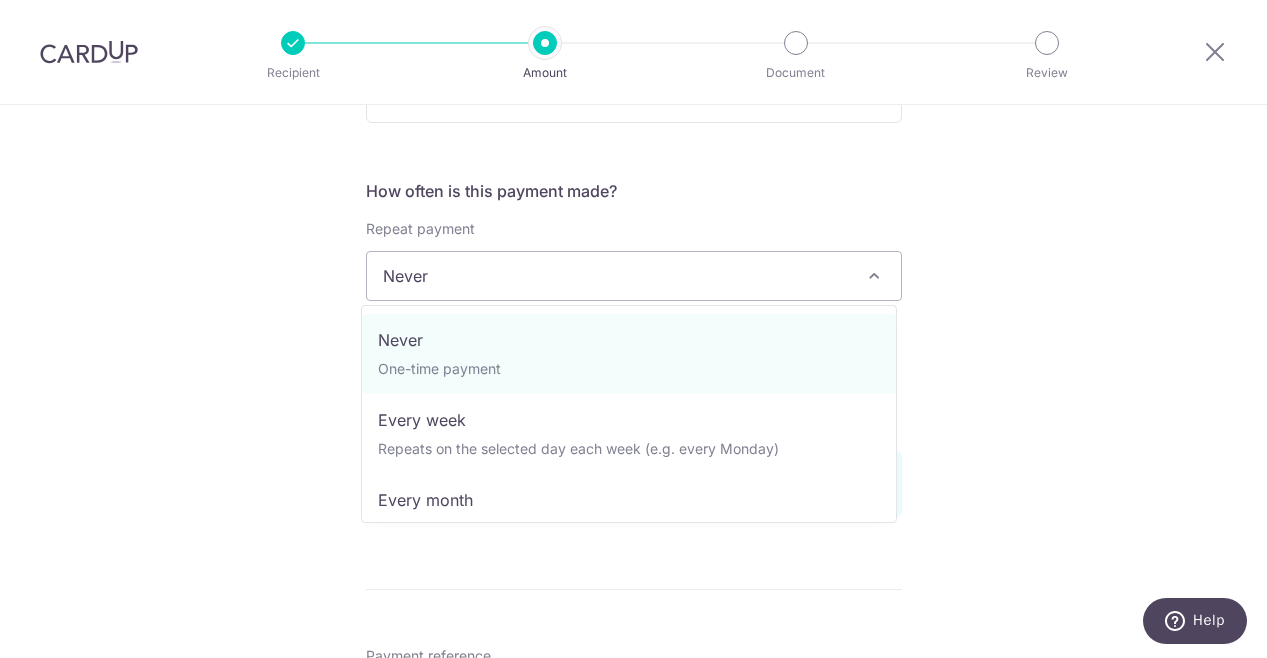 click on "SGD
18,000.00
18000.00
Select Card
**** 7998
Add credit card
Your Cards
**** 7998
**** 1008
Secure 256-bit SSL
Text
New card details
Card
Secure 256-bit SSL" at bounding box center [633, 417] 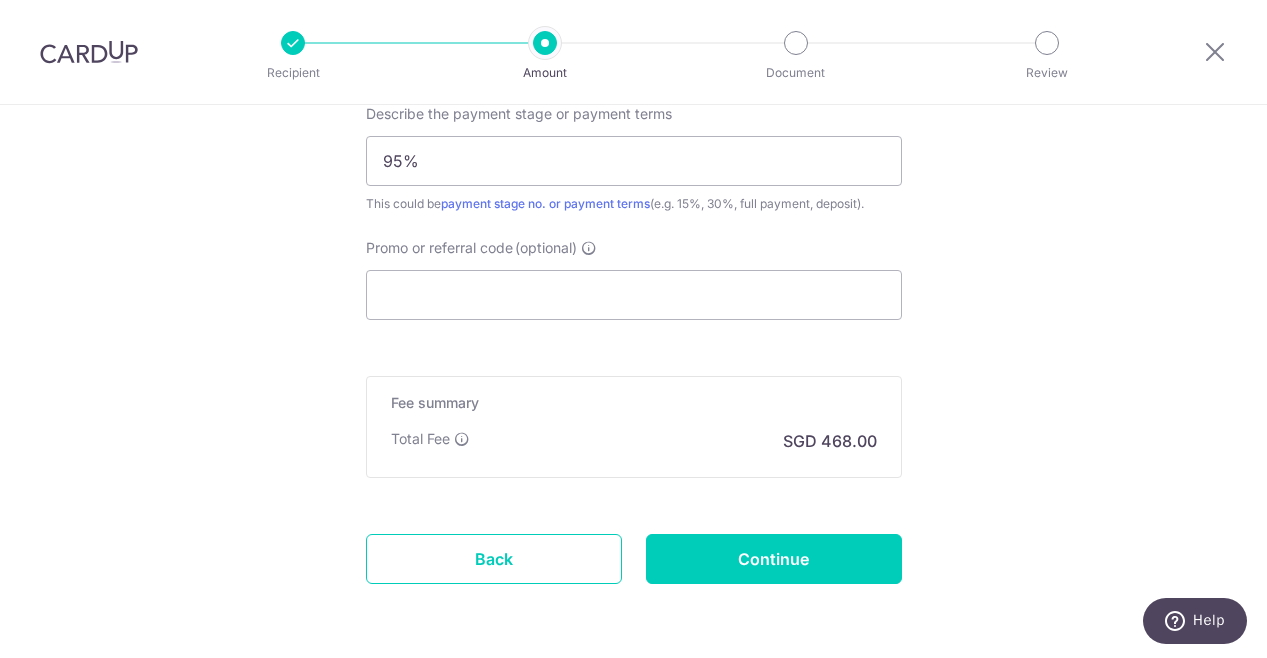 scroll, scrollTop: 1372, scrollLeft: 0, axis: vertical 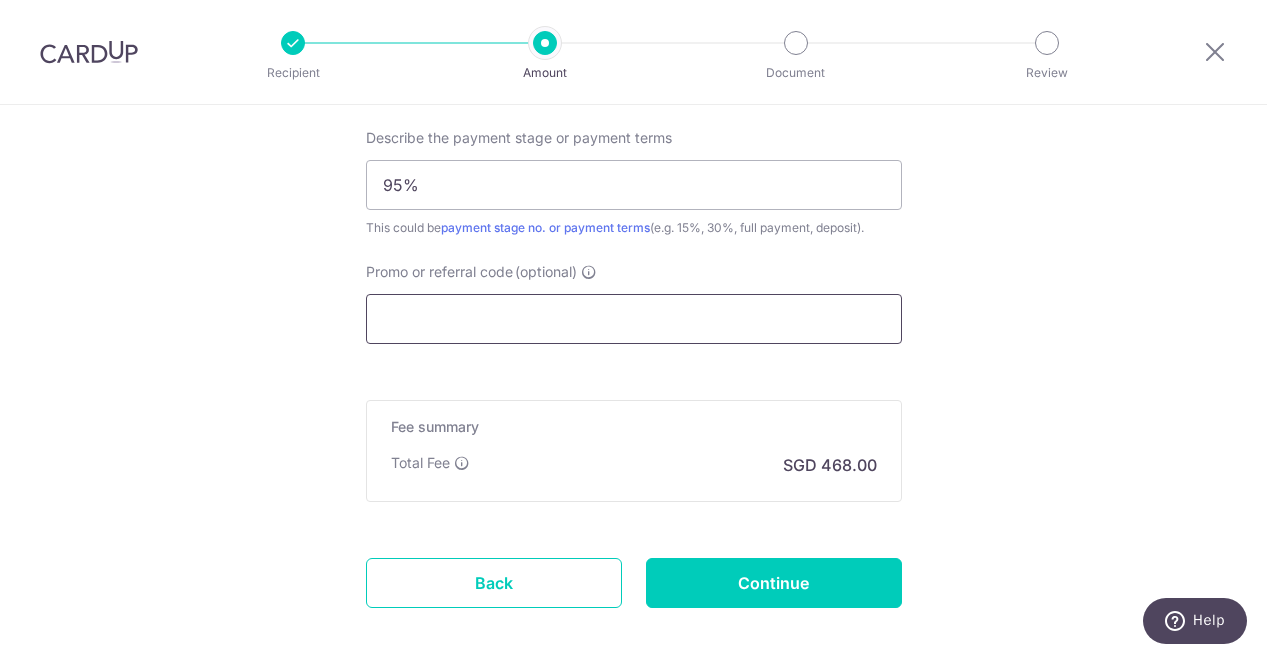 click on "Promo or referral code
(optional)" at bounding box center [634, 319] 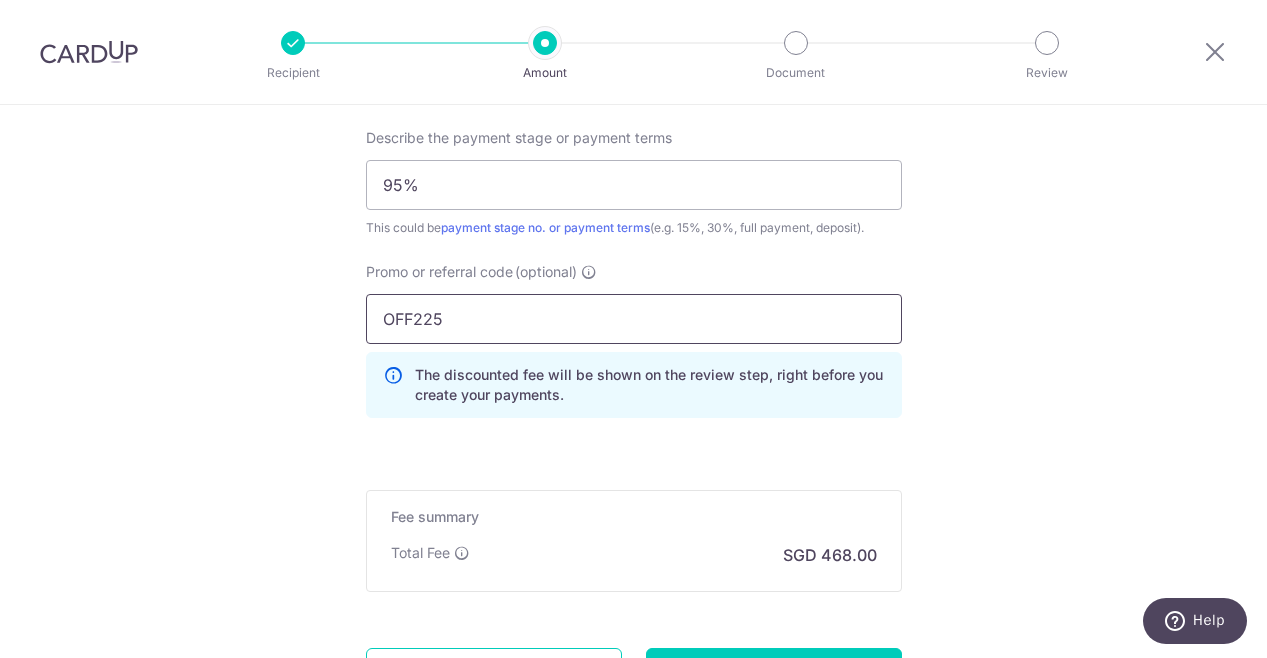 type on "OFF225" 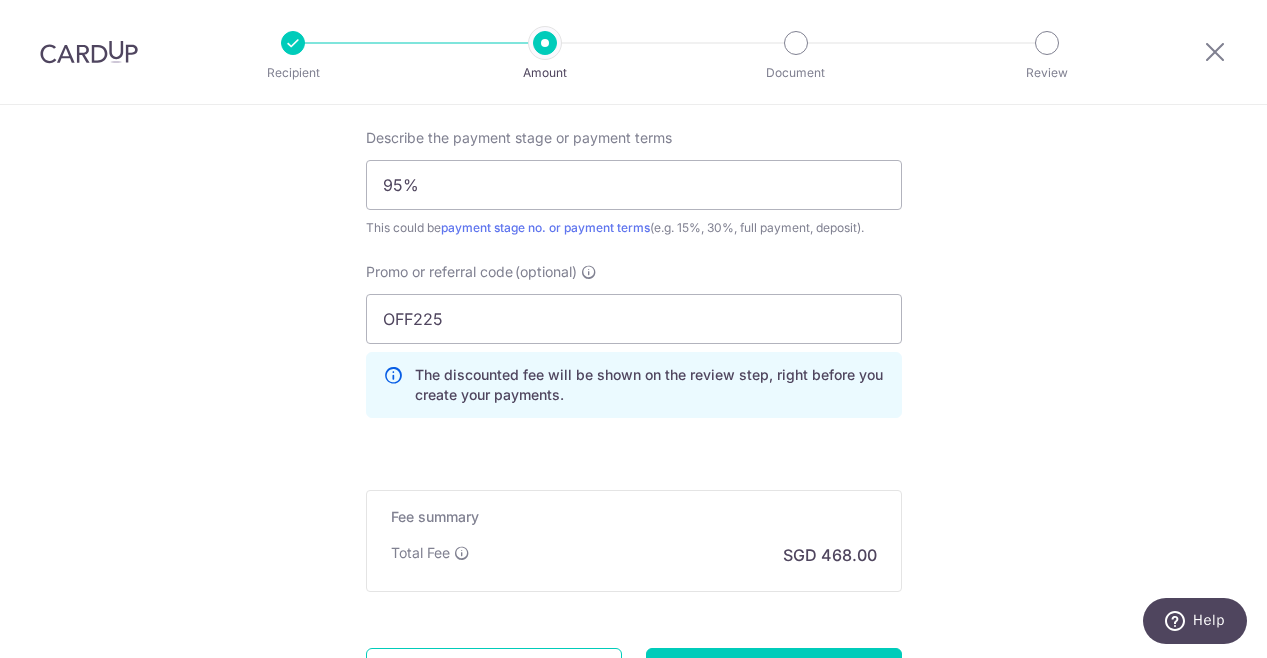 click on "SGD
18,000.00
18000.00
Select Card
**** 7998
Add credit card
Your Cards
**** 7998
**** 1008
Secure 256-bit SSL
Text
New card details
Card
Secure 256-bit SSL" at bounding box center (633, -210) 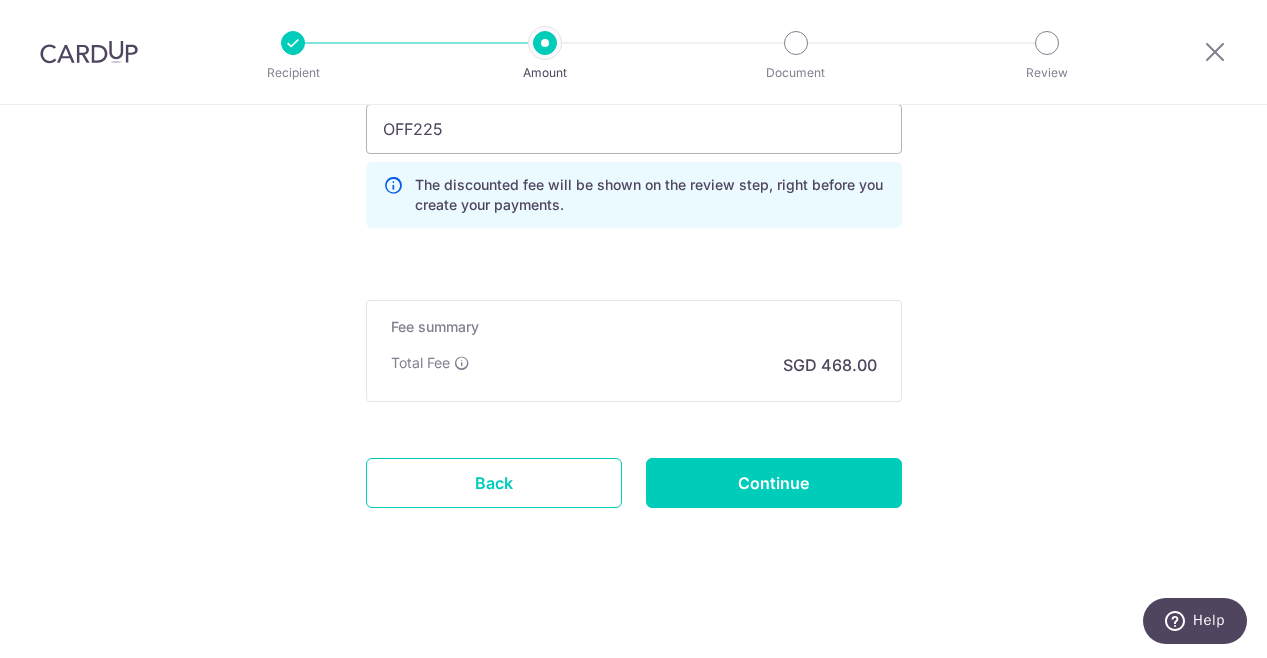 scroll, scrollTop: 1362, scrollLeft: 0, axis: vertical 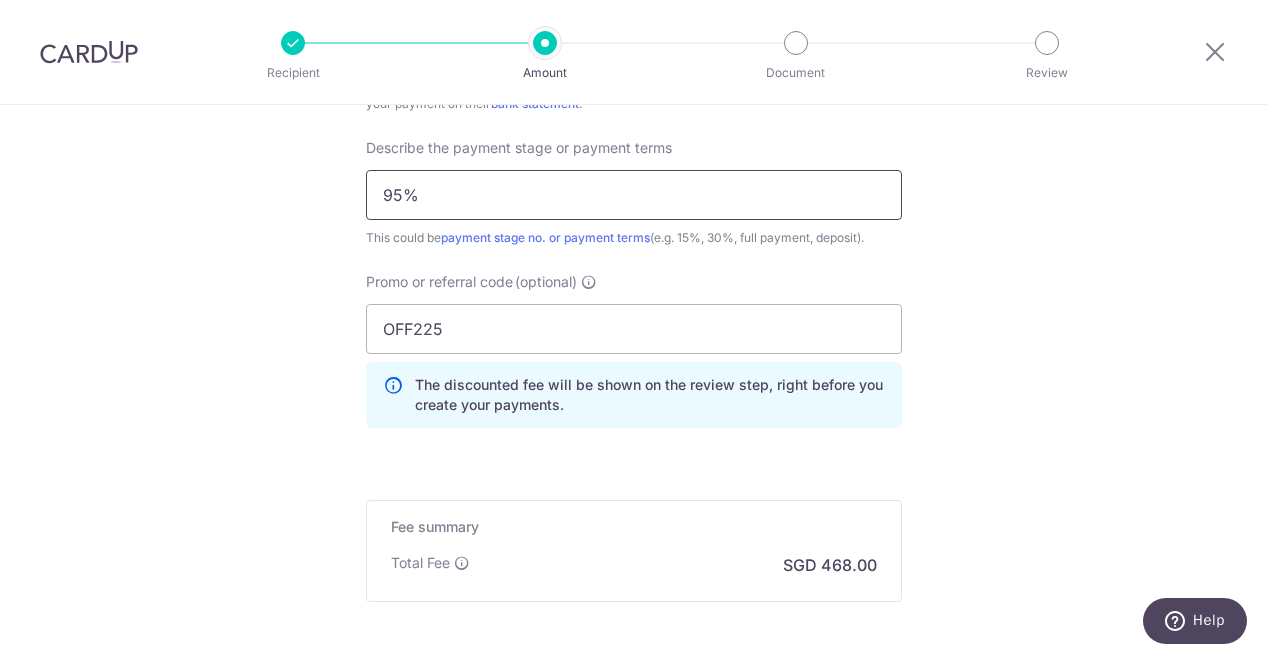 click on "95%" at bounding box center (634, 195) 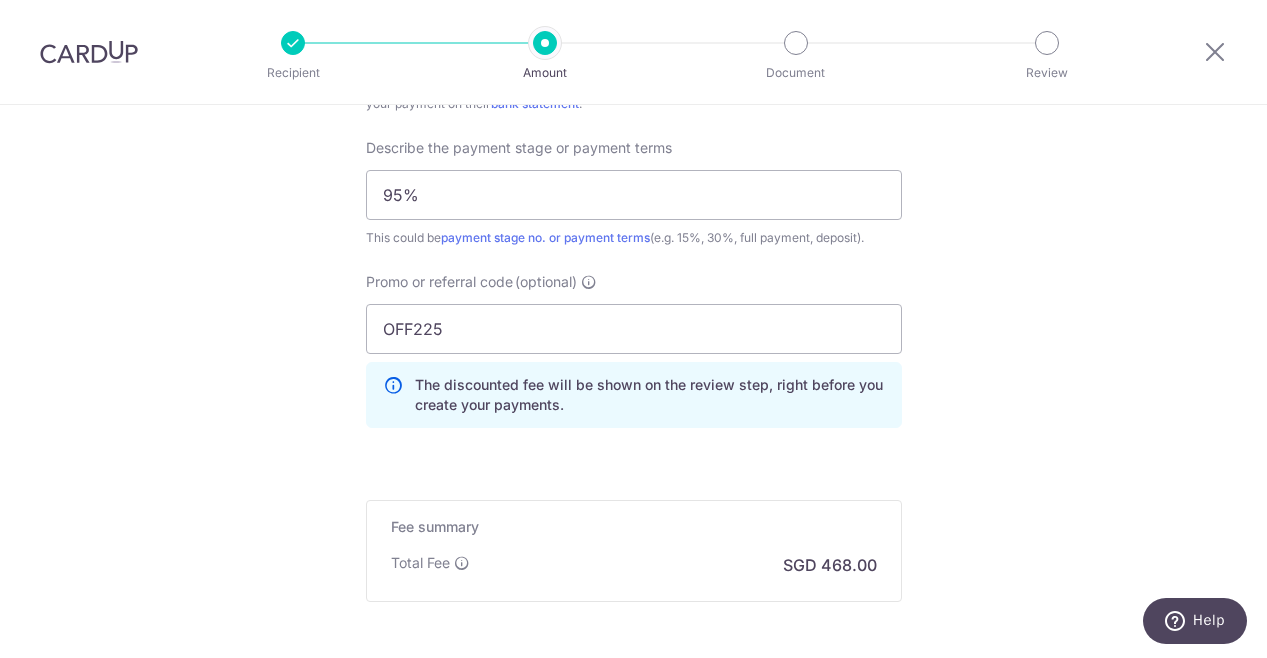 click on "Tell us more about your payment
Enter payment amount
SGD
18,000.00
18000.00
Select Card
**** 7998
Add credit card
Your Cards
**** 7998
**** 1008
Secure 256-bit SSL
Text
New card details
Card
Secure 256-bit SSL" at bounding box center (633, -200) 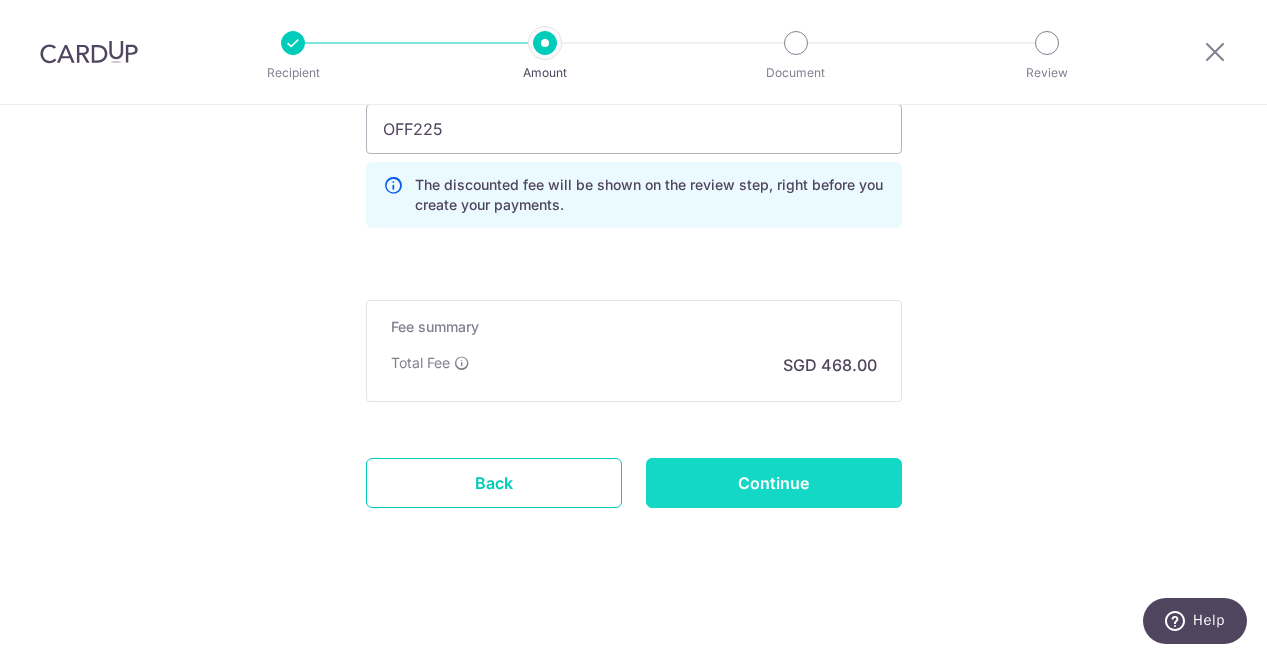 click on "Continue" at bounding box center (774, 483) 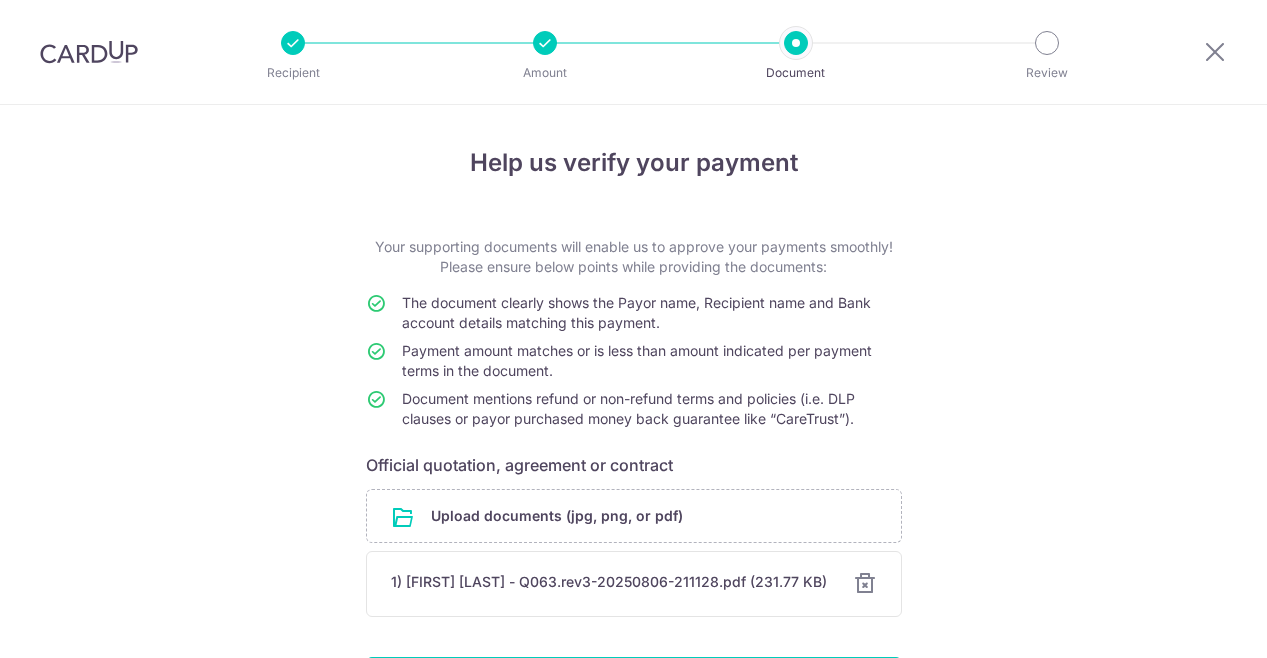scroll, scrollTop: 0, scrollLeft: 0, axis: both 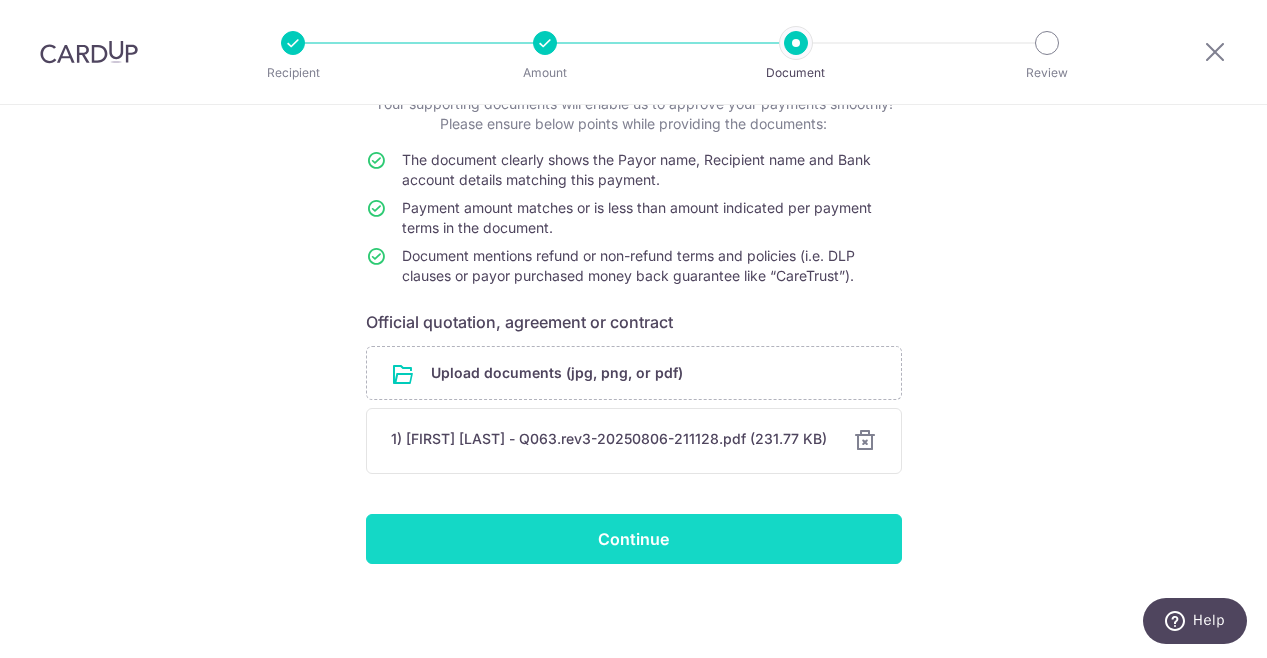 click on "Continue" at bounding box center [634, 539] 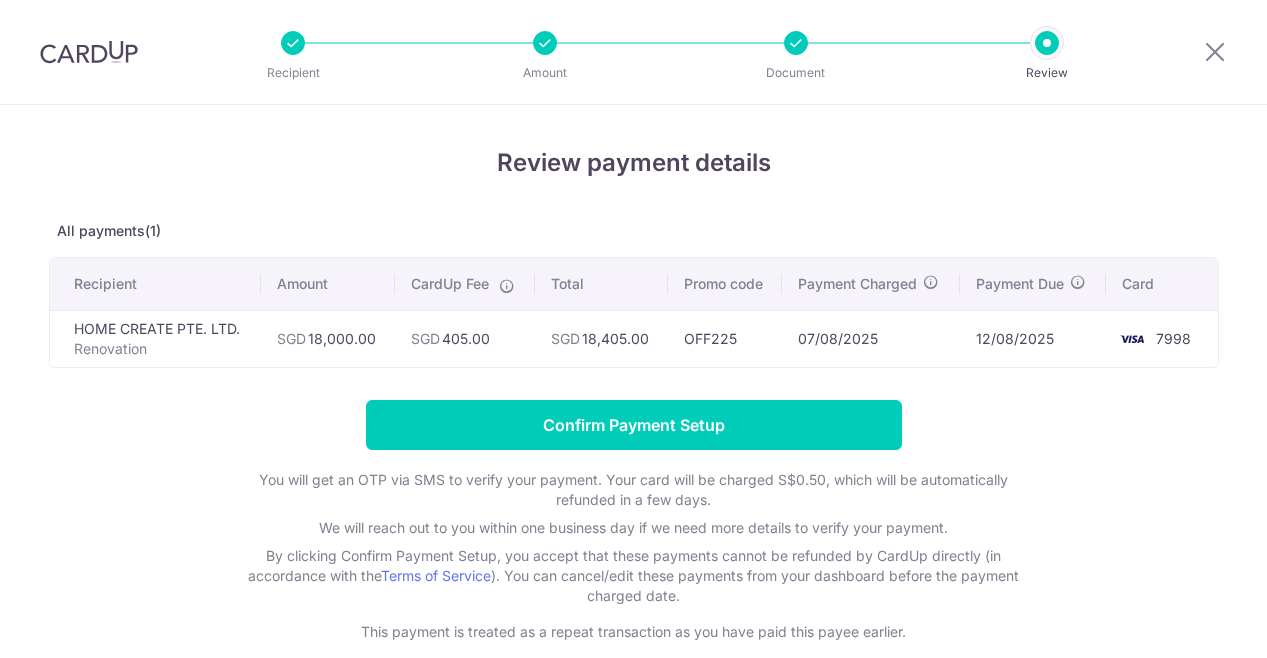 scroll, scrollTop: 0, scrollLeft: 0, axis: both 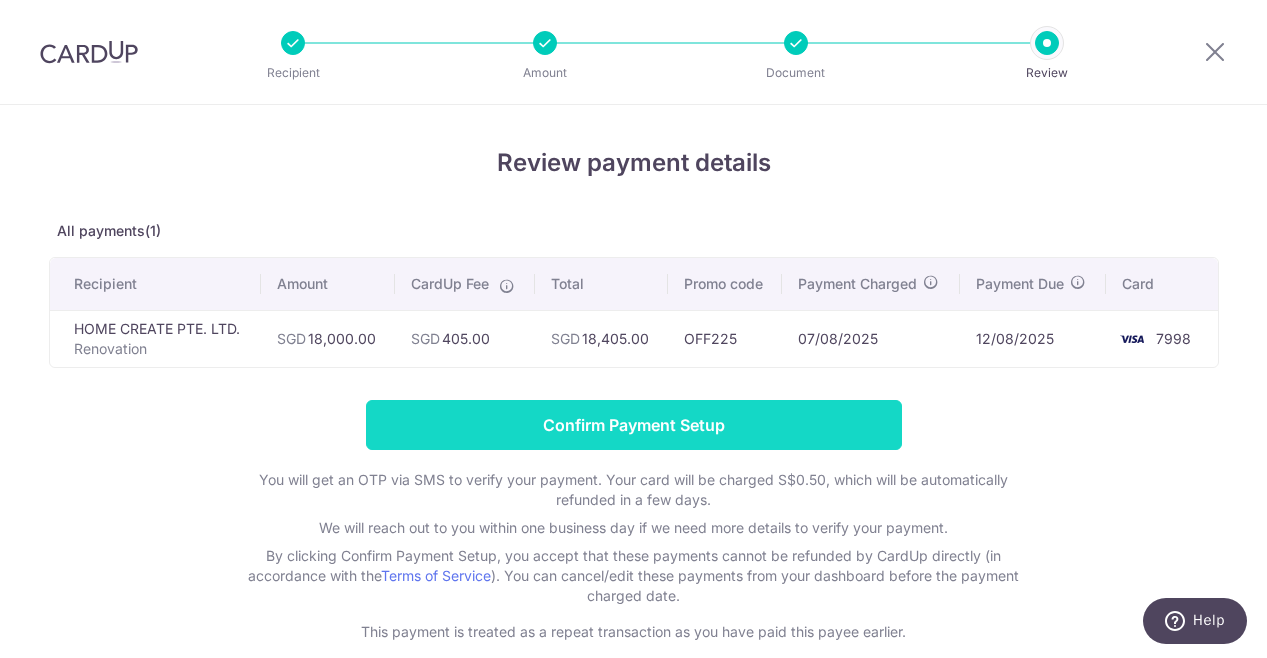 click on "Confirm Payment Setup" at bounding box center [634, 425] 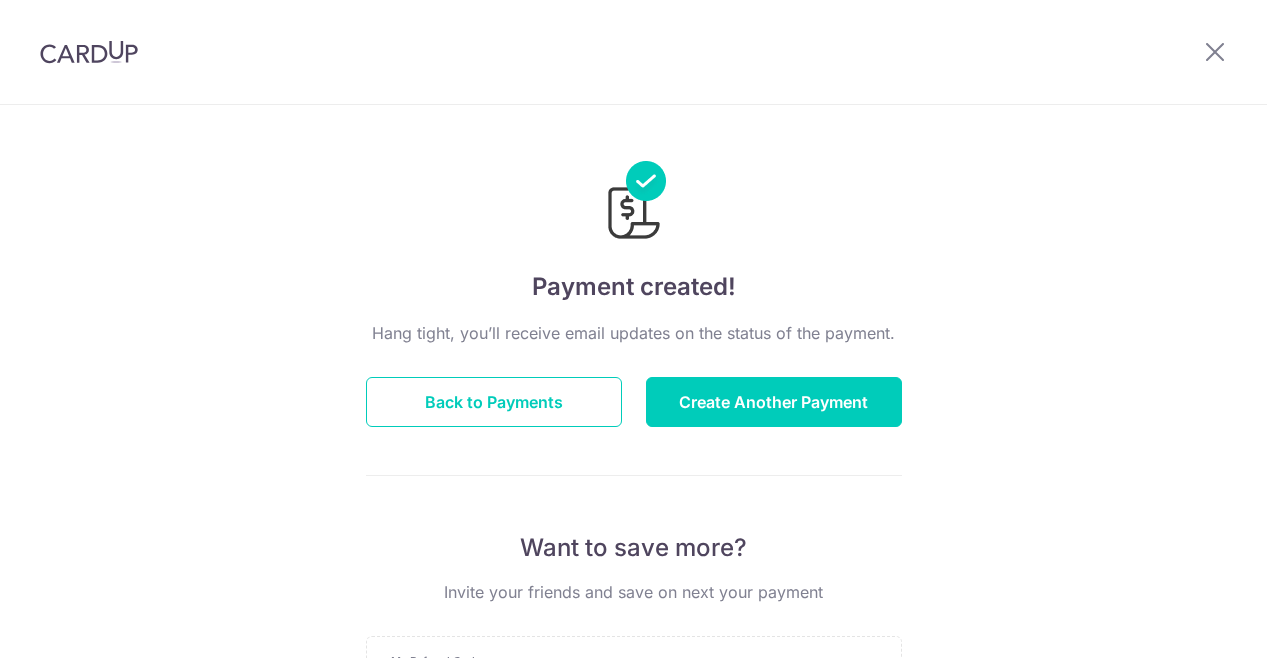 scroll, scrollTop: 0, scrollLeft: 0, axis: both 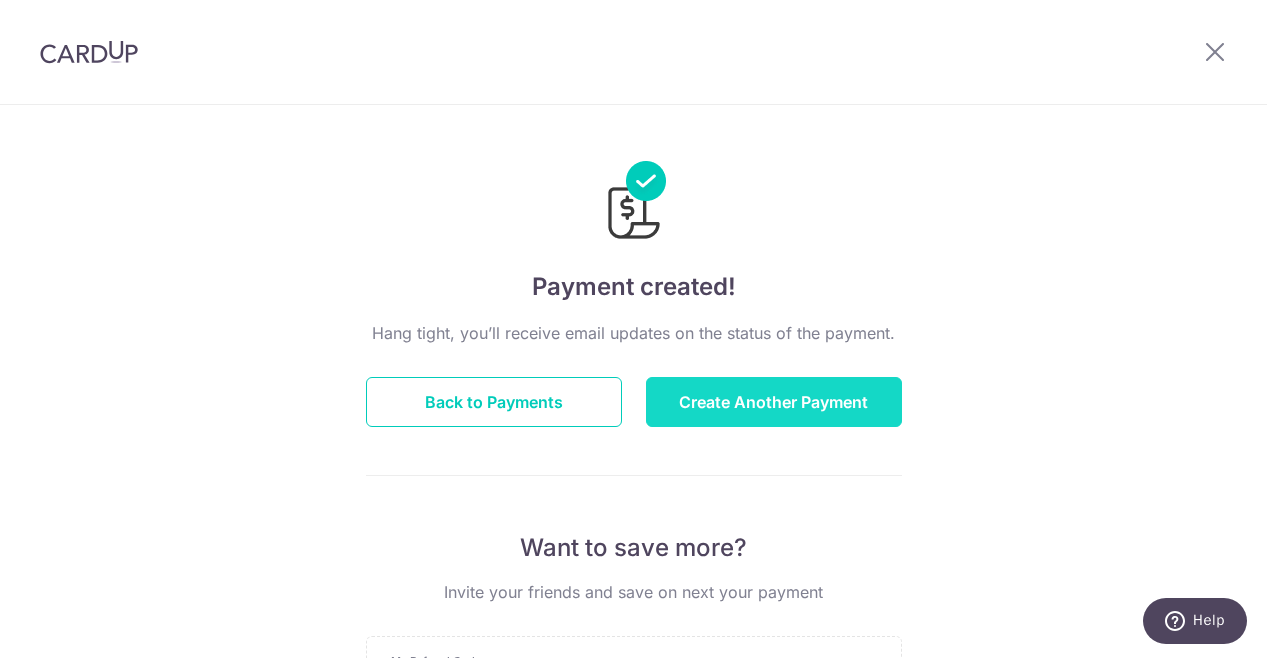click on "Create Another Payment" at bounding box center (774, 402) 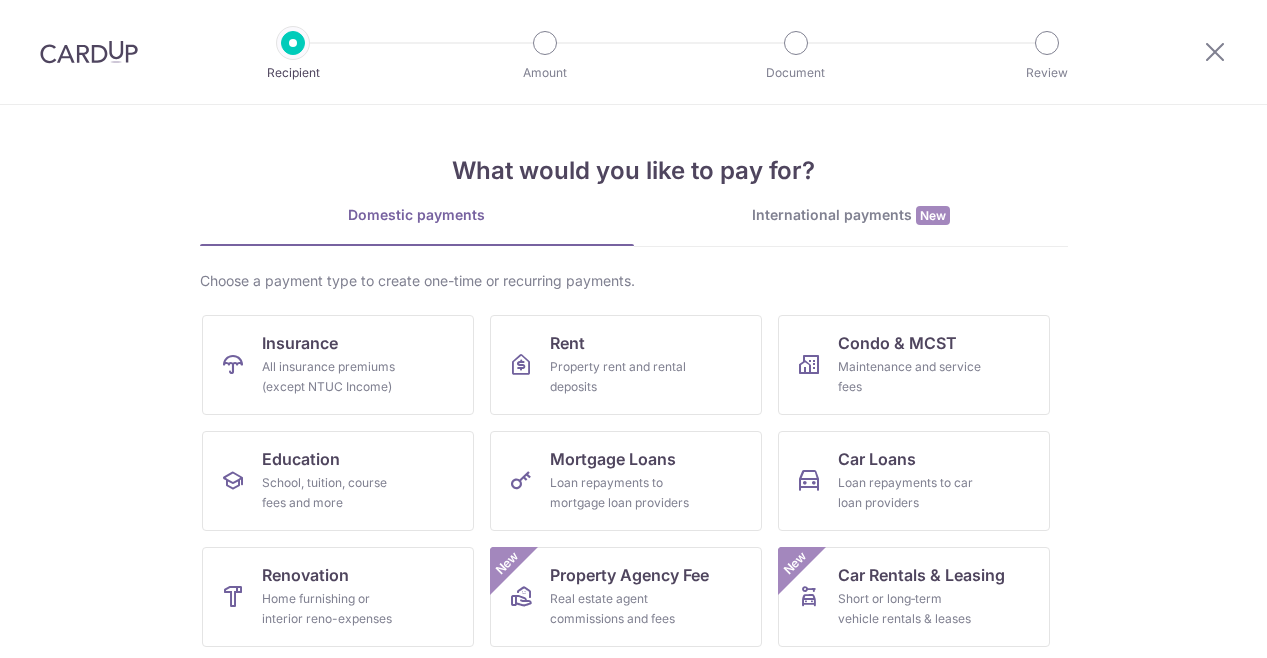 scroll, scrollTop: 0, scrollLeft: 0, axis: both 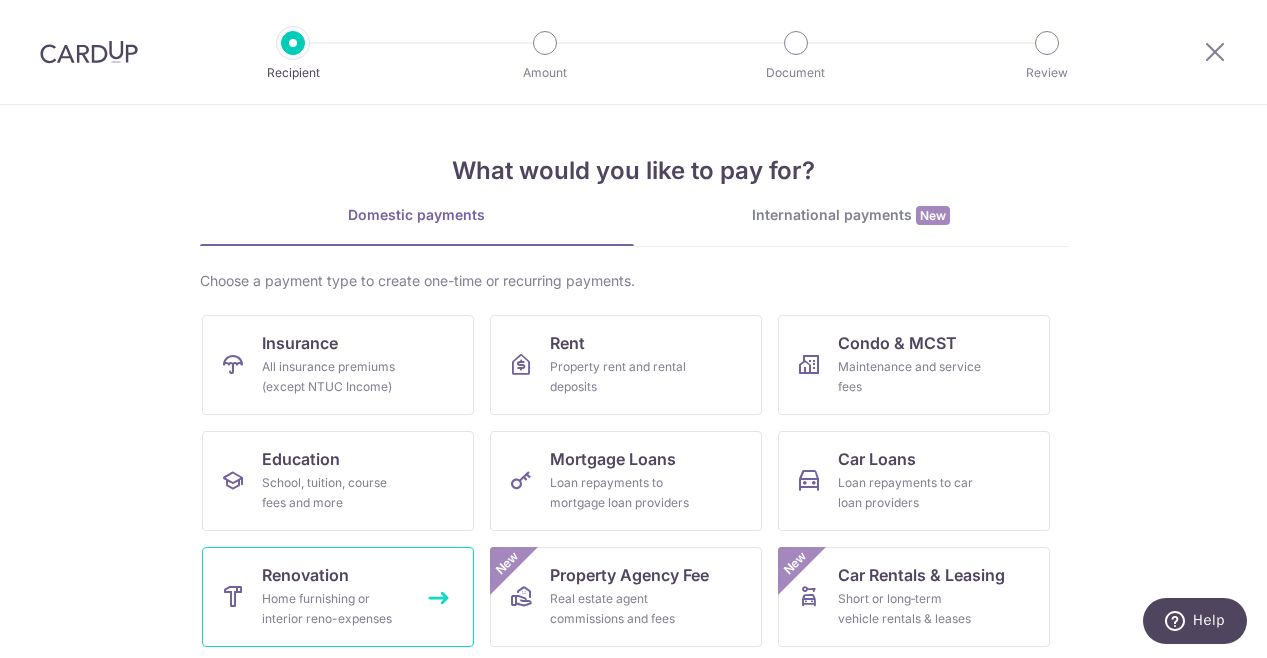 click on "Home furnishing or interior reno-expenses" at bounding box center (334, 609) 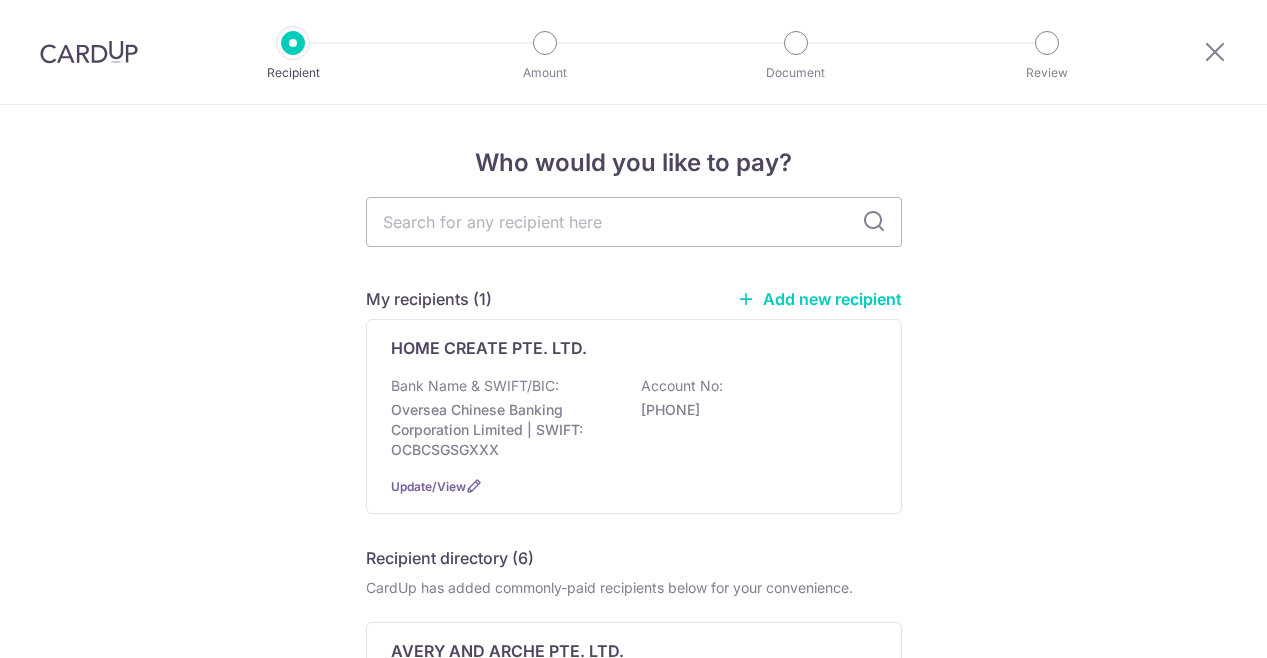 scroll, scrollTop: 0, scrollLeft: 0, axis: both 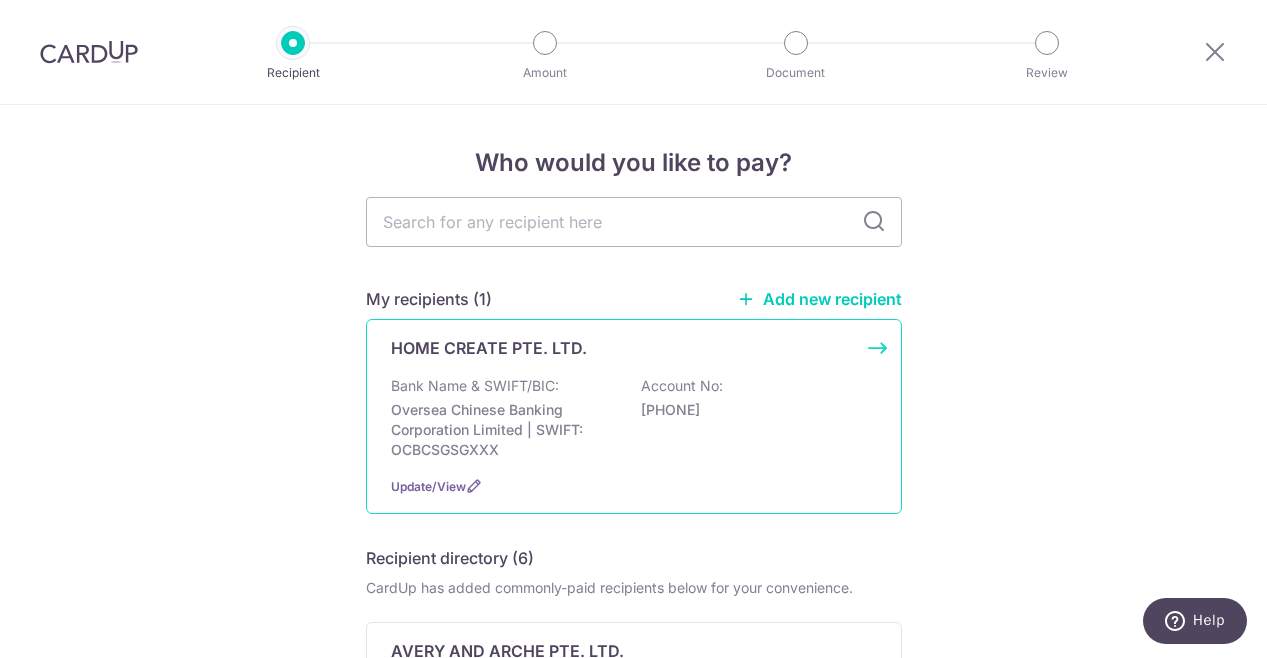 click on "HOME CREATE PTE. LTD." at bounding box center [622, 348] 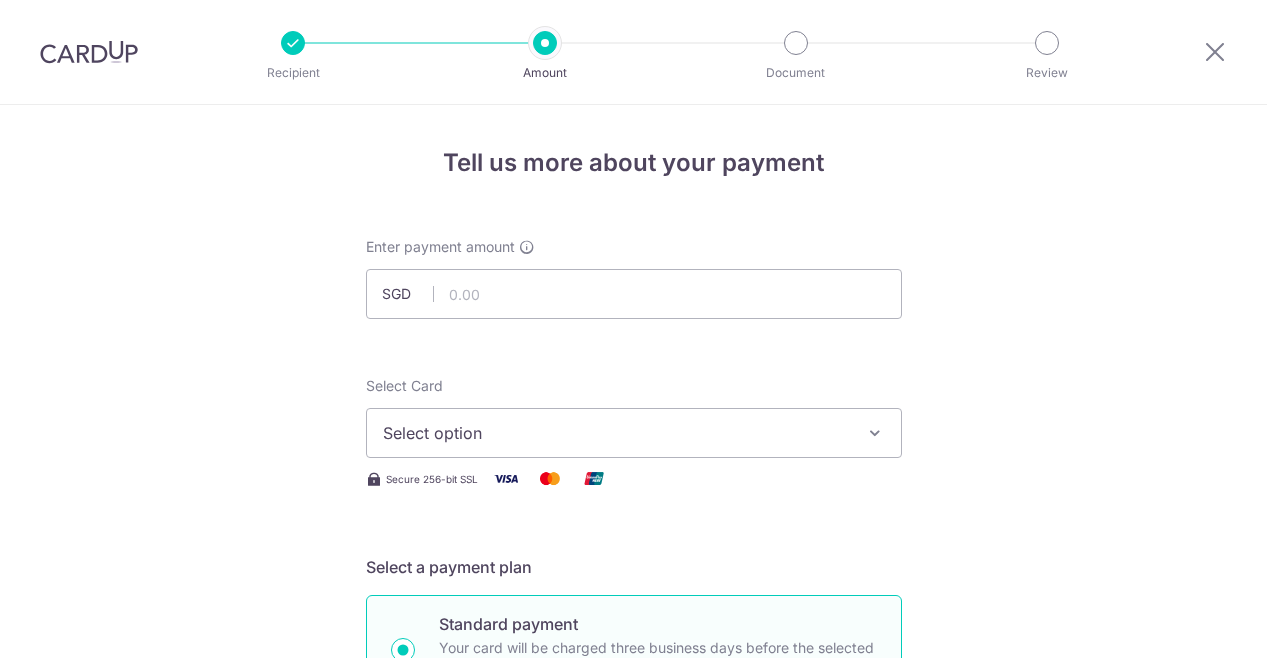 scroll, scrollTop: 0, scrollLeft: 0, axis: both 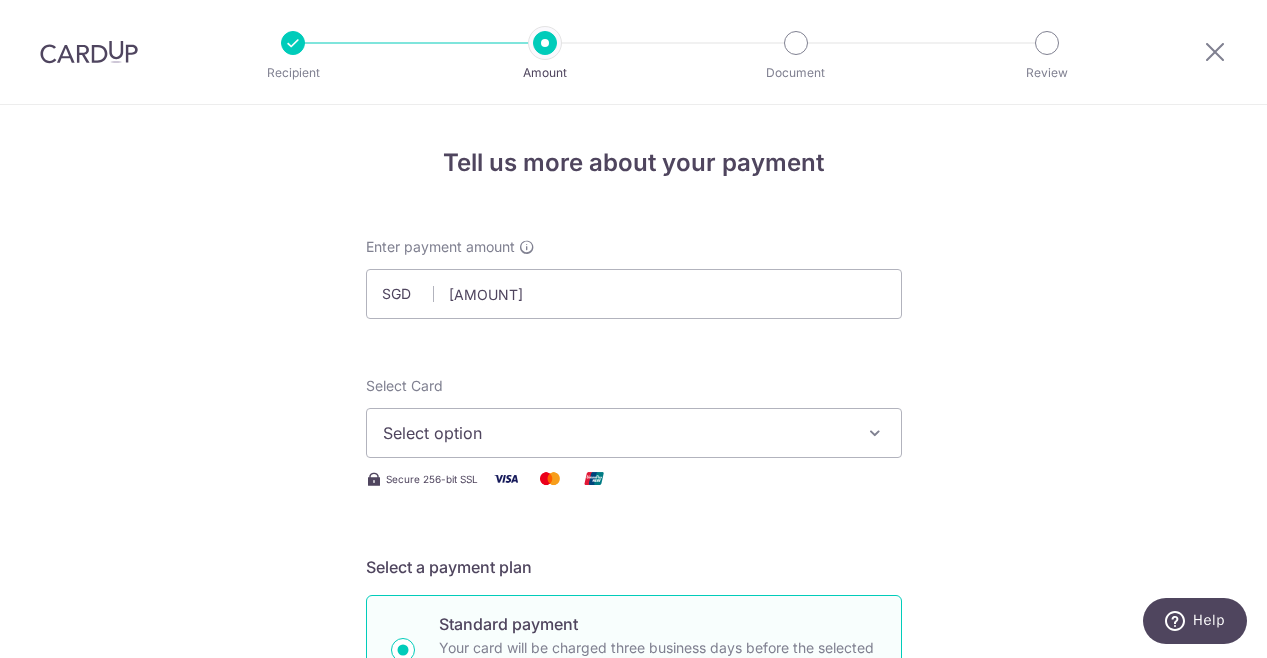 type on "10,360.00" 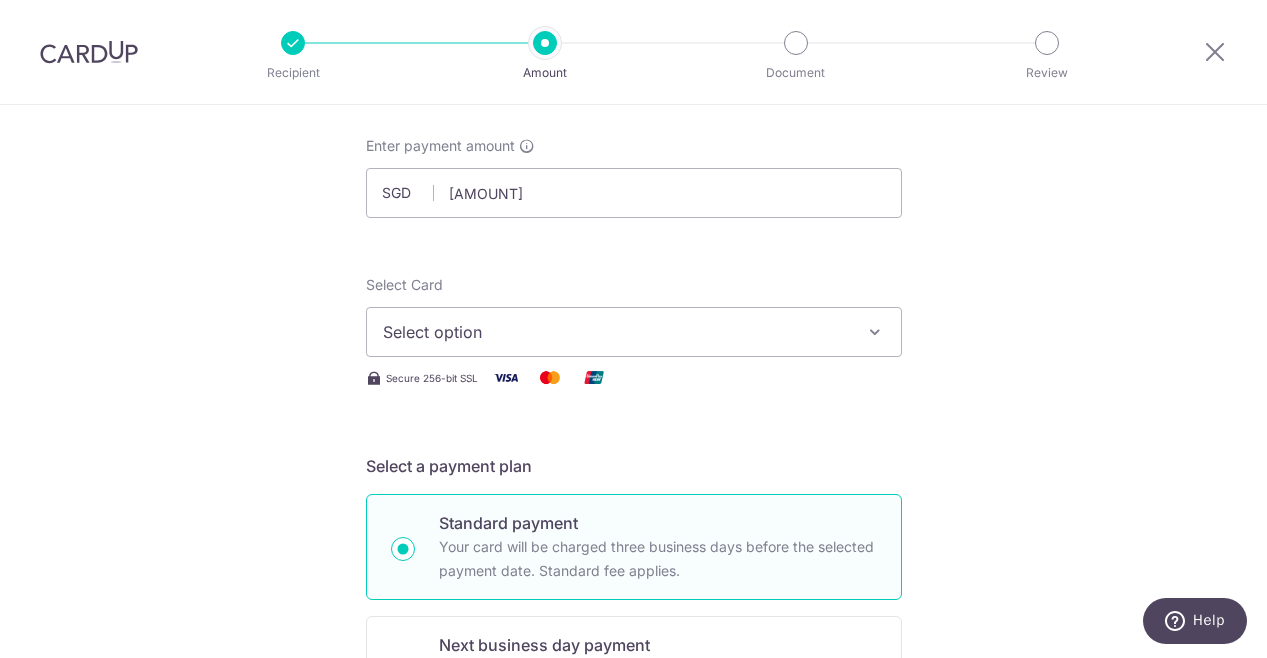 scroll, scrollTop: 200, scrollLeft: 0, axis: vertical 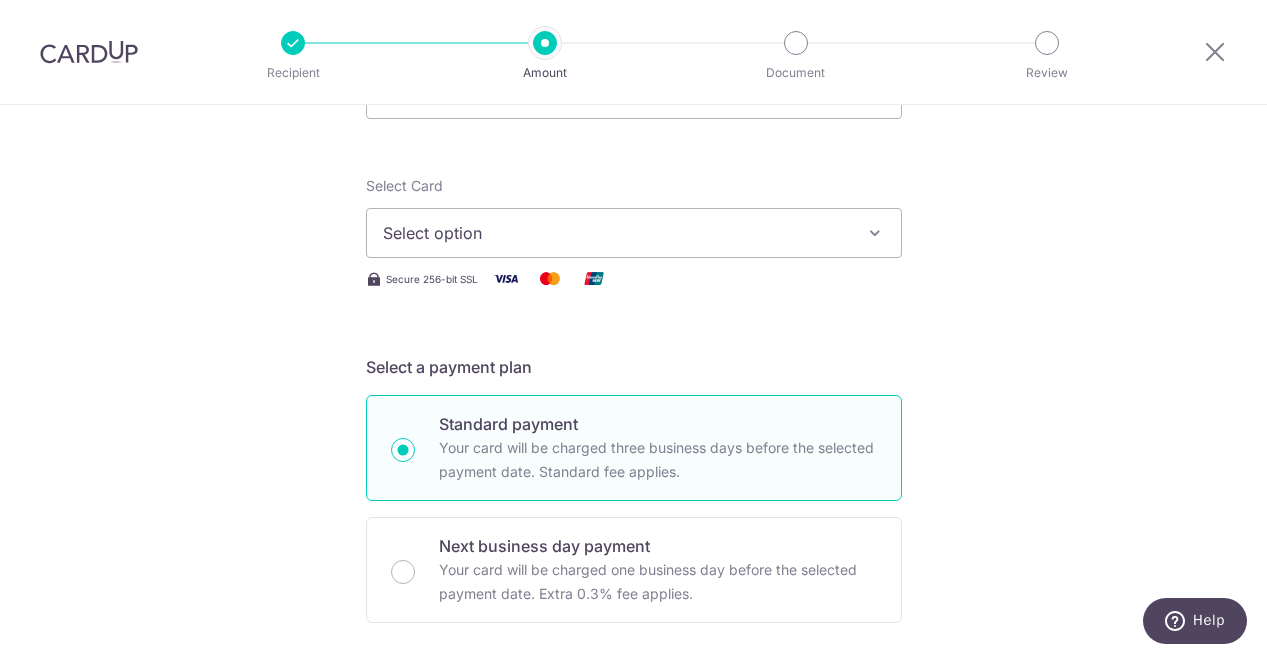 click on "Select option" at bounding box center [616, 233] 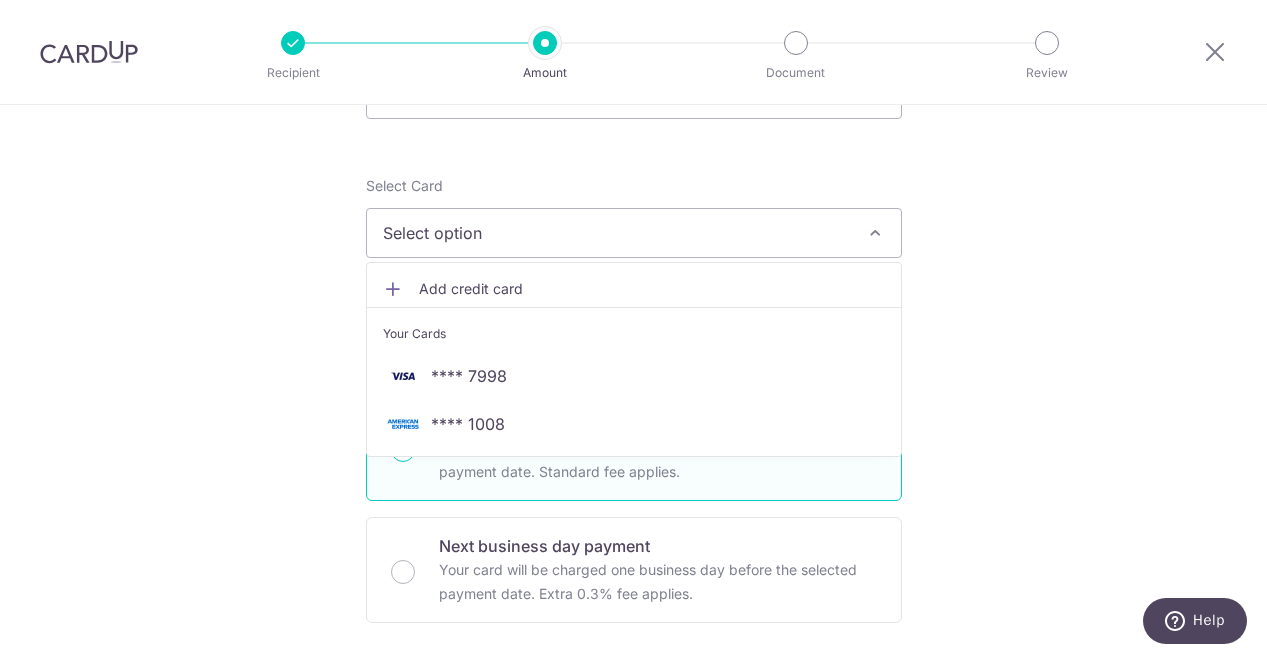 click on "Add credit card" at bounding box center [652, 289] 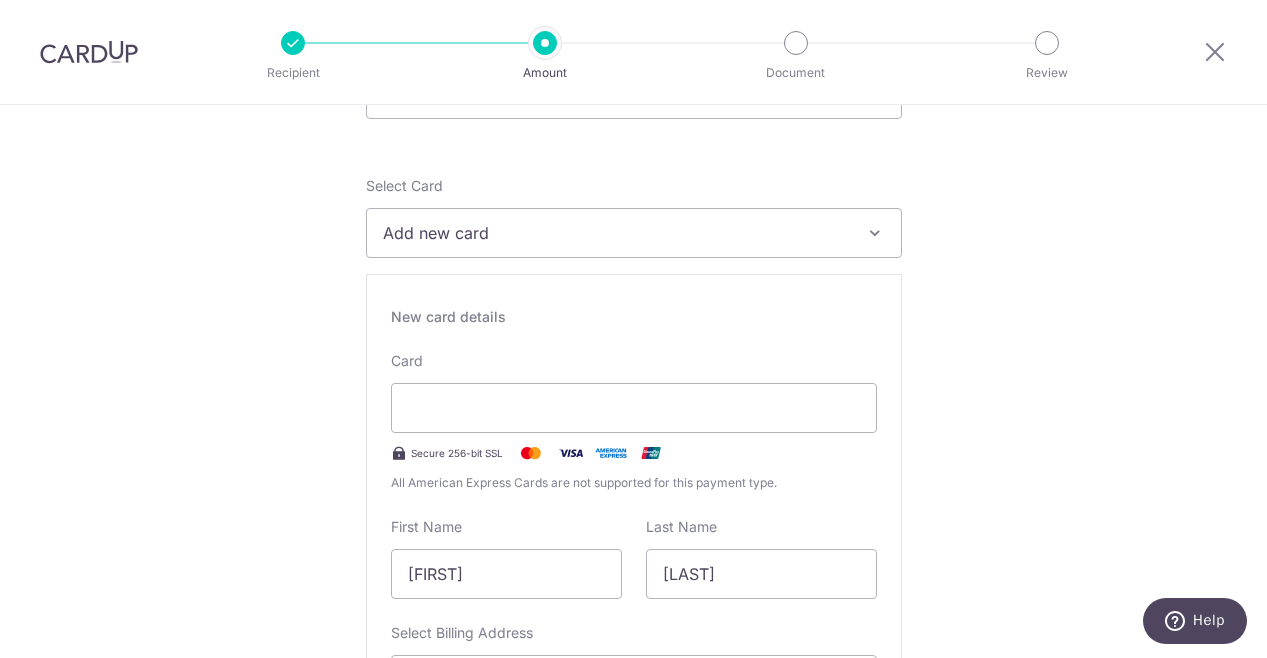 click on "Tell us more about your payment
Enter payment amount
SGD
10,360.00
10360.00
Select Card
Add new card
Add credit card
Your Cards
**** 7998
**** 1008
Secure 256-bit SSL
Text
New card details
Card" at bounding box center (633, 1141) 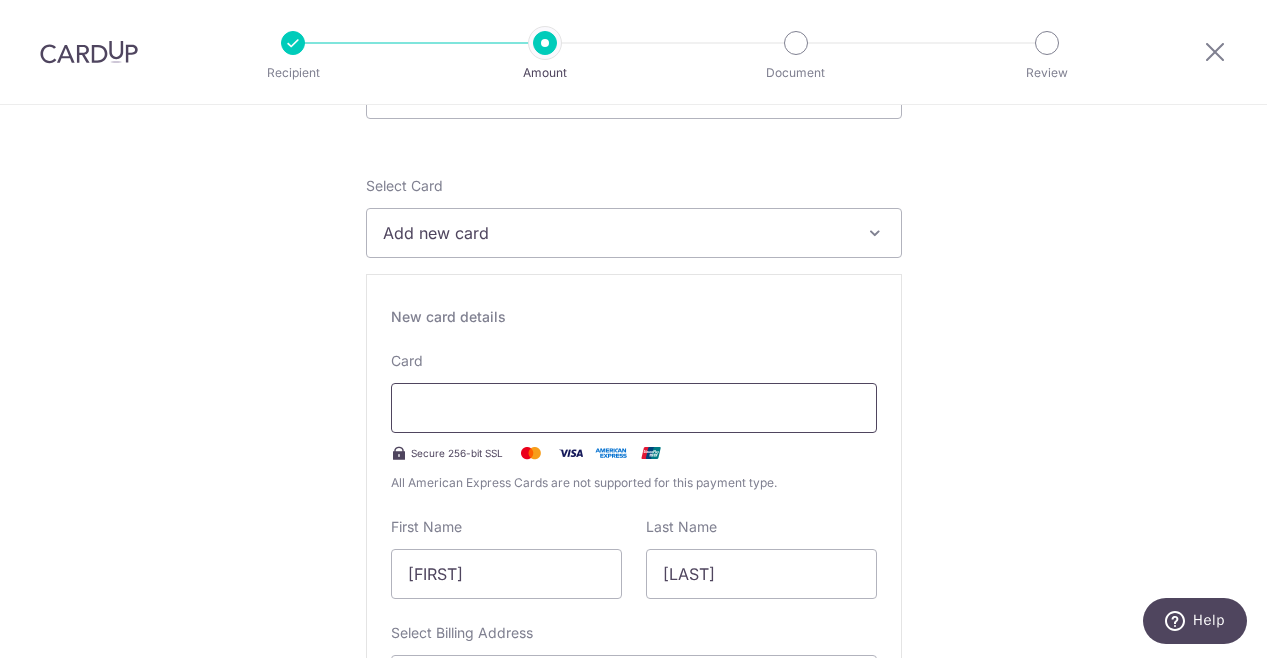 scroll, scrollTop: 400, scrollLeft: 0, axis: vertical 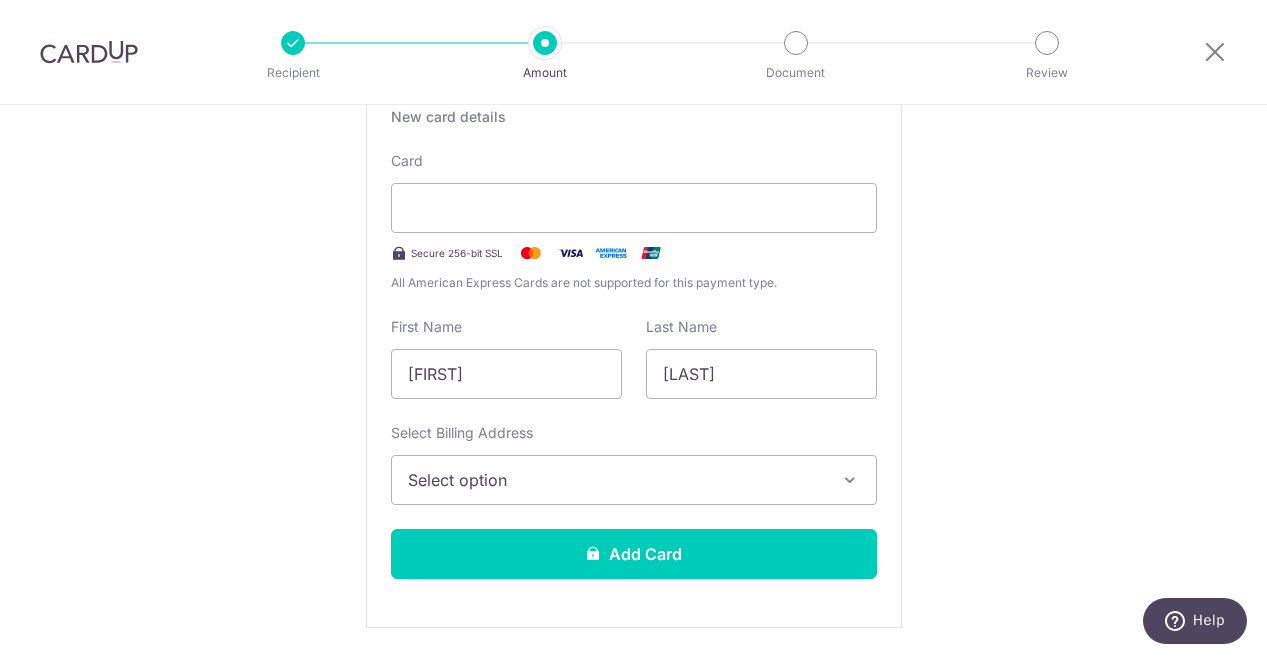 click on "Select option" at bounding box center [616, 480] 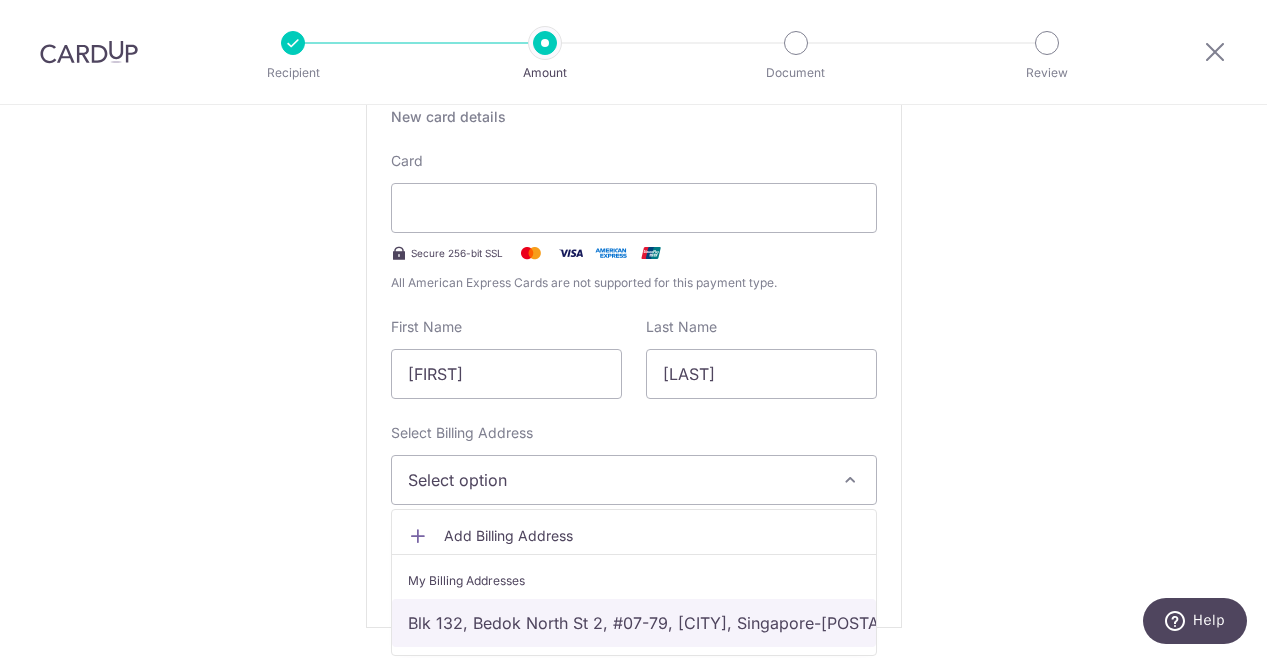 click on "Blk 132, Bedok North St 2, #07-79, Singapore, Singapore-460132" at bounding box center (634, 623) 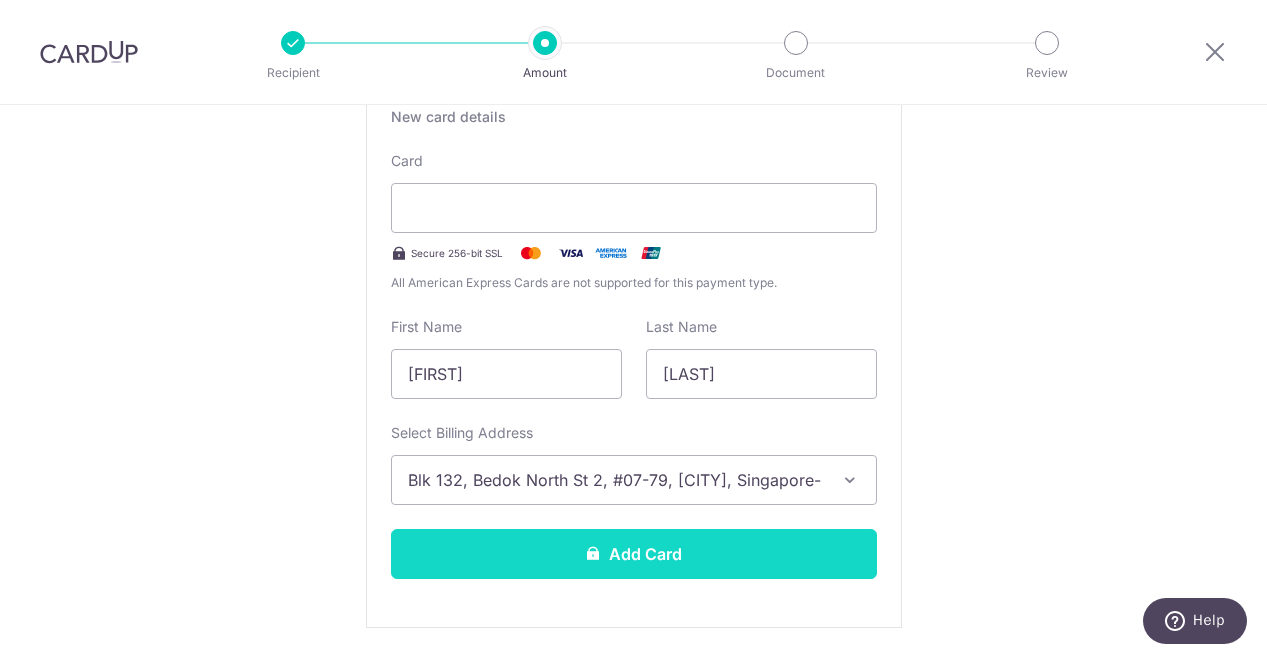 click on "Add Card" at bounding box center [634, 554] 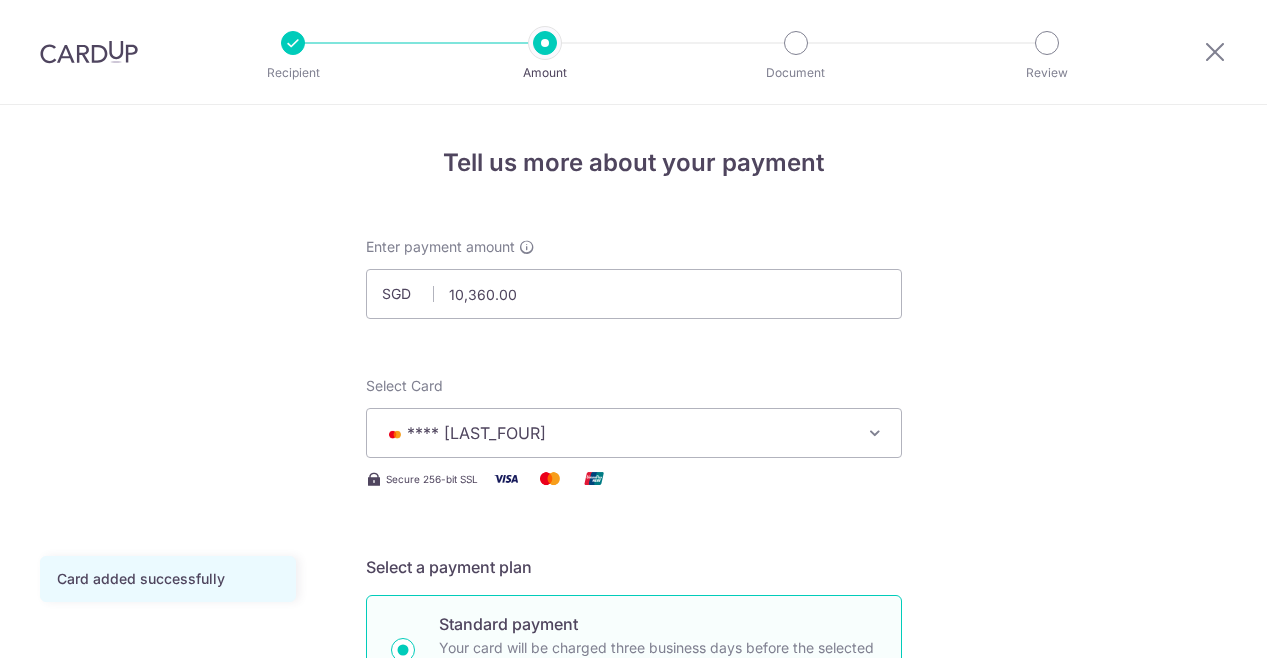 scroll, scrollTop: 0, scrollLeft: 0, axis: both 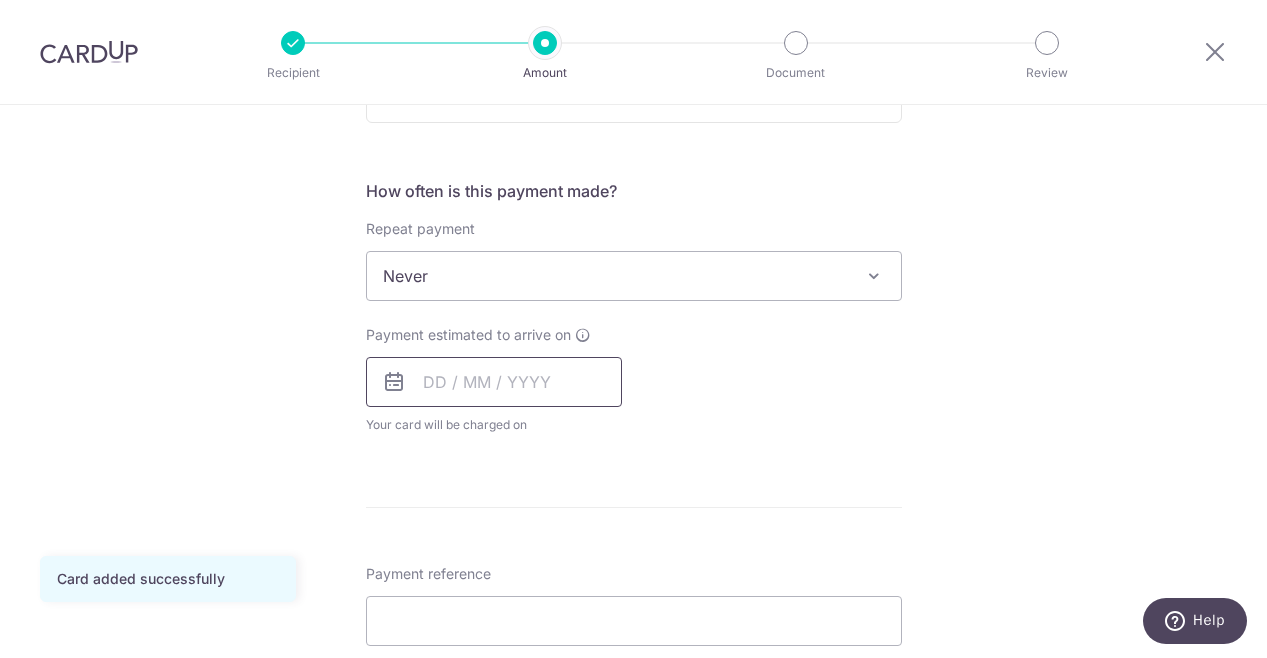 click at bounding box center [494, 382] 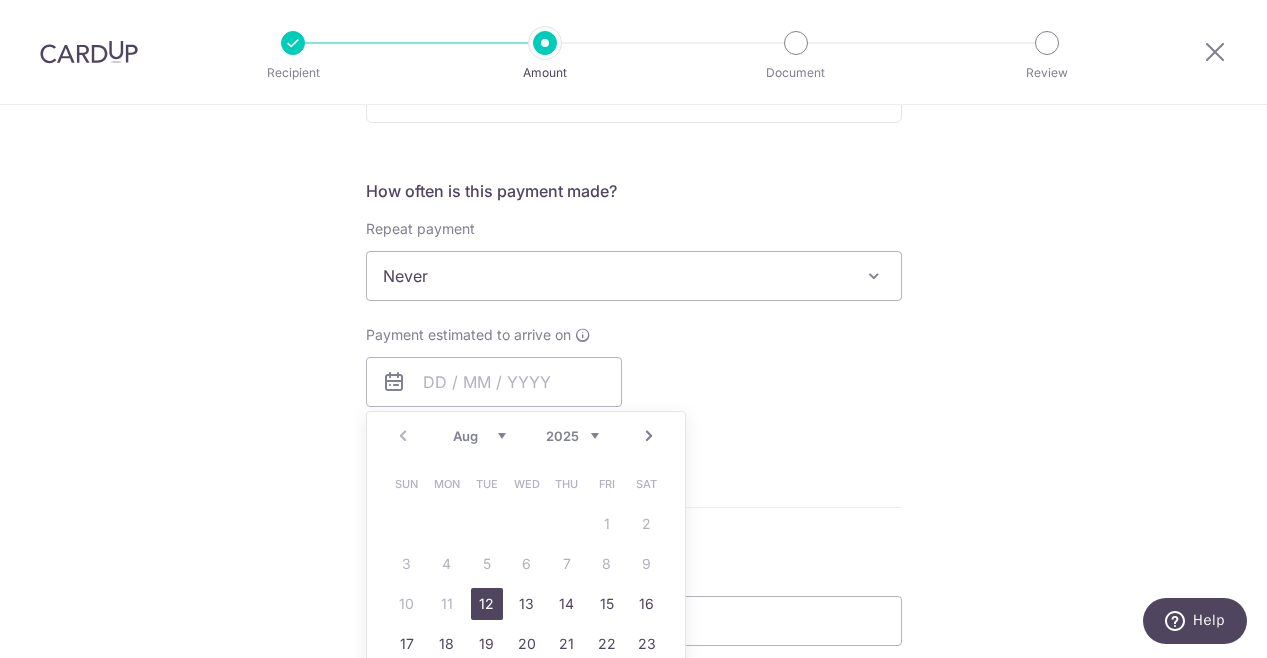 click on "12" at bounding box center (487, 604) 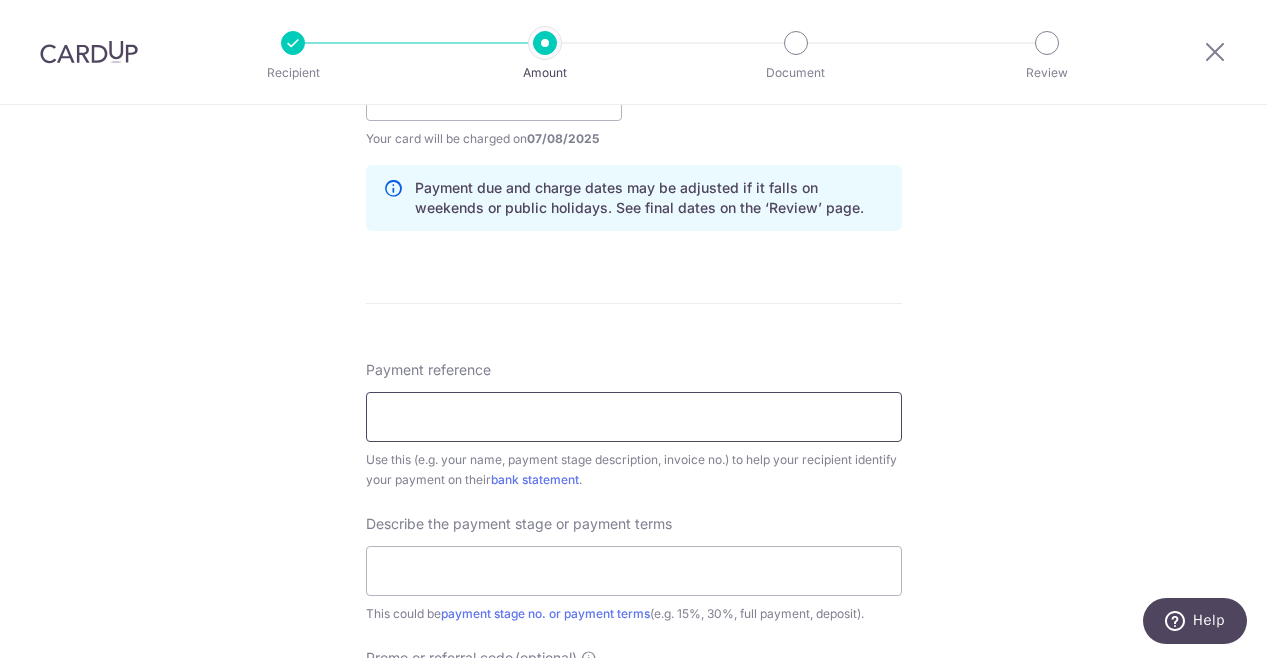 scroll, scrollTop: 1000, scrollLeft: 0, axis: vertical 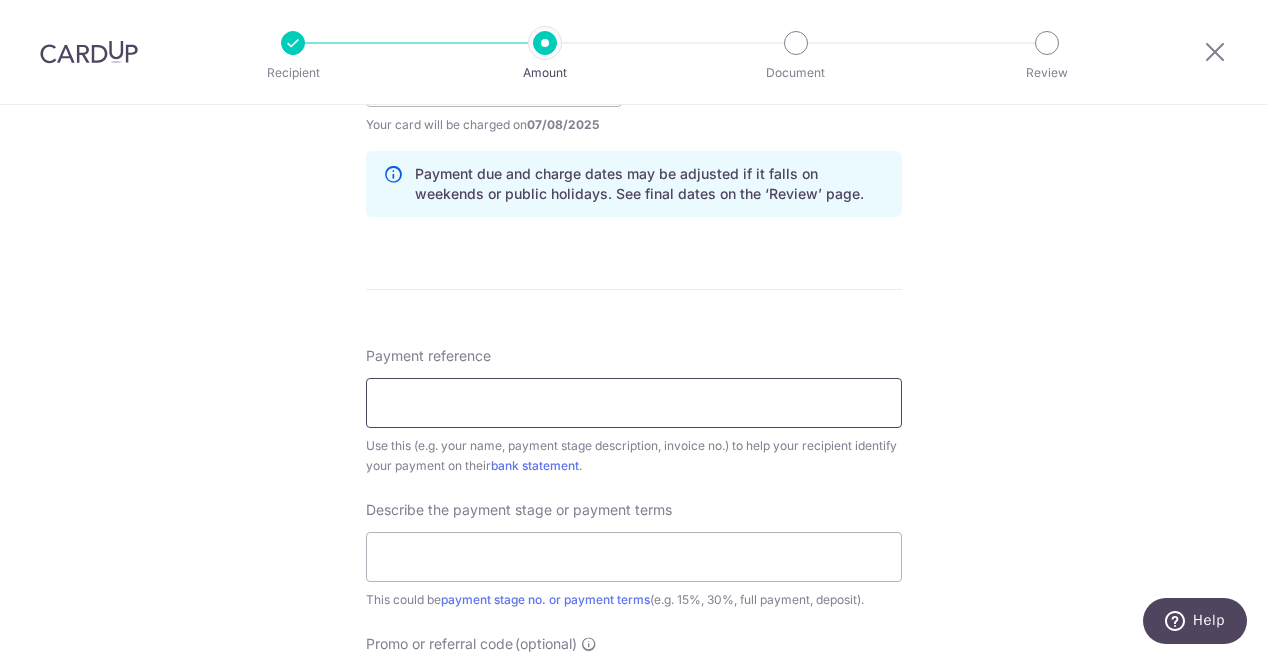 click on "Payment reference" at bounding box center (634, 403) 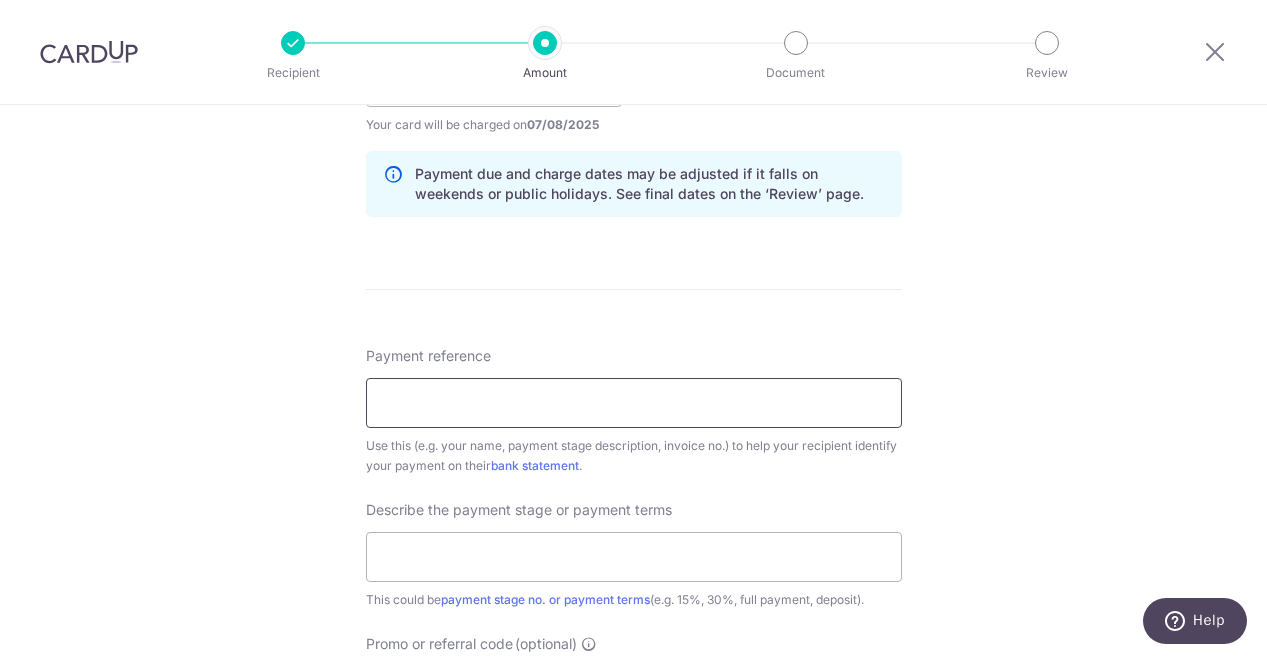 type on "Aaron and Wei Ling Tampines GE" 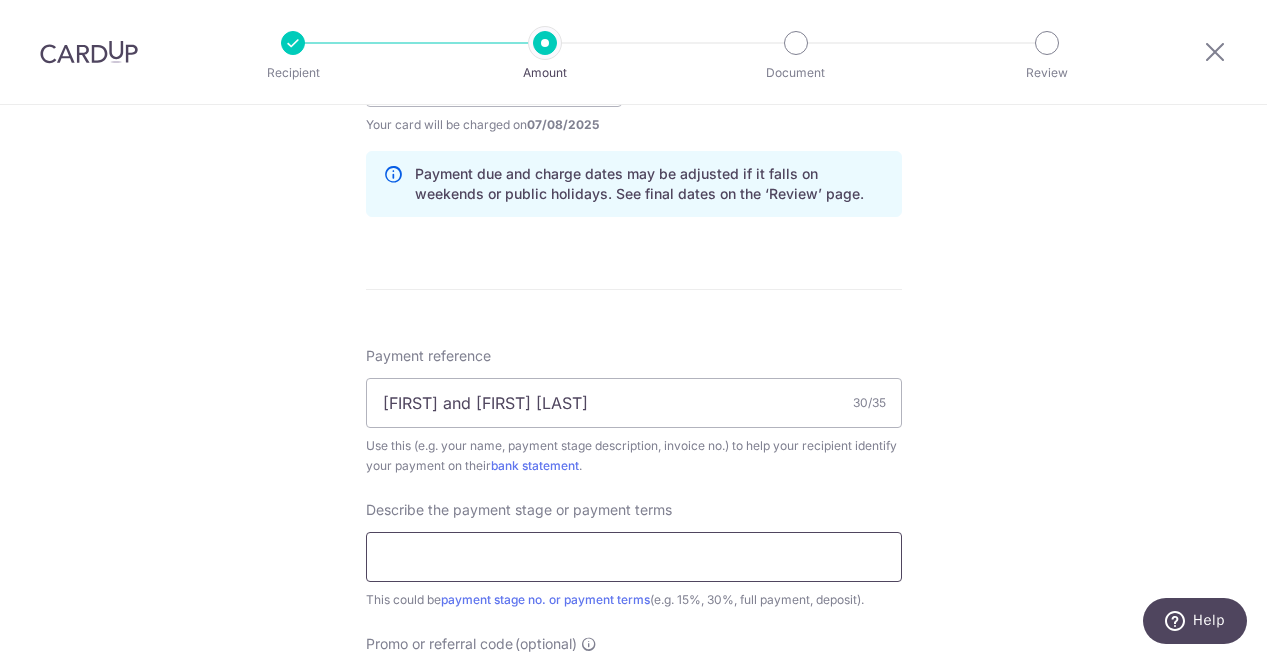 click at bounding box center (634, 557) 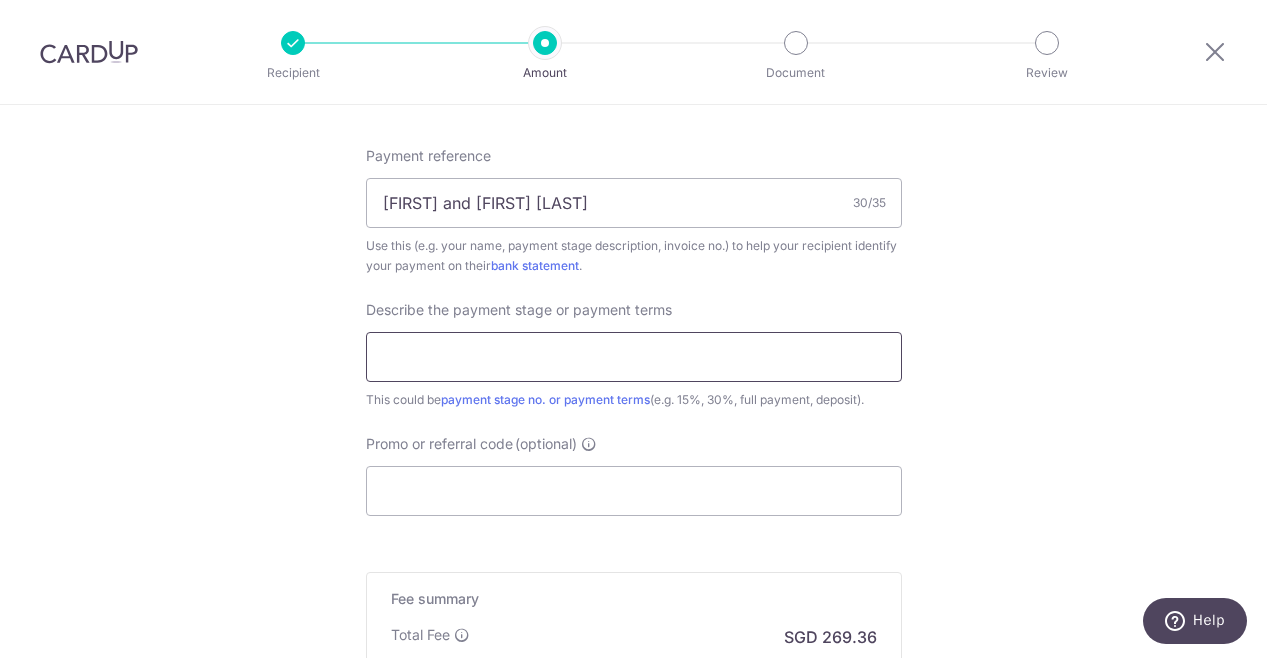 click at bounding box center (634, 357) 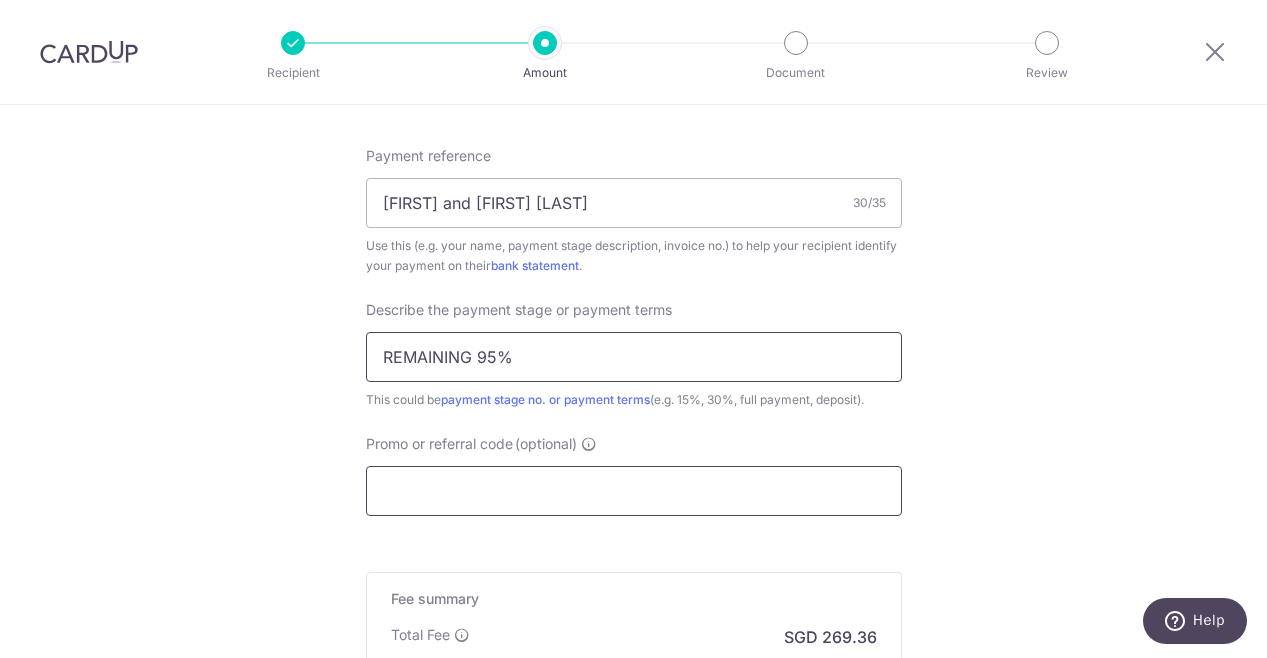 type on "REMAINING 95%" 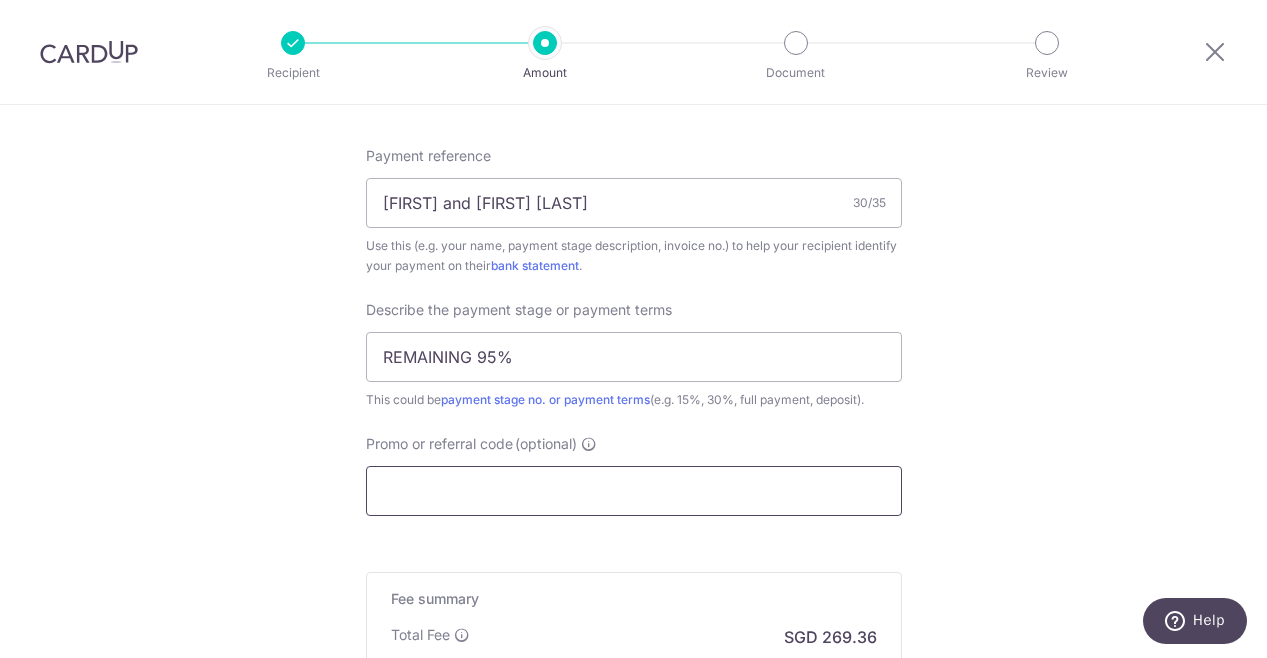 click on "Promo or referral code
(optional)" at bounding box center (634, 491) 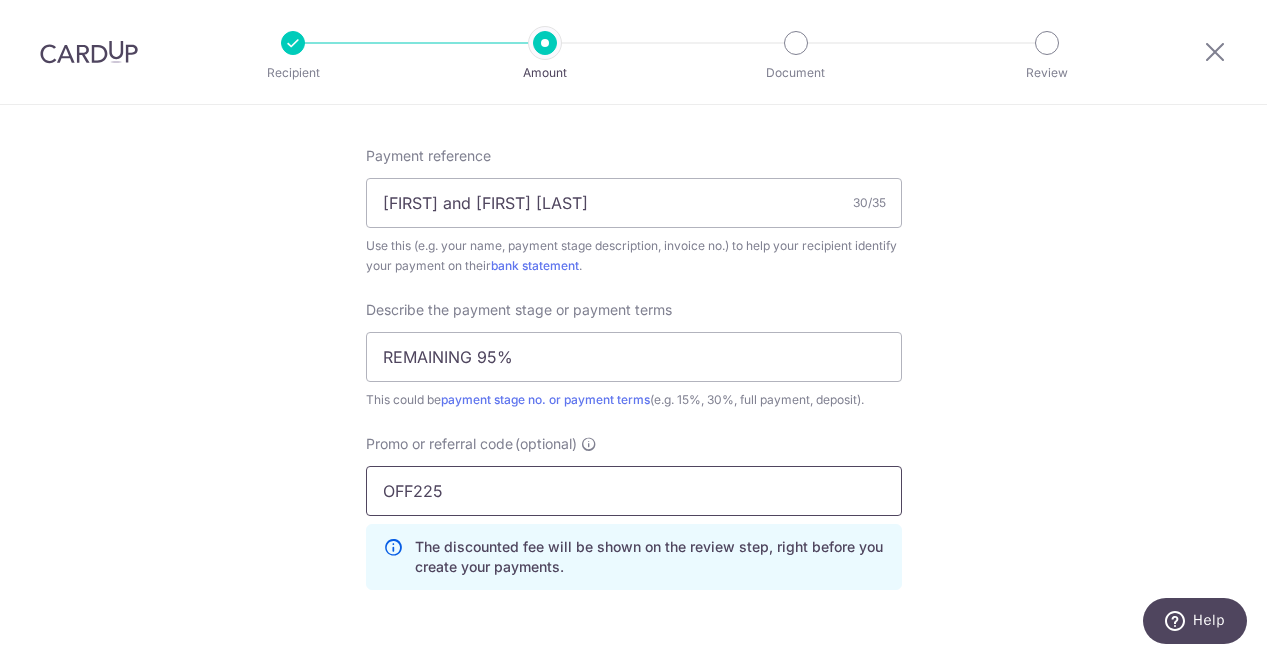 scroll, scrollTop: 1500, scrollLeft: 0, axis: vertical 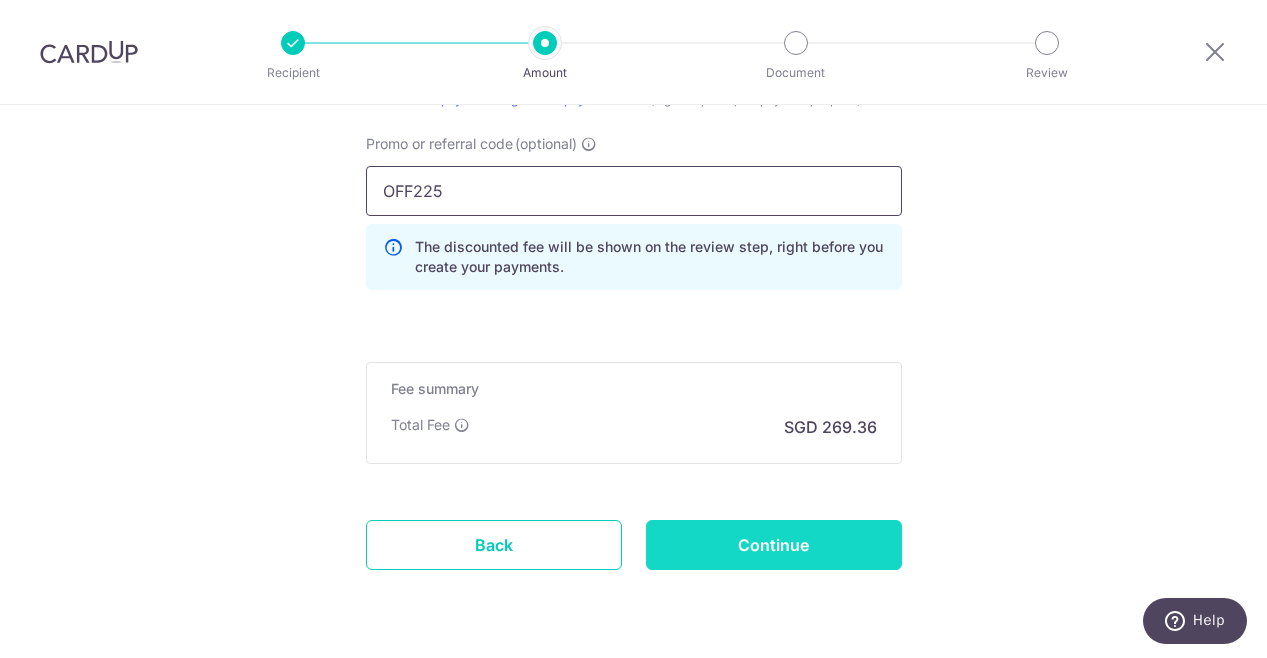 type on "OFF225" 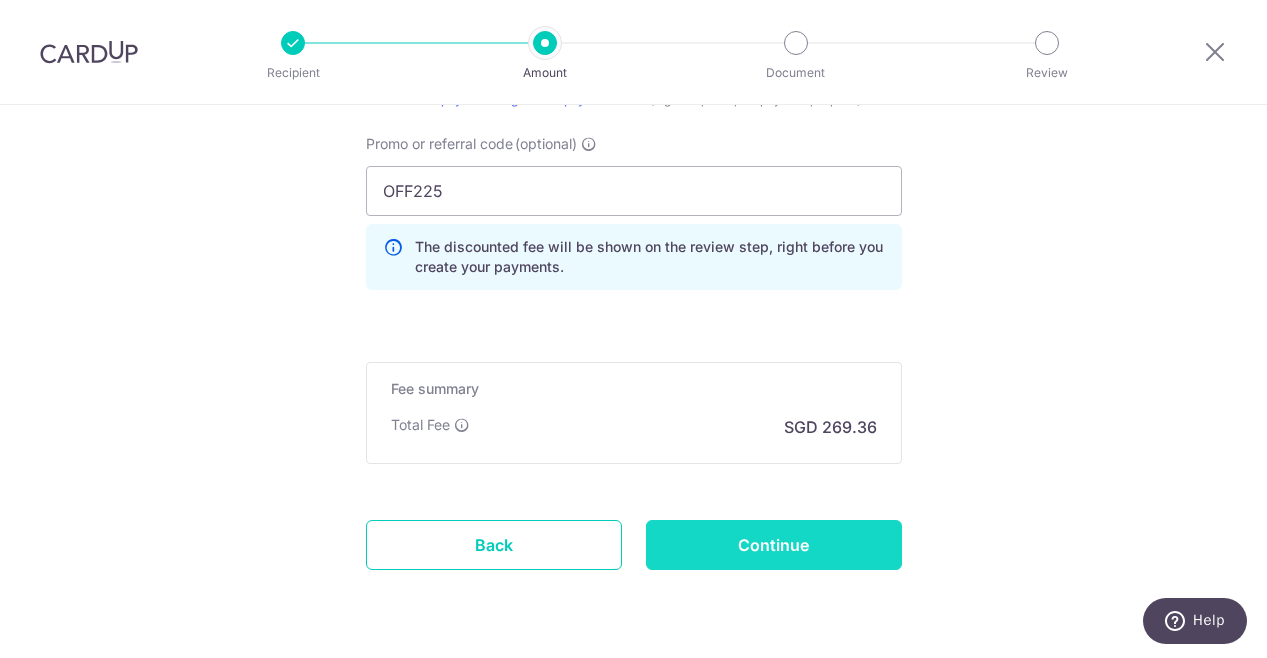 click on "Continue" at bounding box center (774, 545) 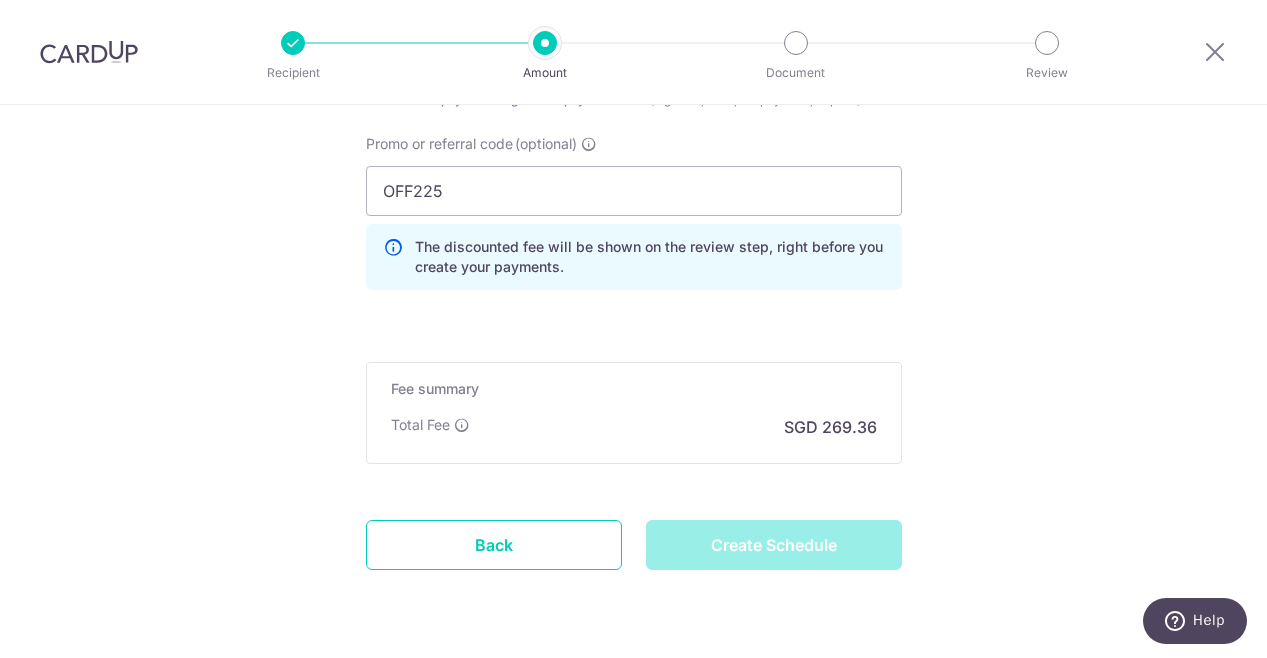 type on "Create Schedule" 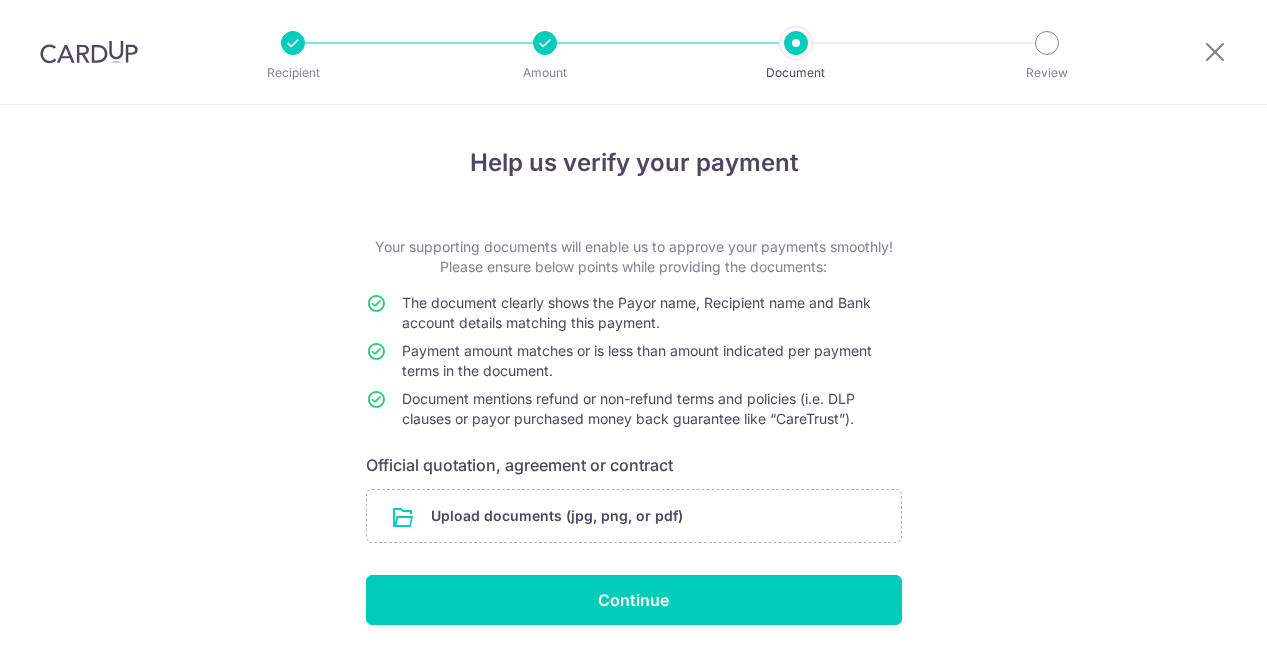 scroll, scrollTop: 0, scrollLeft: 0, axis: both 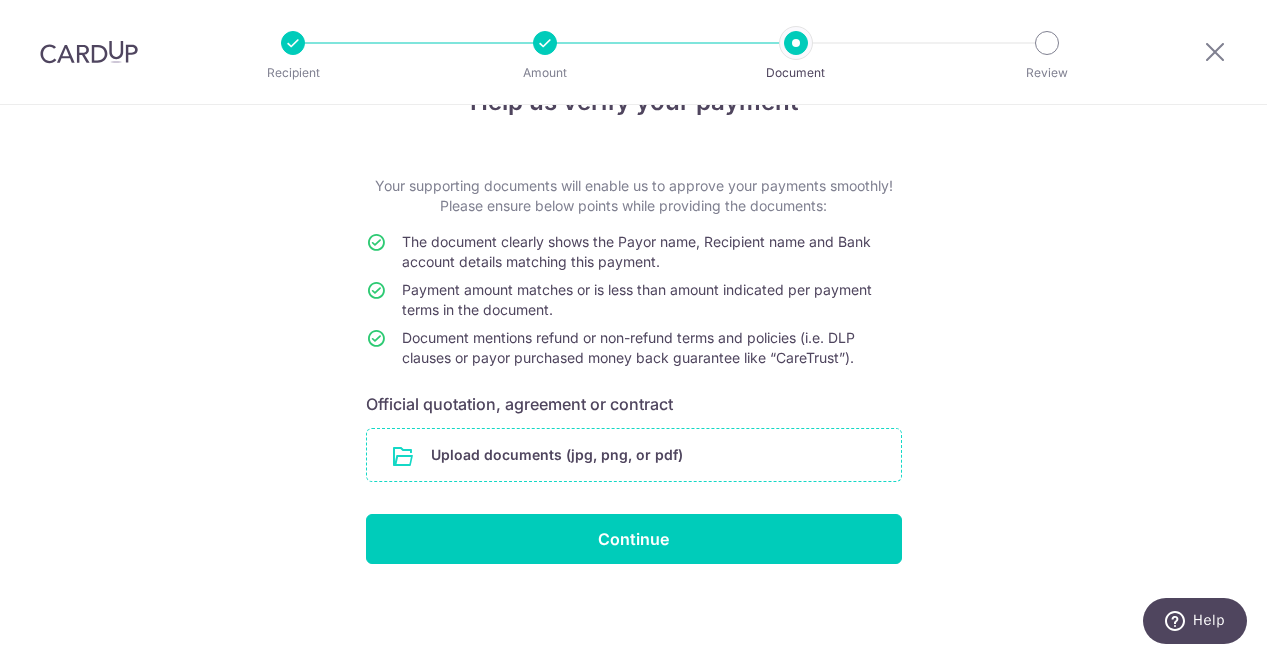 click at bounding box center (634, 455) 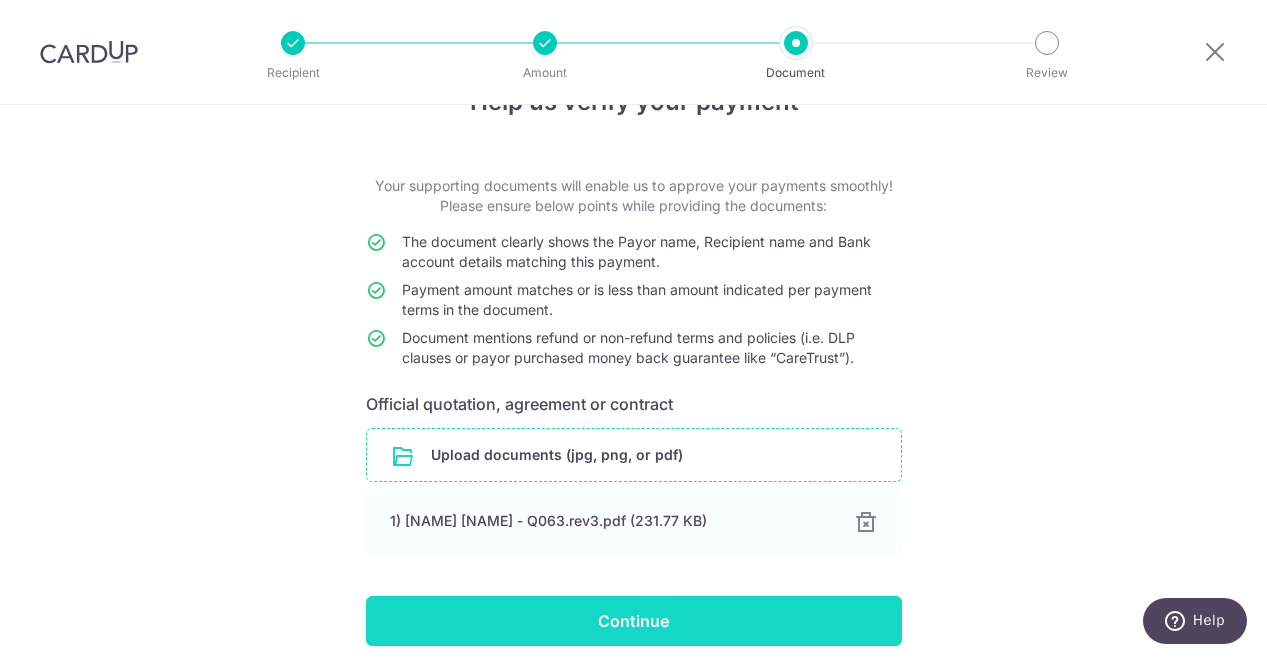 click on "Continue" at bounding box center [634, 621] 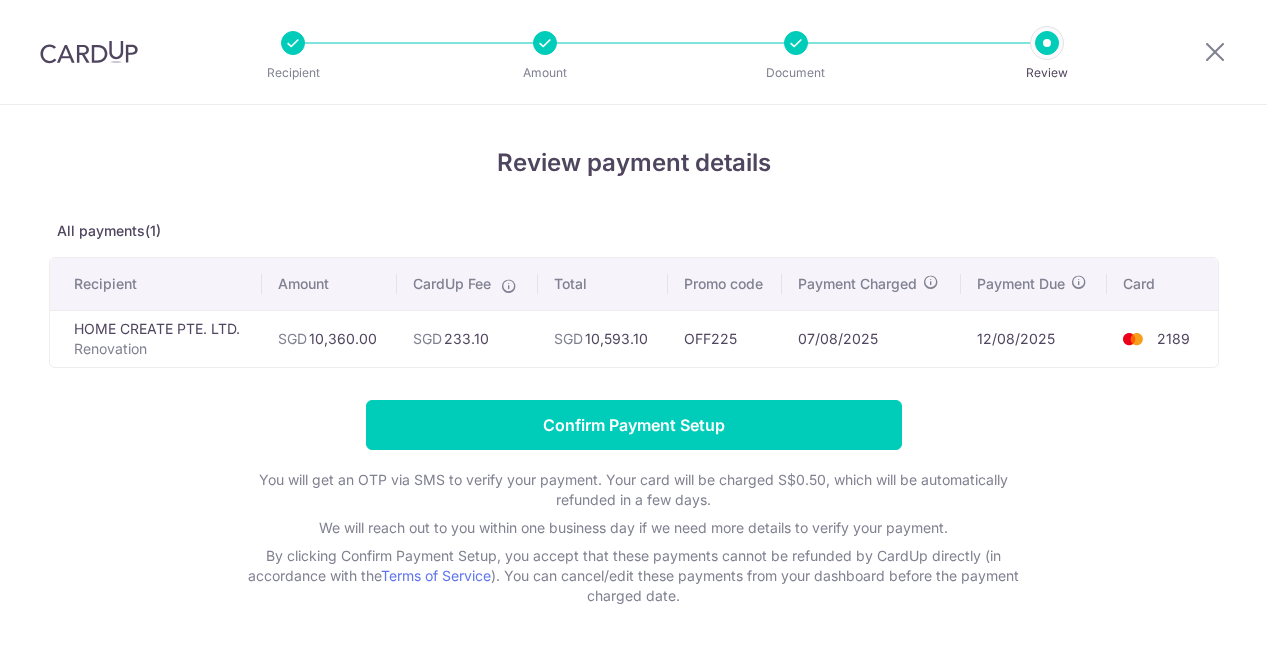 scroll, scrollTop: 0, scrollLeft: 0, axis: both 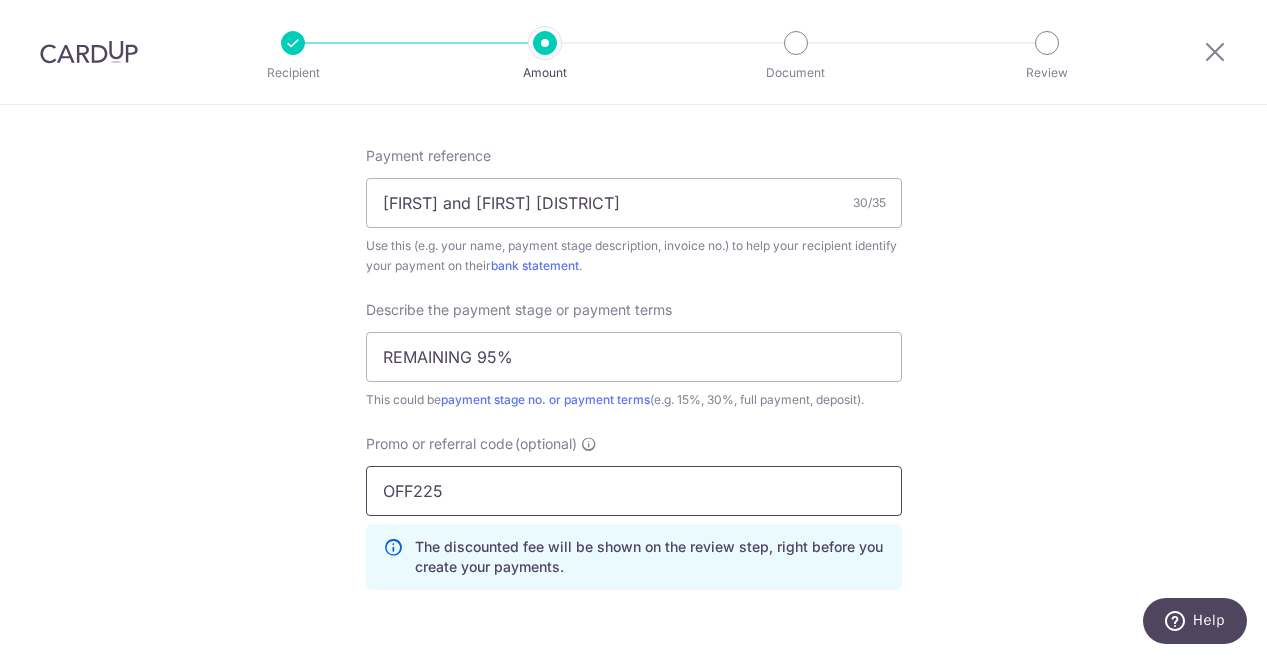 drag, startPoint x: 474, startPoint y: 504, endPoint x: 160, endPoint y: 508, distance: 314.02548 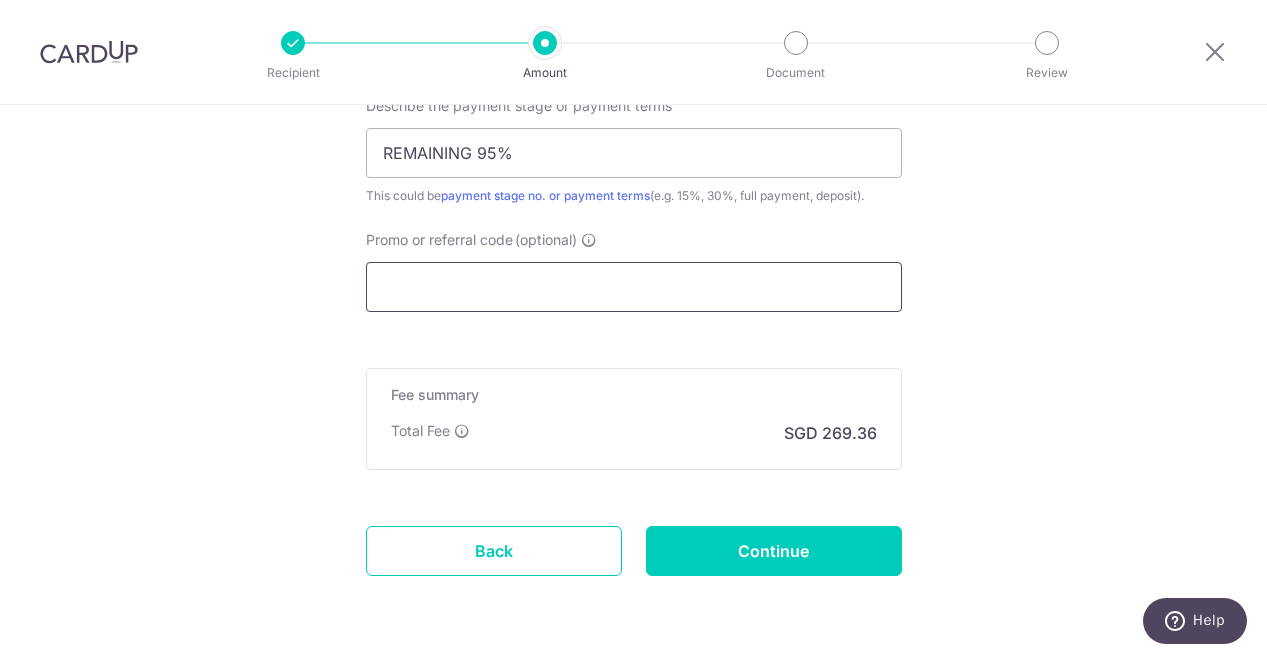 scroll, scrollTop: 1472, scrollLeft: 0, axis: vertical 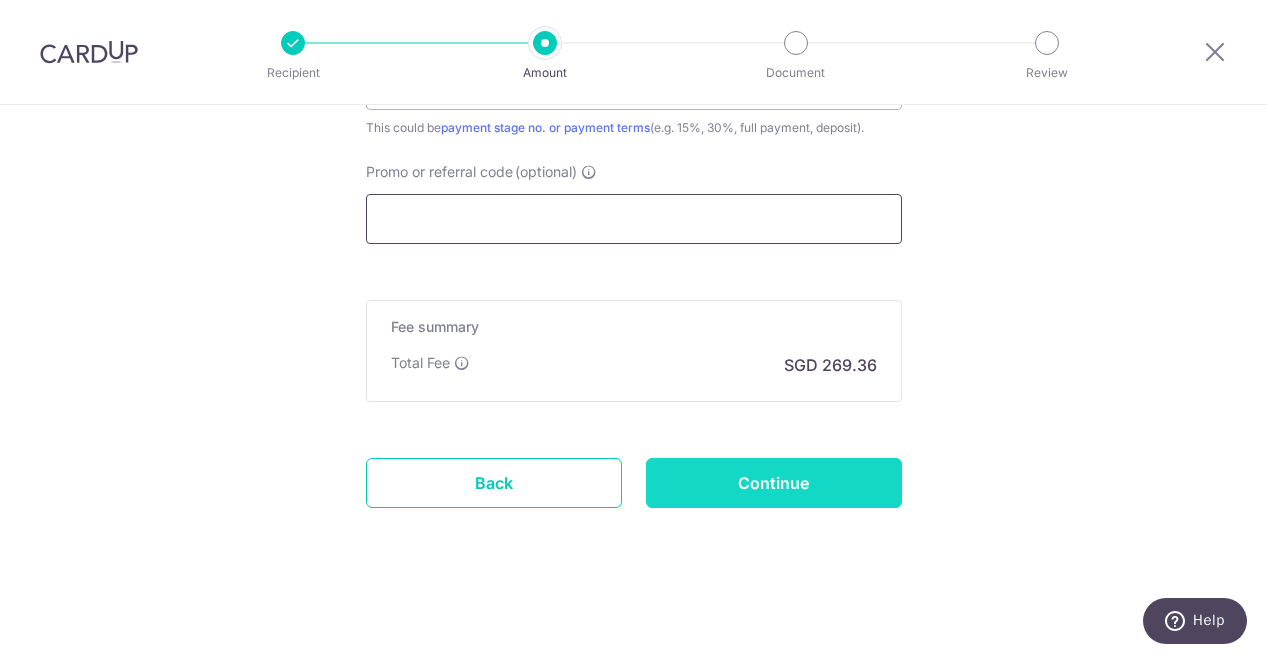 type 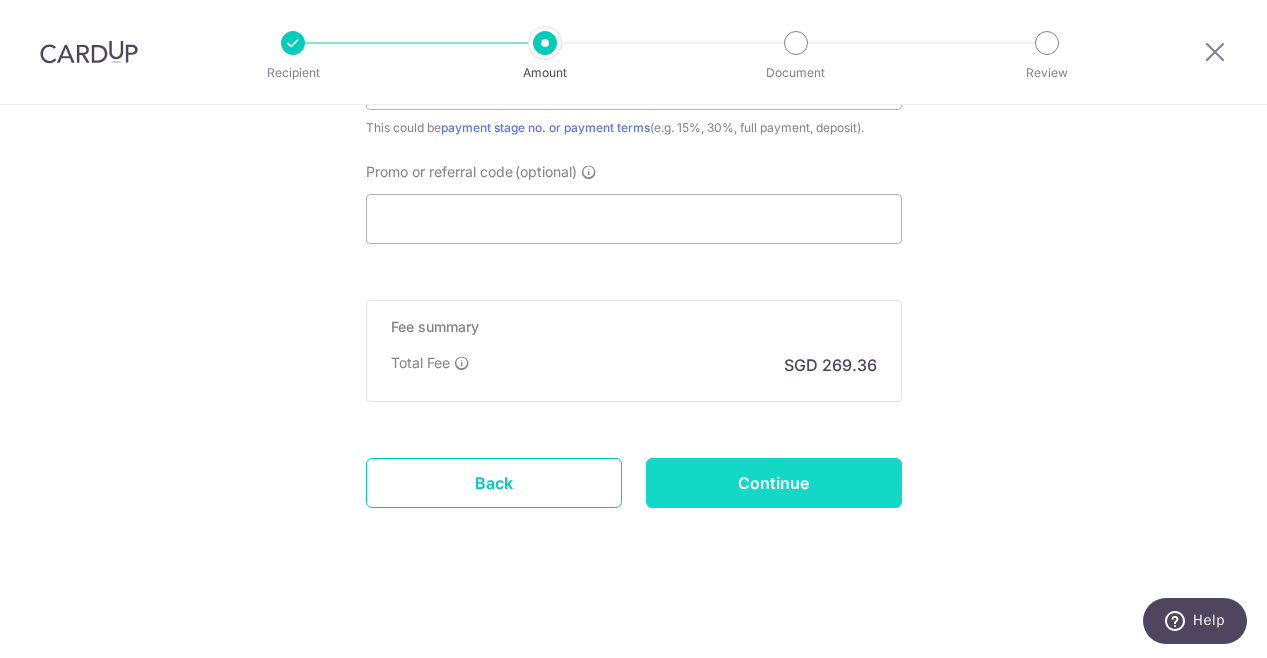 click on "Continue" at bounding box center (774, 483) 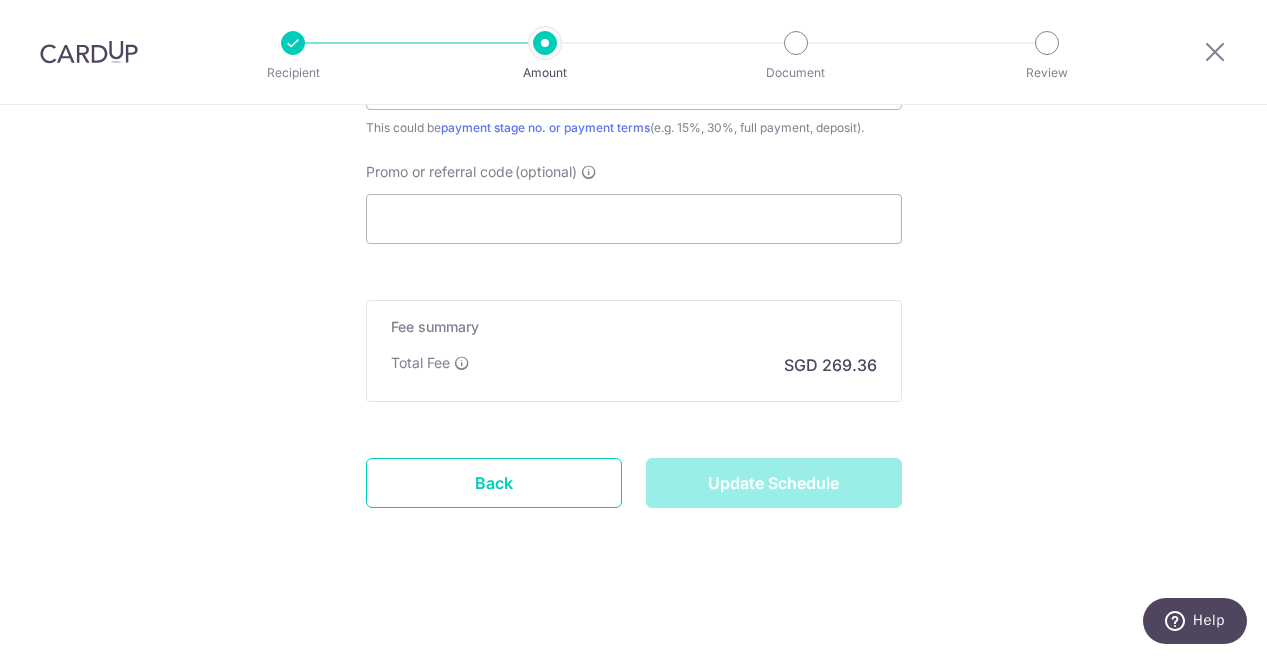 type on "Update Schedule" 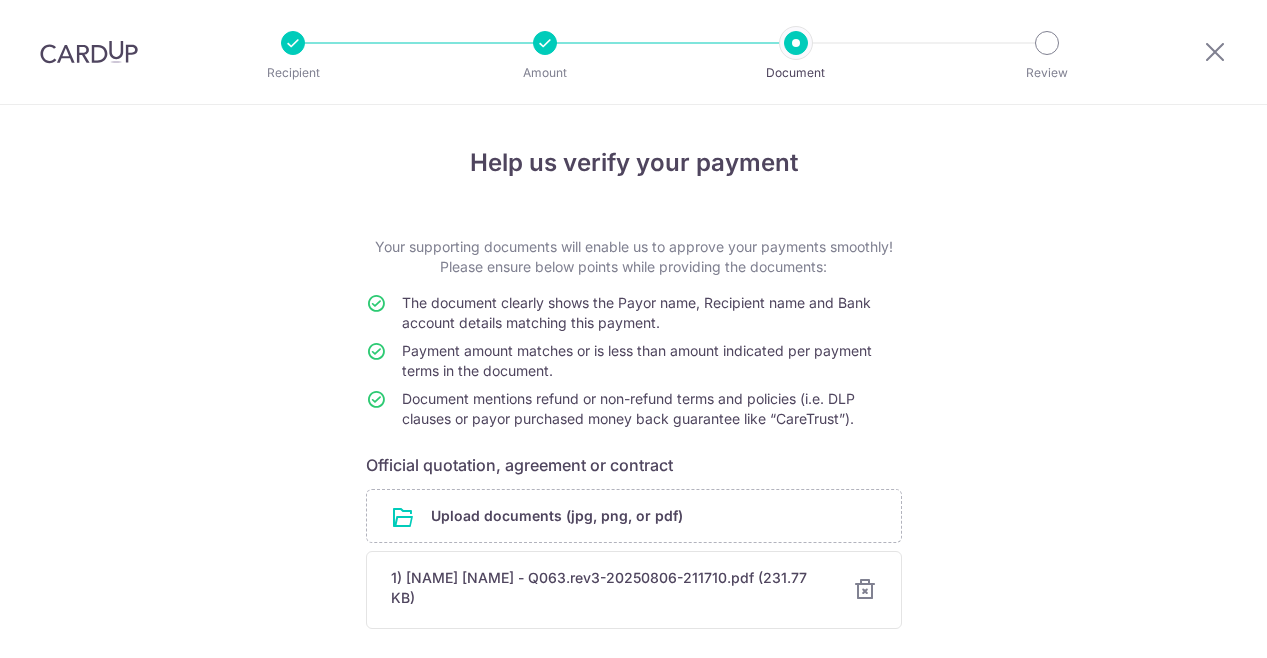 scroll, scrollTop: 0, scrollLeft: 0, axis: both 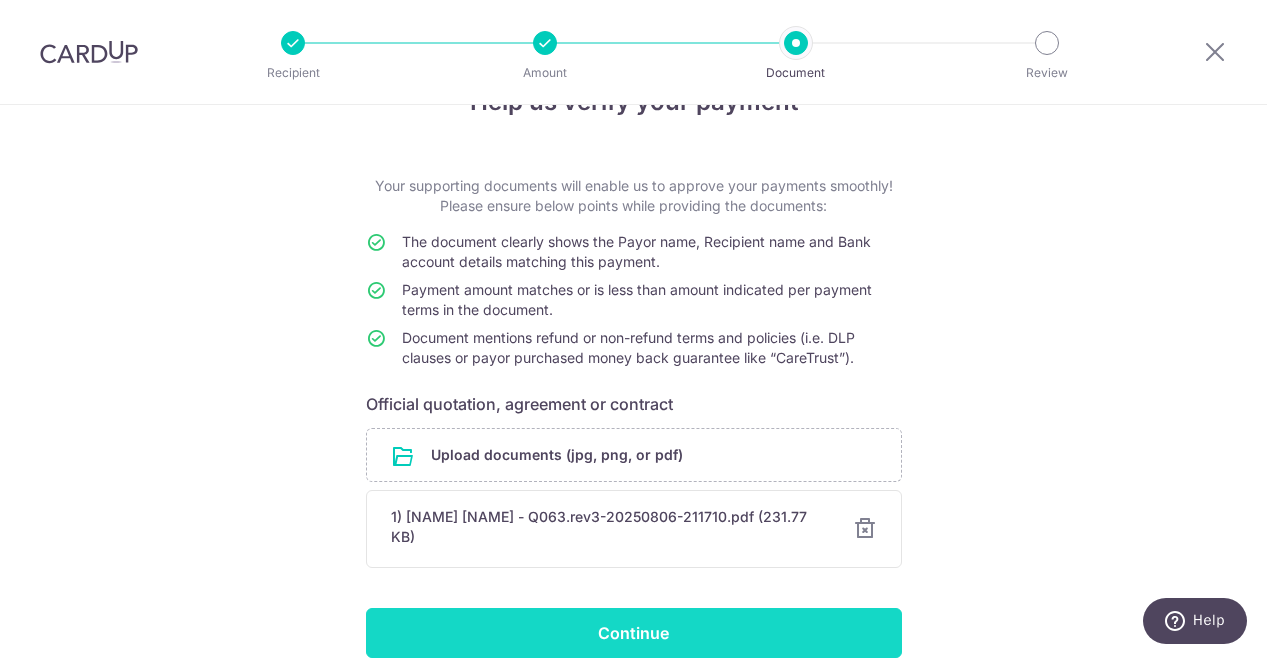 click on "Continue" at bounding box center [634, 633] 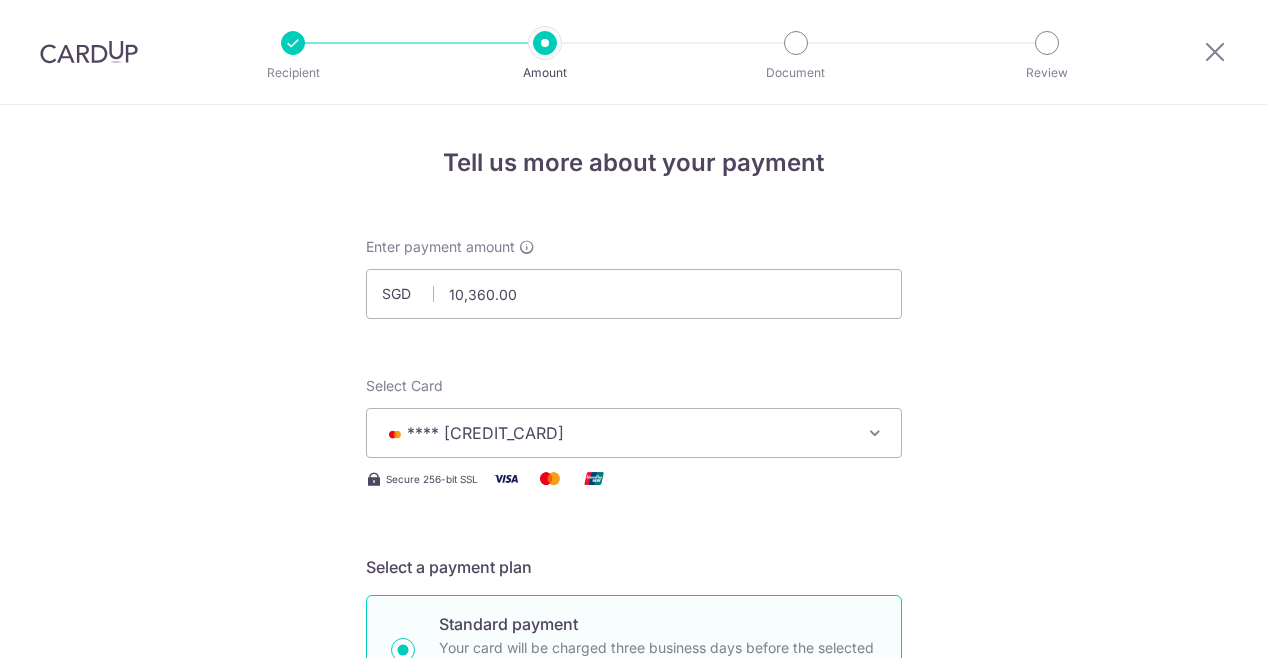 scroll, scrollTop: 0, scrollLeft: 0, axis: both 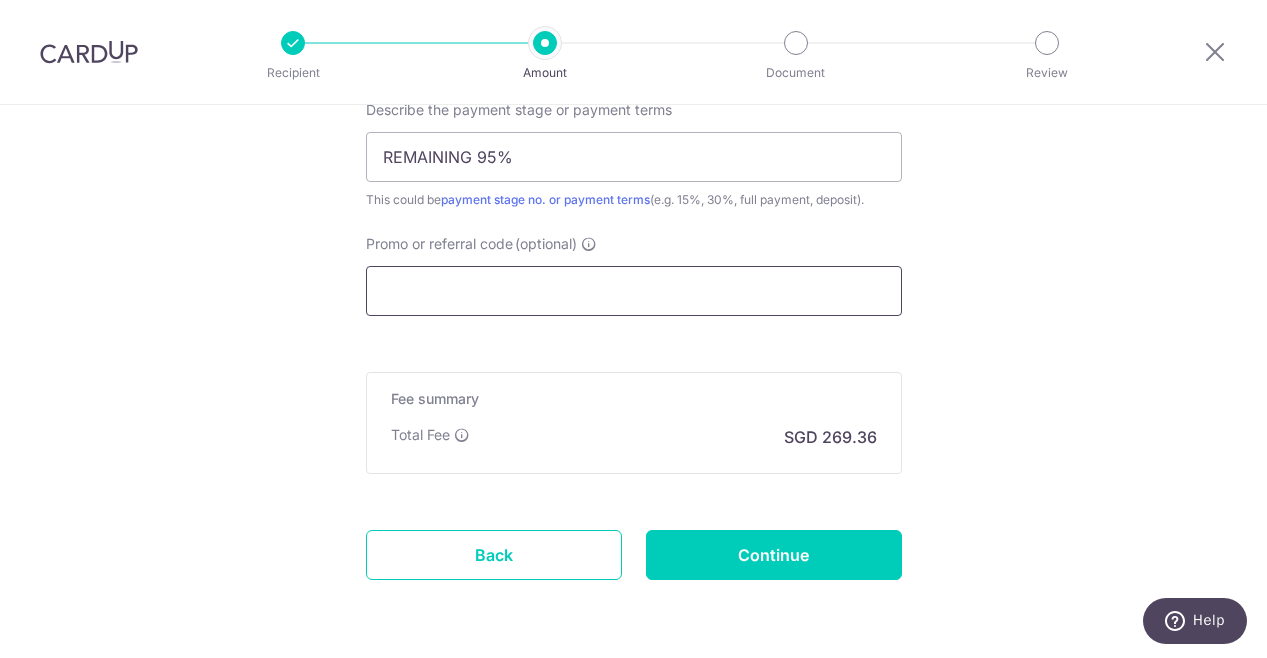 click on "Promo or referral code
(optional)" at bounding box center (634, 291) 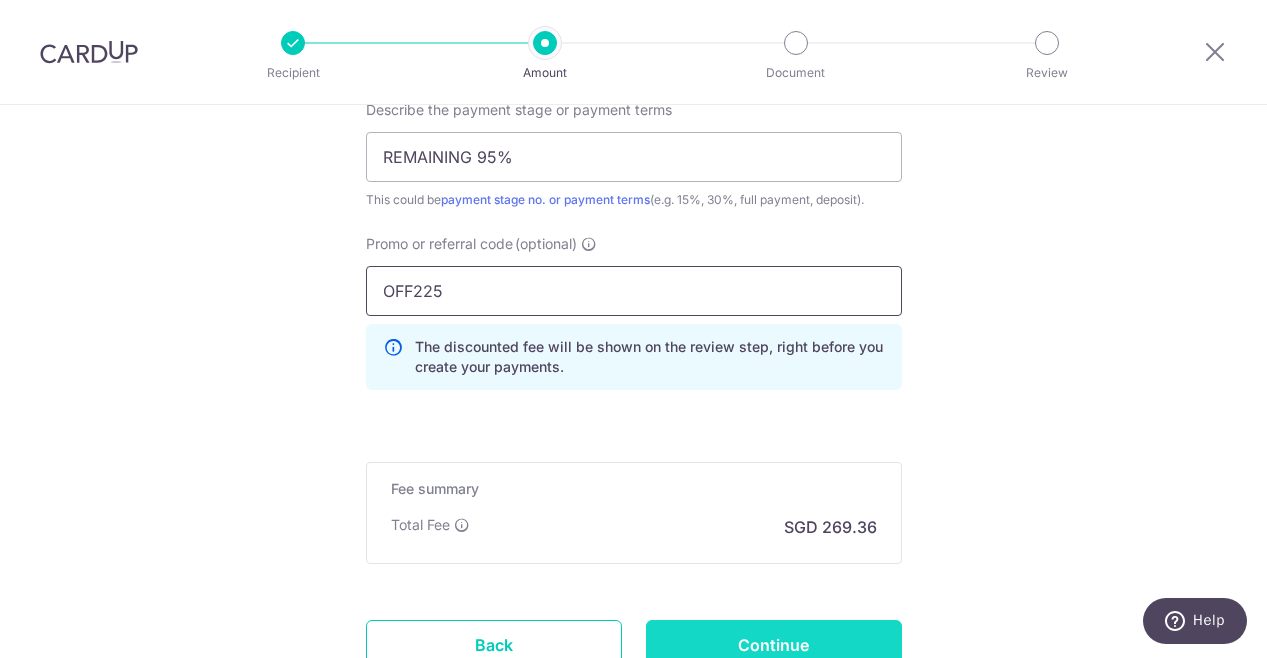 type on "OFF225" 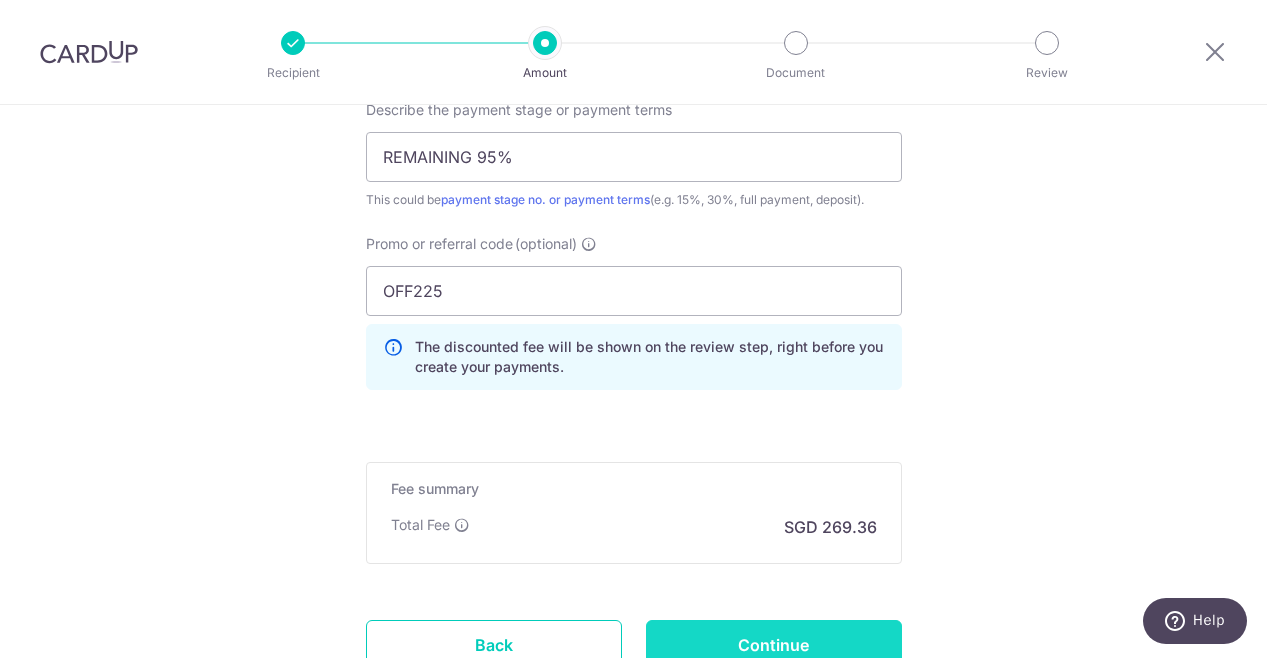 click on "Continue" at bounding box center (774, 645) 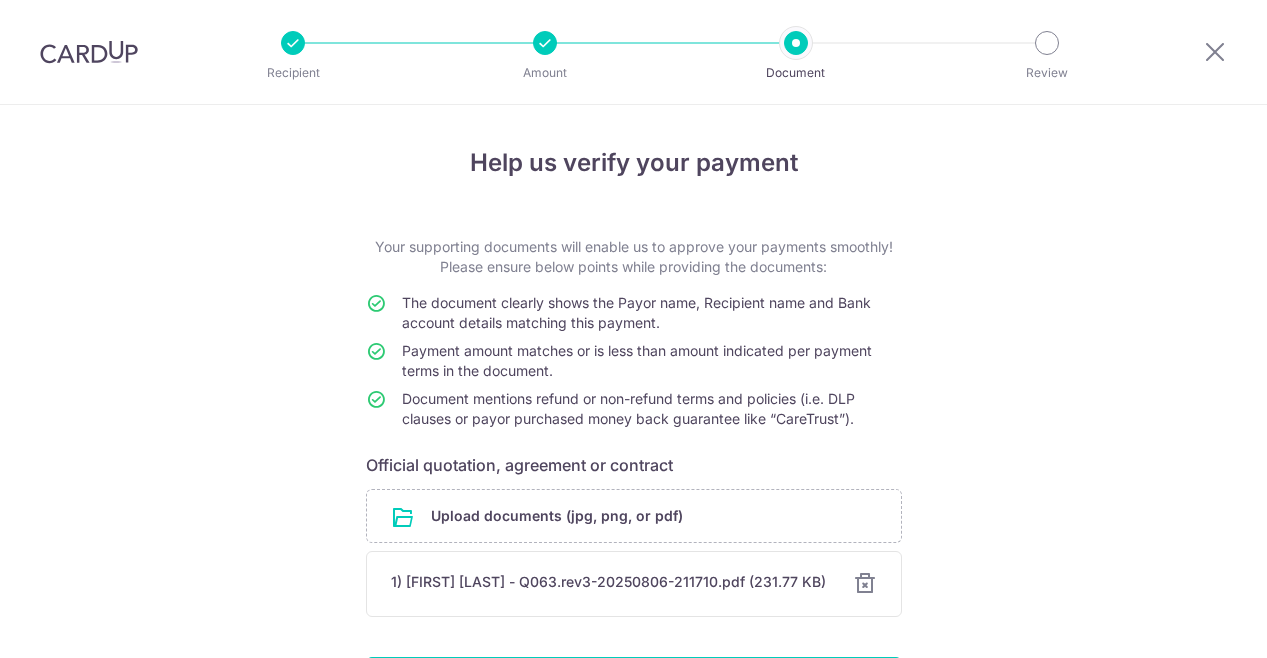 scroll, scrollTop: 0, scrollLeft: 0, axis: both 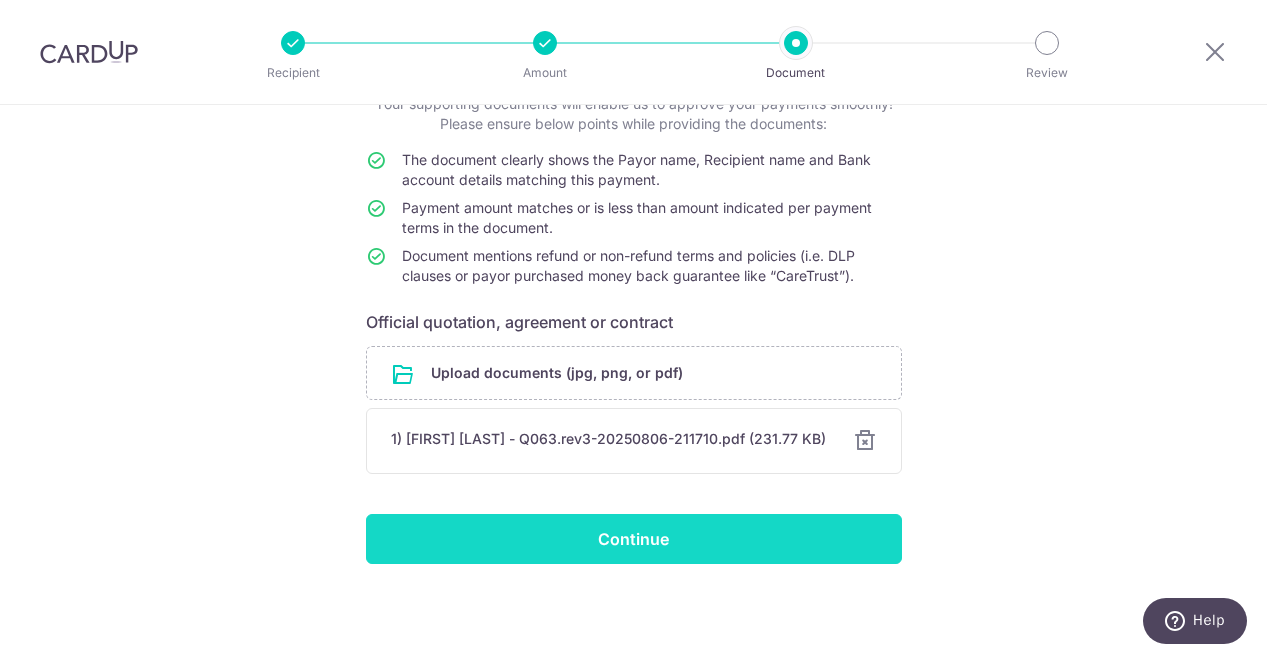 click on "Continue" at bounding box center (634, 539) 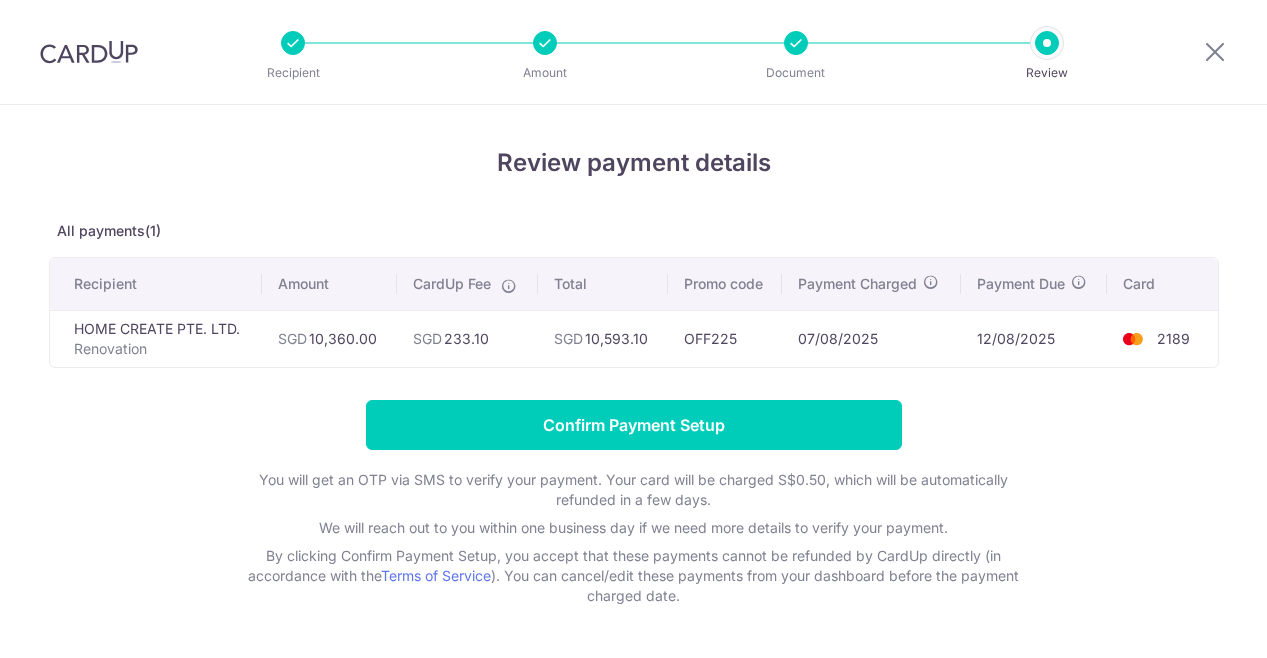 scroll, scrollTop: 0, scrollLeft: 0, axis: both 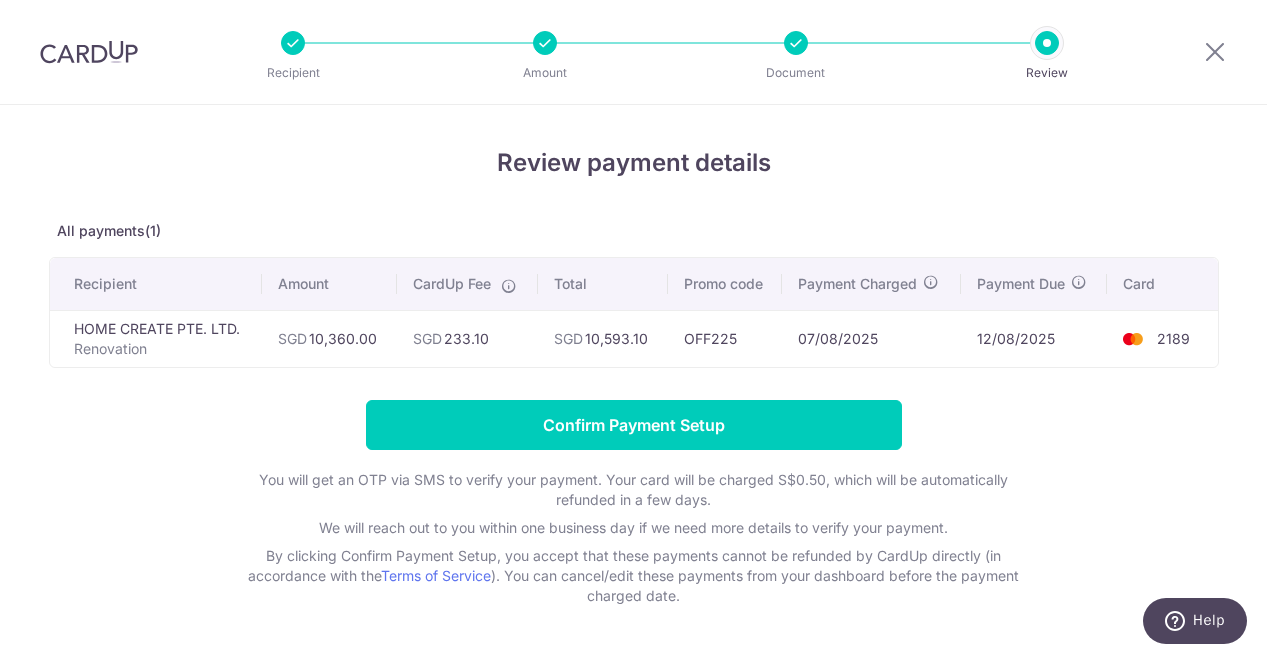 drag, startPoint x: 1008, startPoint y: 334, endPoint x: 1053, endPoint y: 344, distance: 46.09772 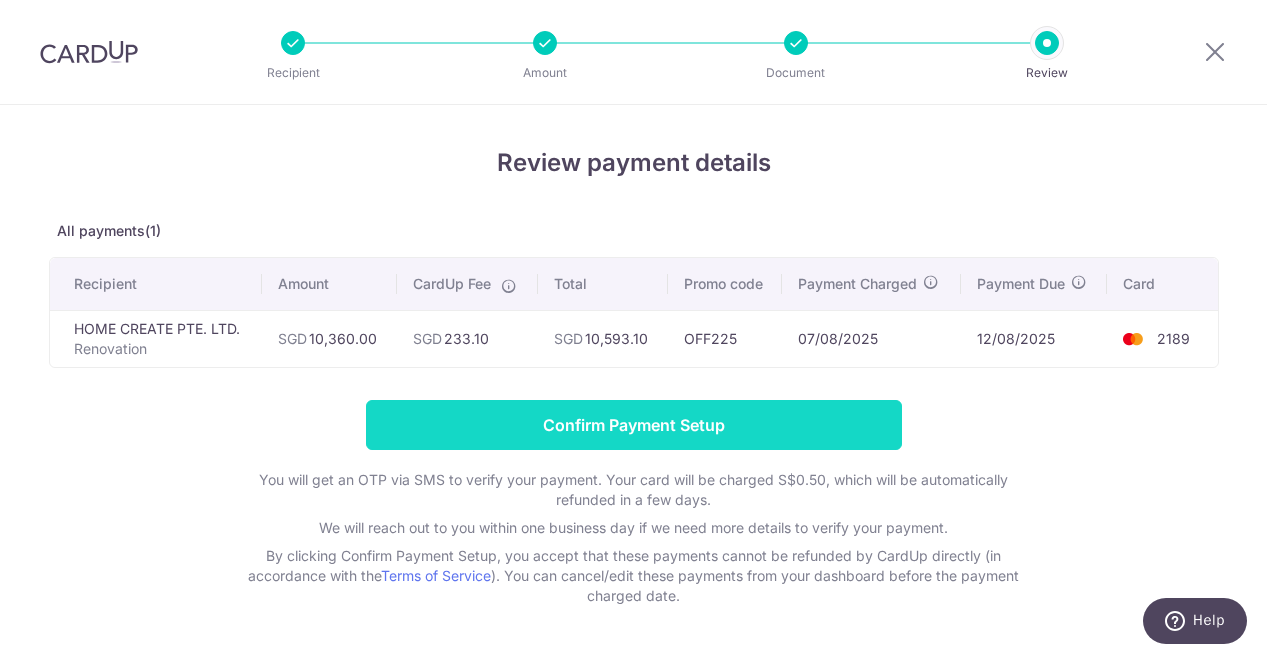 click on "Confirm Payment Setup" at bounding box center (634, 425) 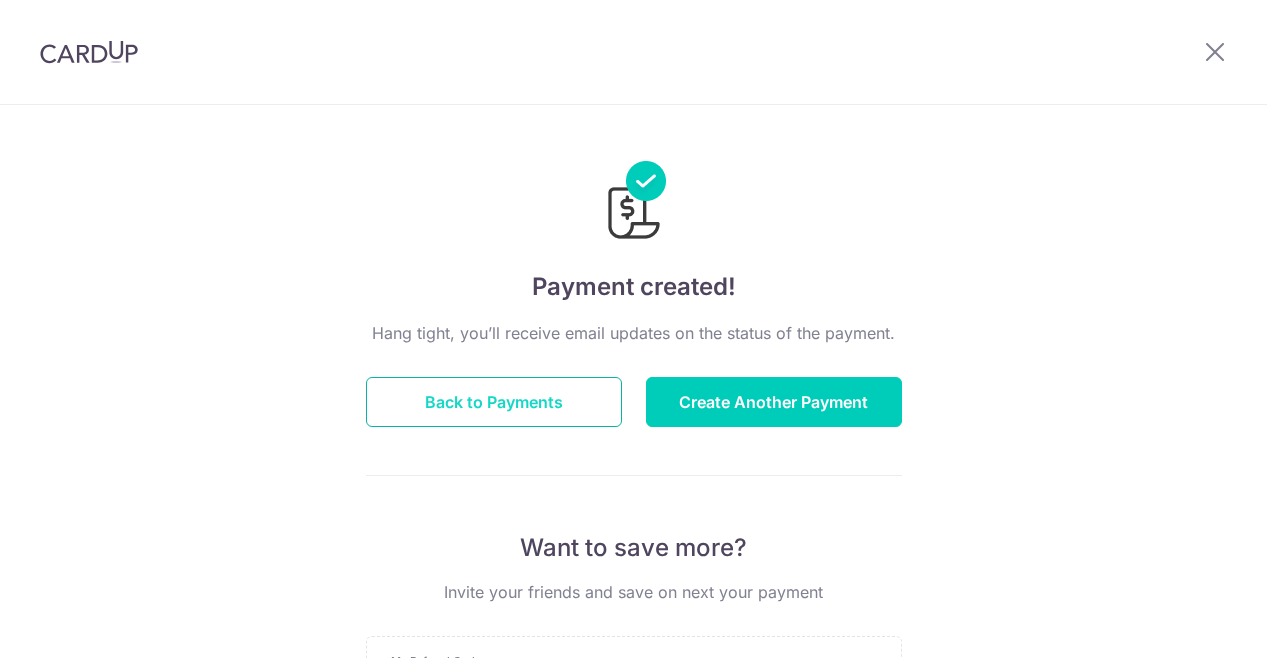 scroll, scrollTop: 0, scrollLeft: 0, axis: both 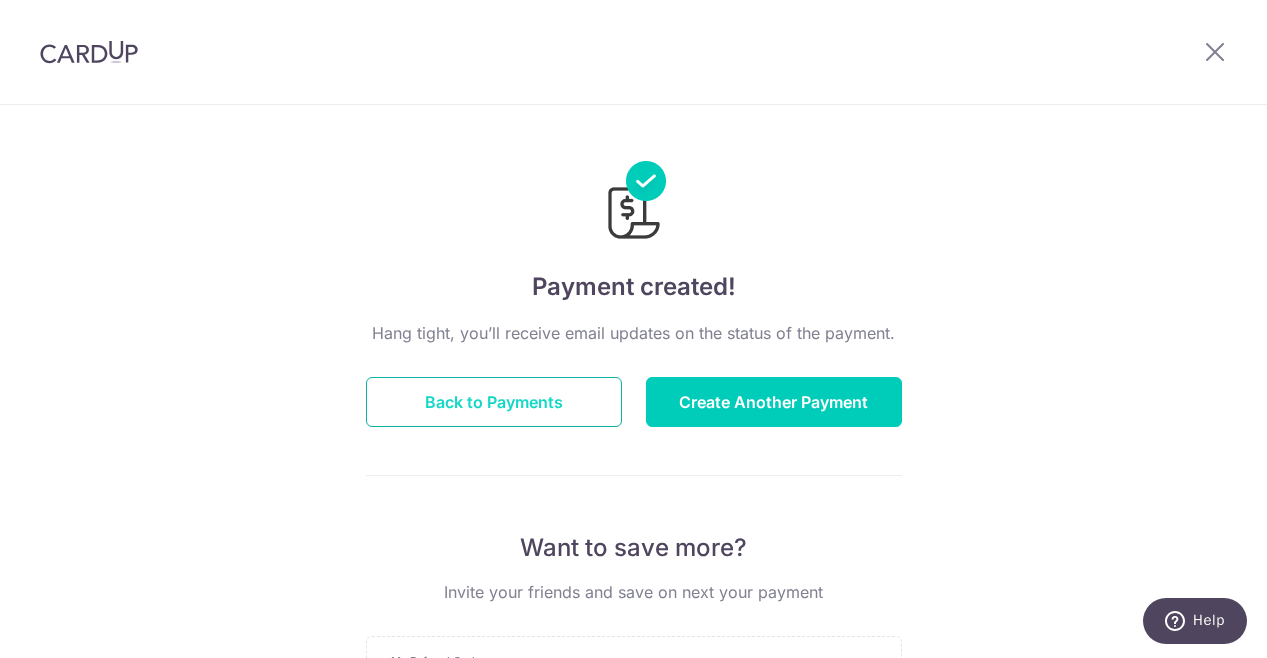 click on "Back to Payments" at bounding box center (494, 402) 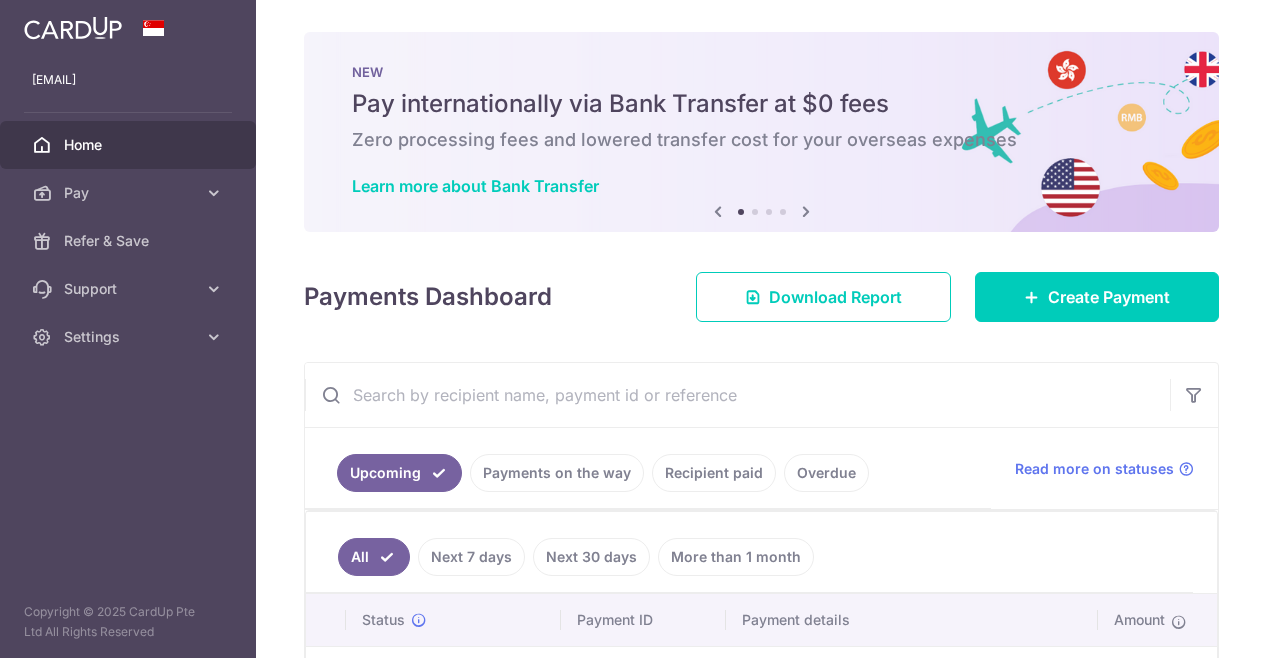scroll, scrollTop: 0, scrollLeft: 0, axis: both 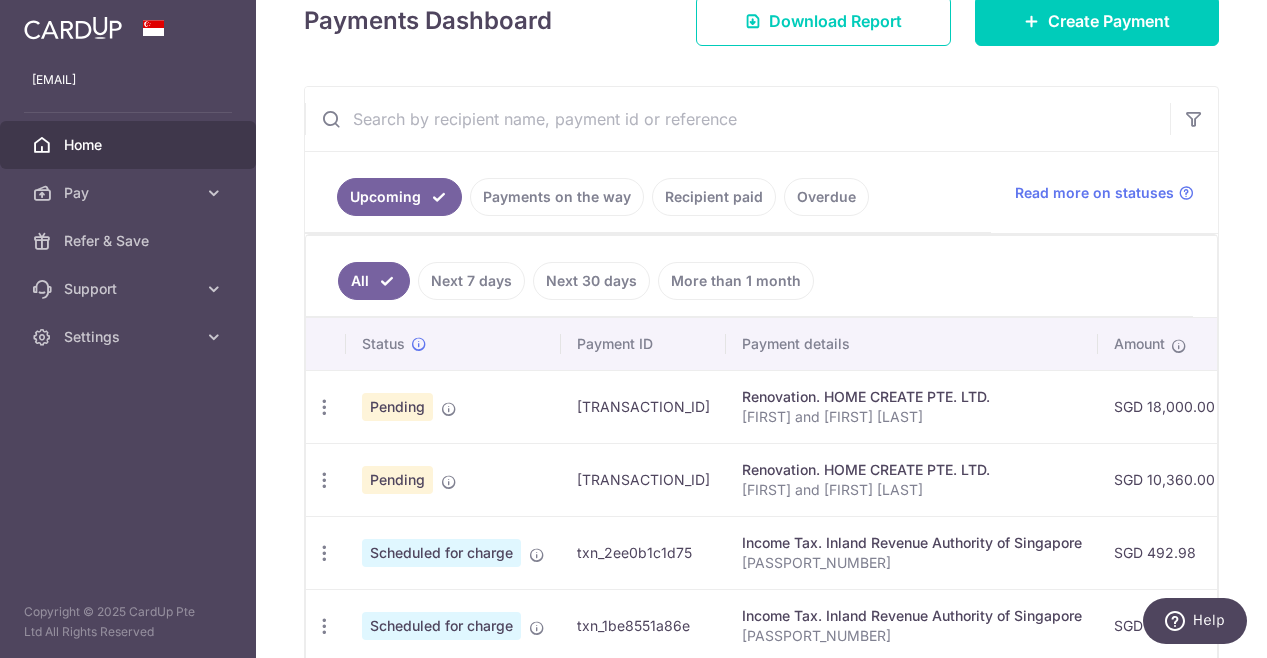 click on "Renovation. HOME CREATE PTE. LTD." at bounding box center (912, 470) 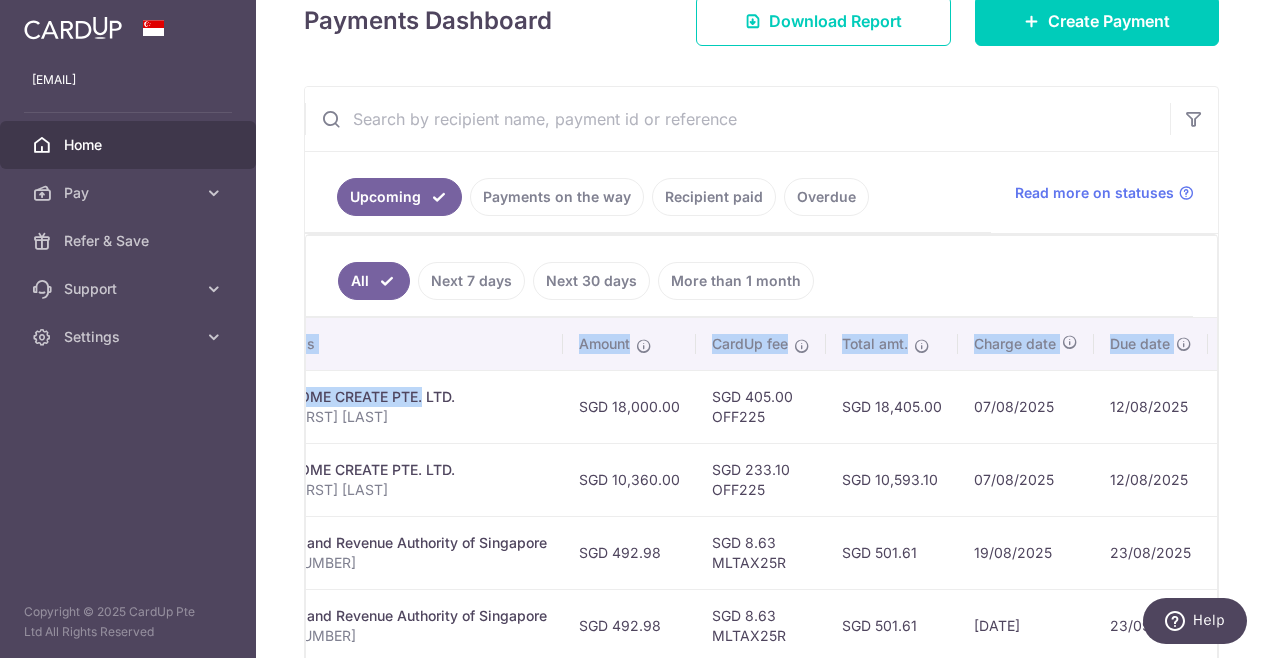 scroll, scrollTop: 0, scrollLeft: 671, axis: horizontal 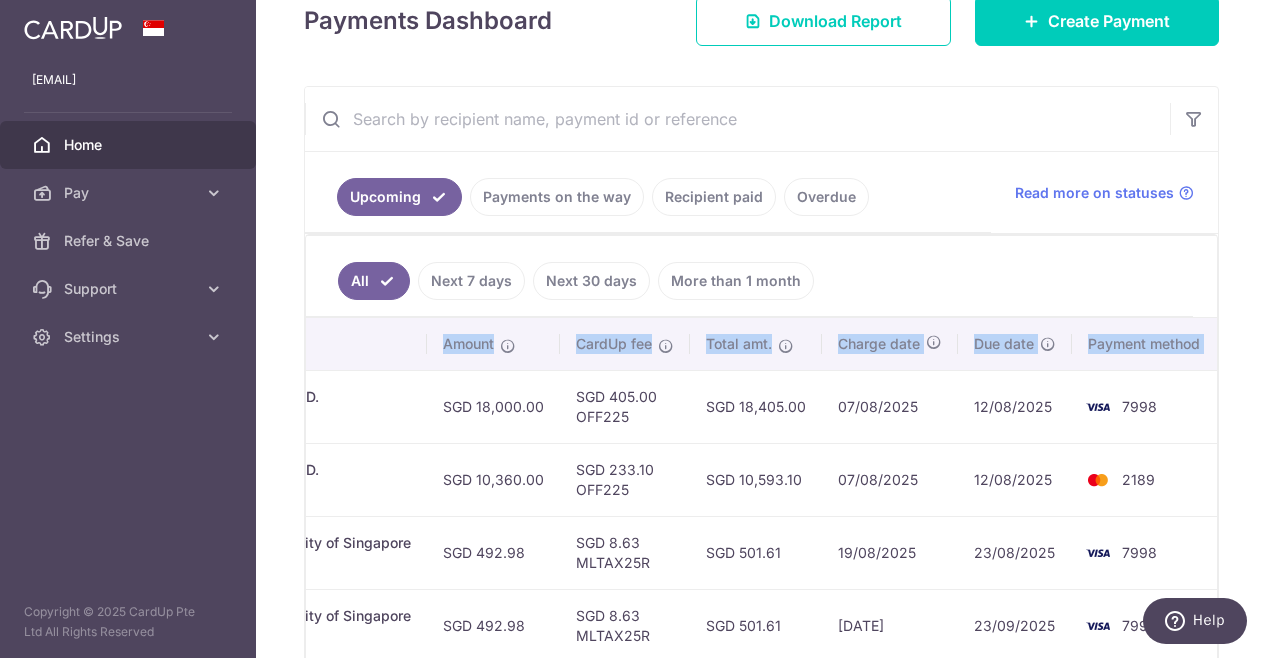 drag, startPoint x: 874, startPoint y: 371, endPoint x: 1273, endPoint y: 471, distance: 411.34048 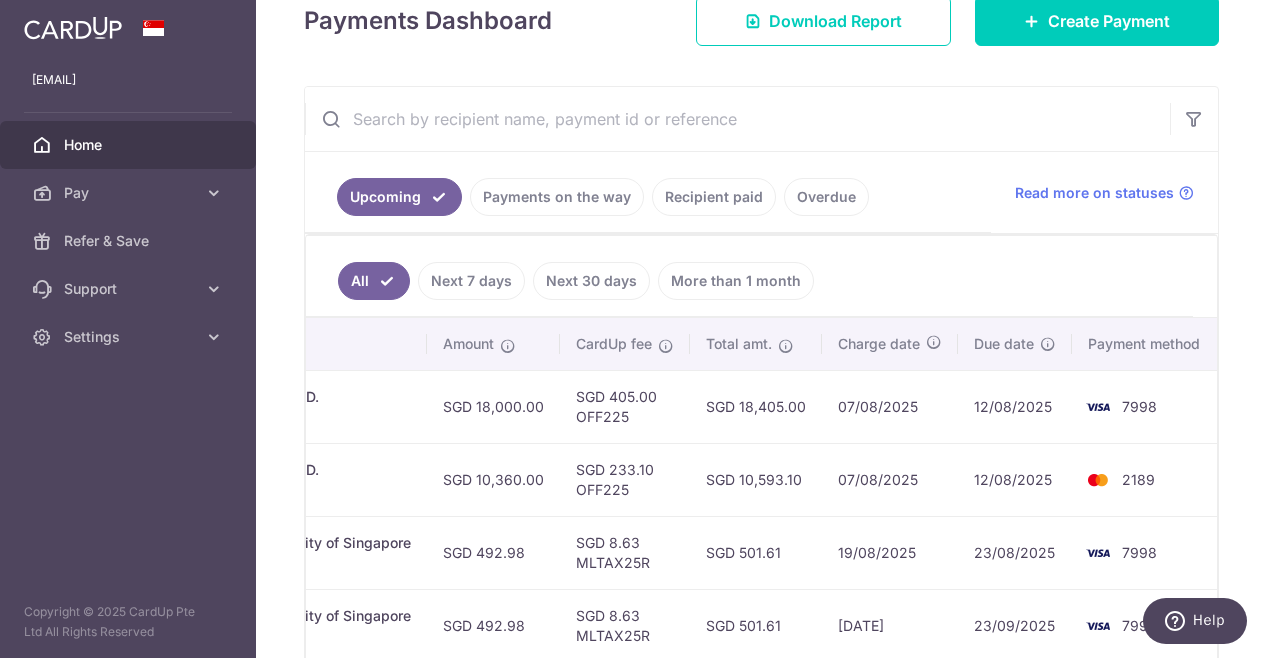 click on "SGD 405.00
OFF225" at bounding box center [625, 406] 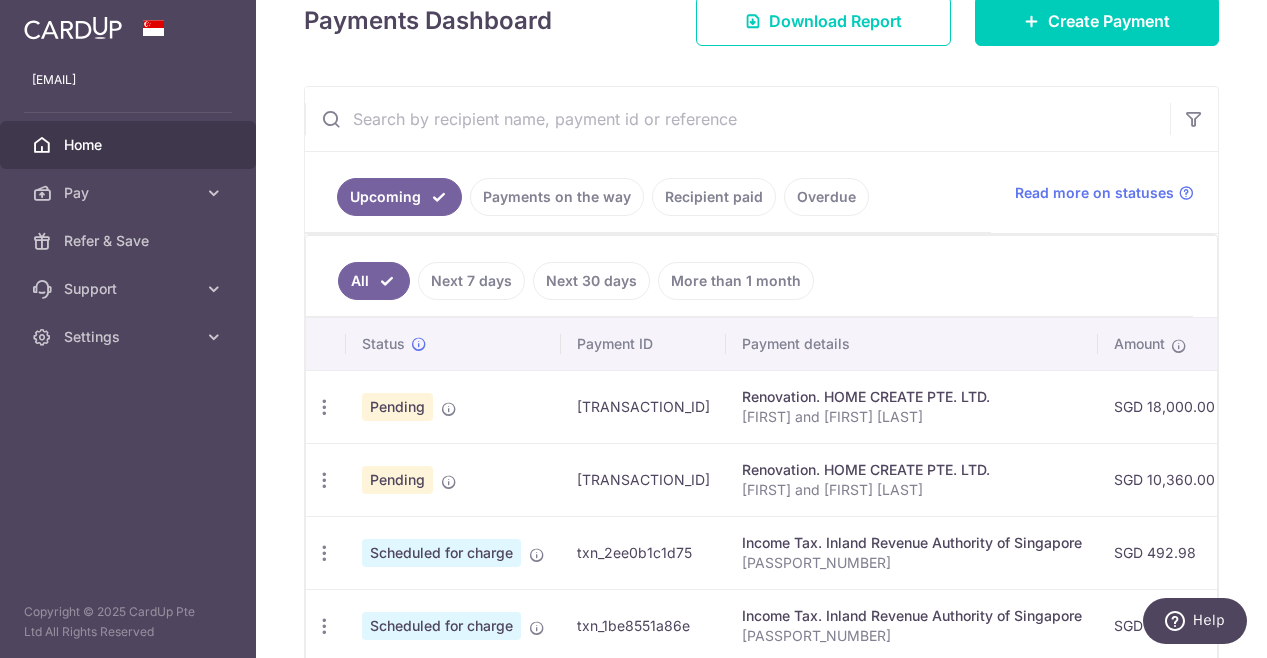 drag, startPoint x: 784, startPoint y: 432, endPoint x: 405, endPoint y: 416, distance: 379.3376 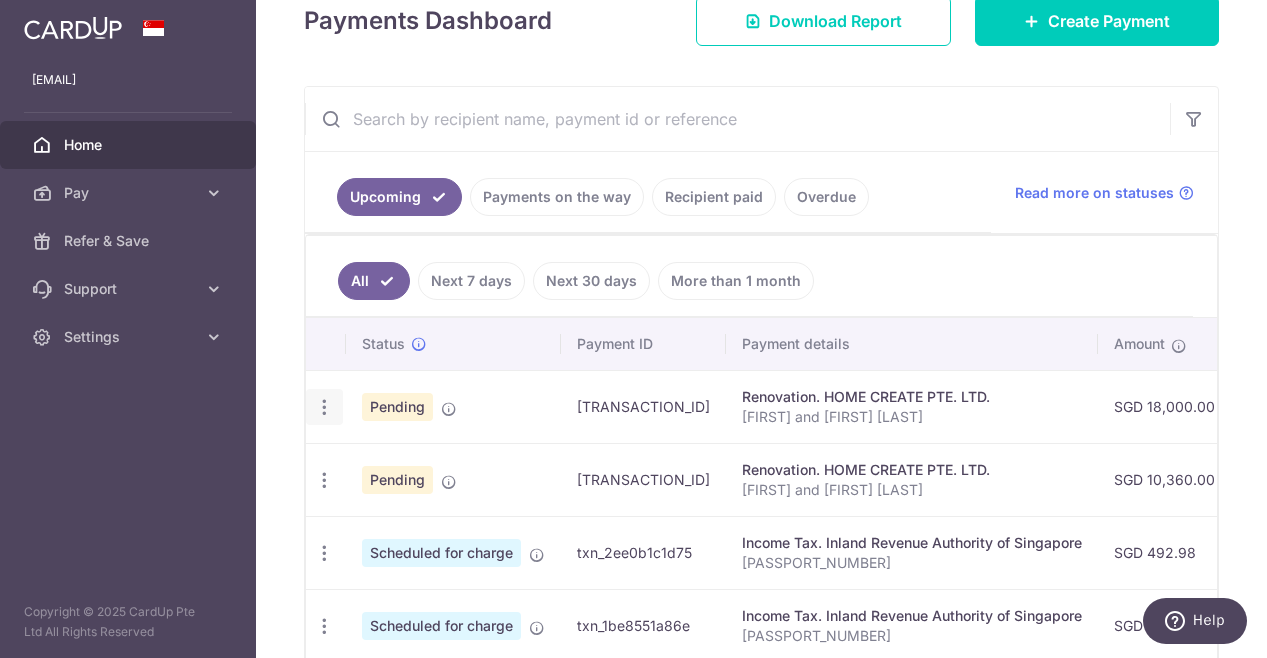 click at bounding box center [324, 407] 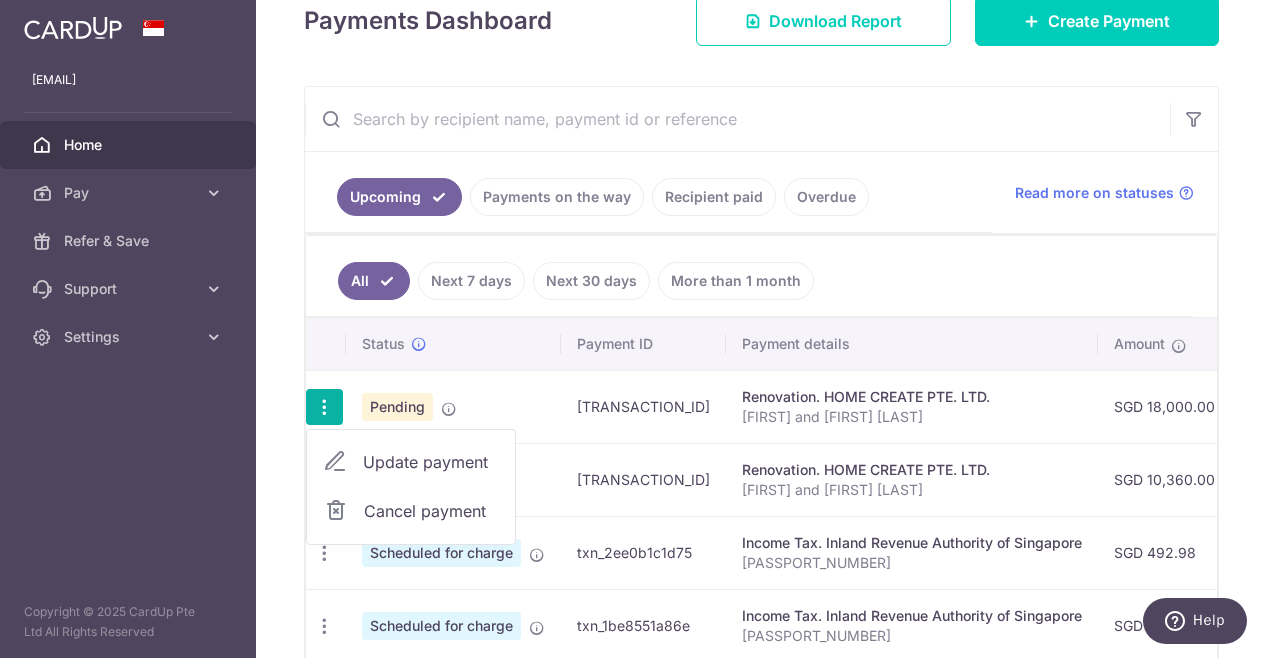 click on "Update payment" at bounding box center (431, 462) 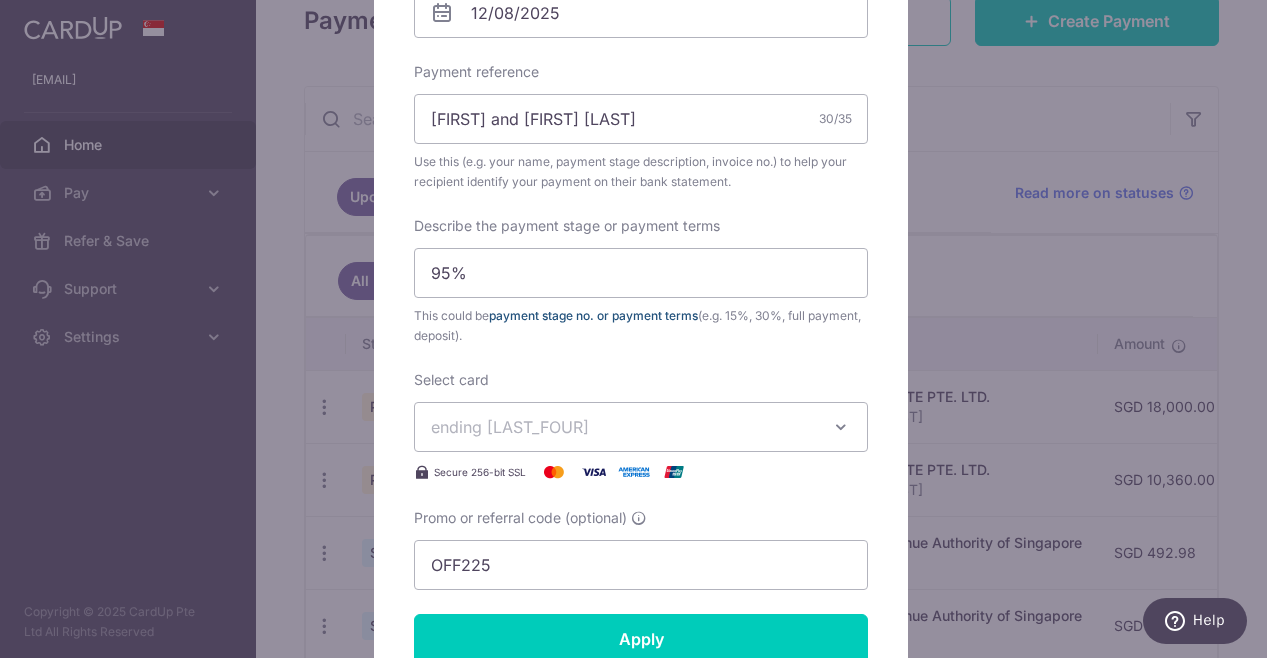 scroll, scrollTop: 800, scrollLeft: 0, axis: vertical 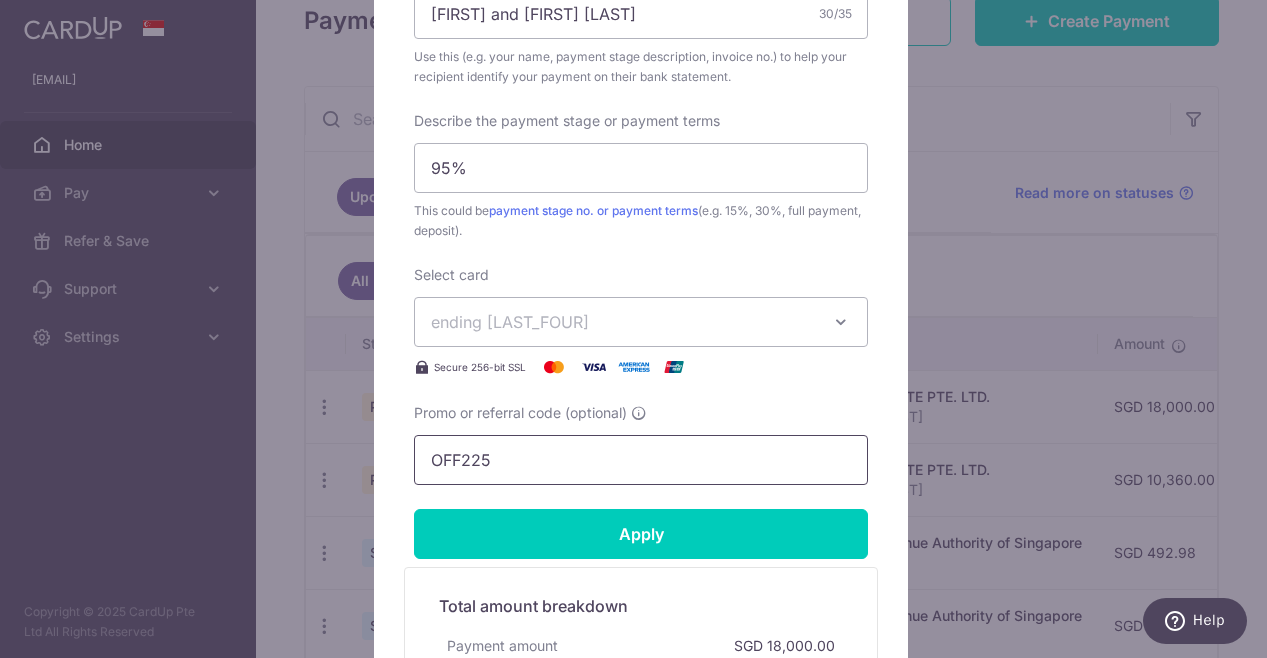 drag, startPoint x: 535, startPoint y: 461, endPoint x: 115, endPoint y: 478, distance: 420.3439 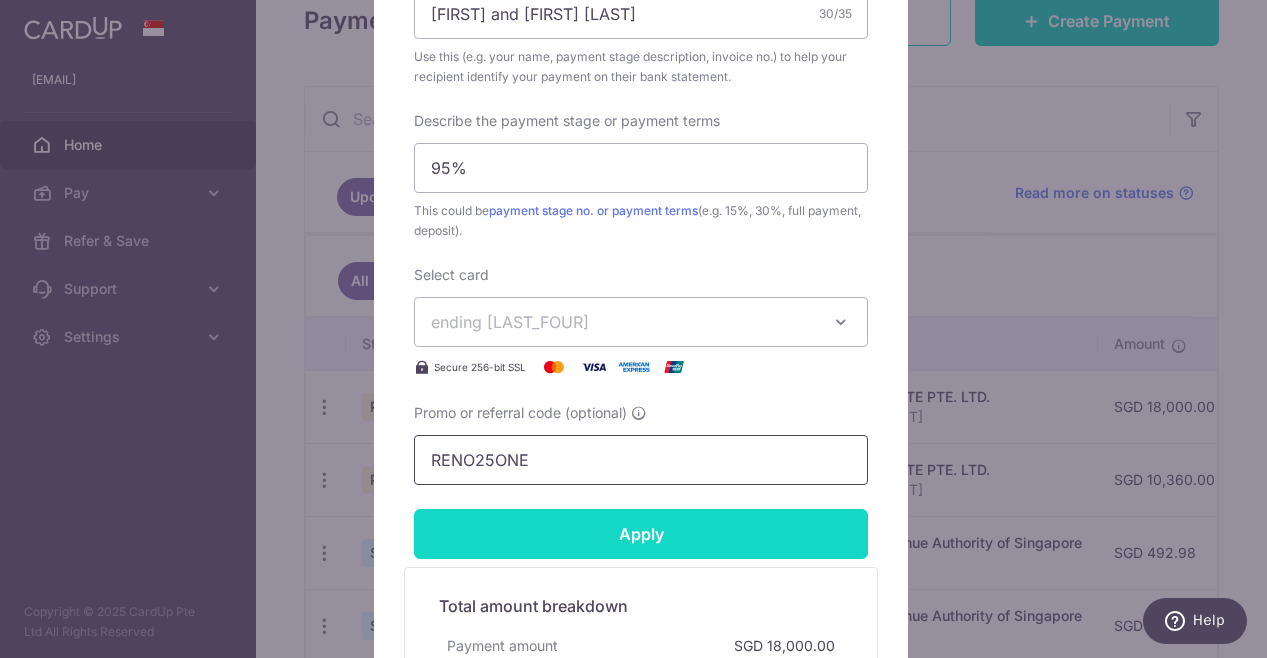 type on "RENO25ONE" 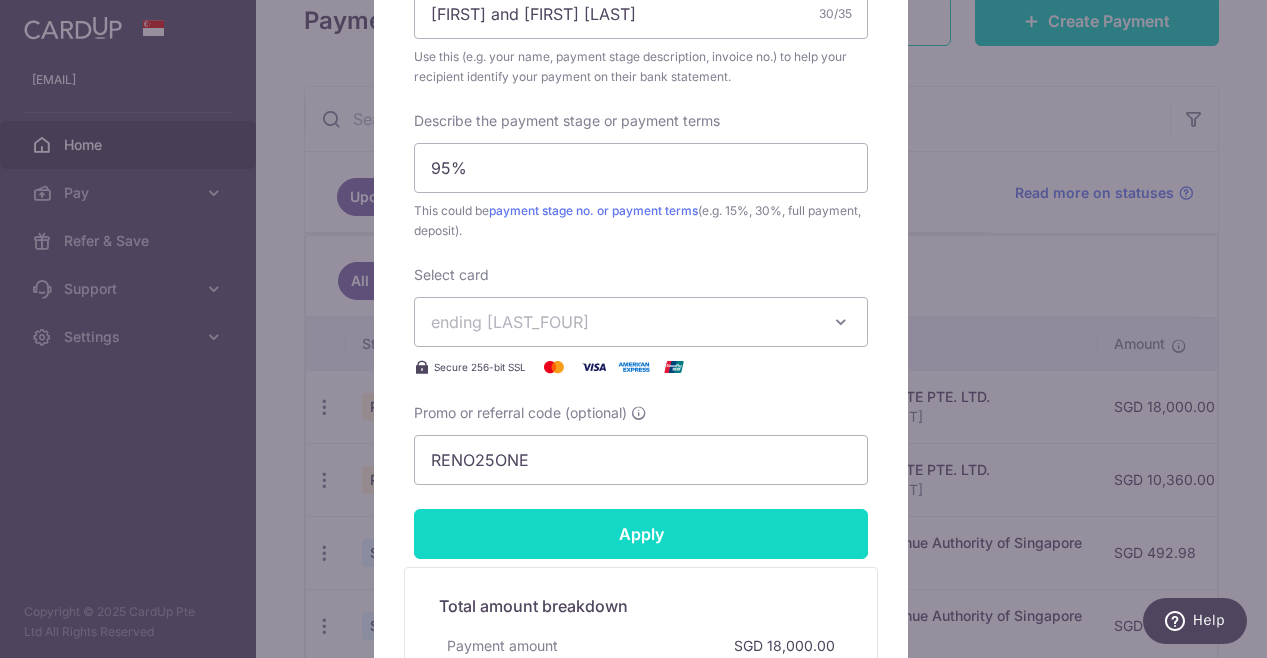 click on "Apply" at bounding box center (641, 534) 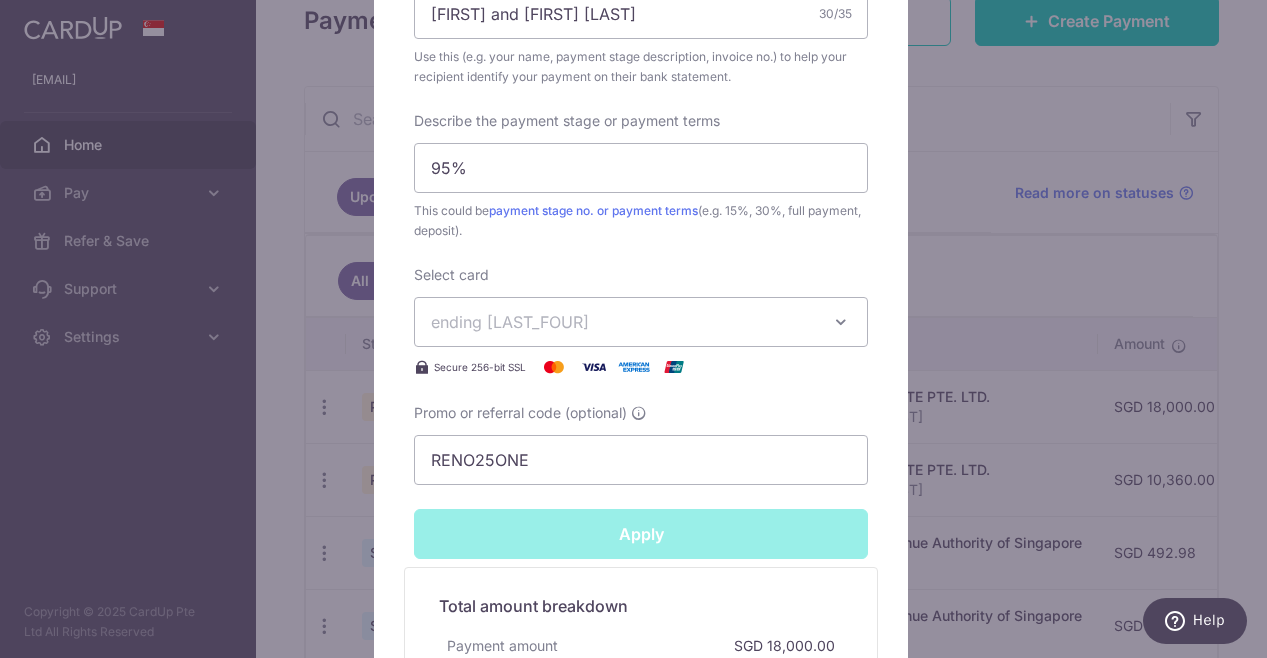 type on "Successfully Applied" 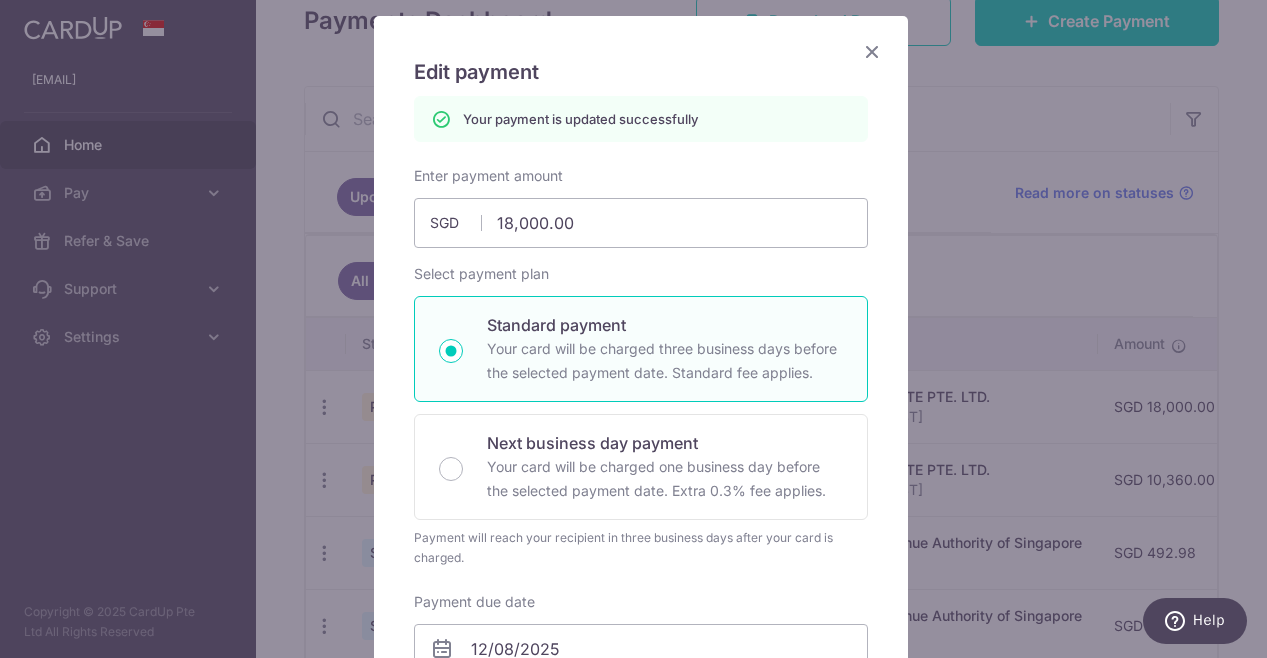 scroll, scrollTop: 70, scrollLeft: 0, axis: vertical 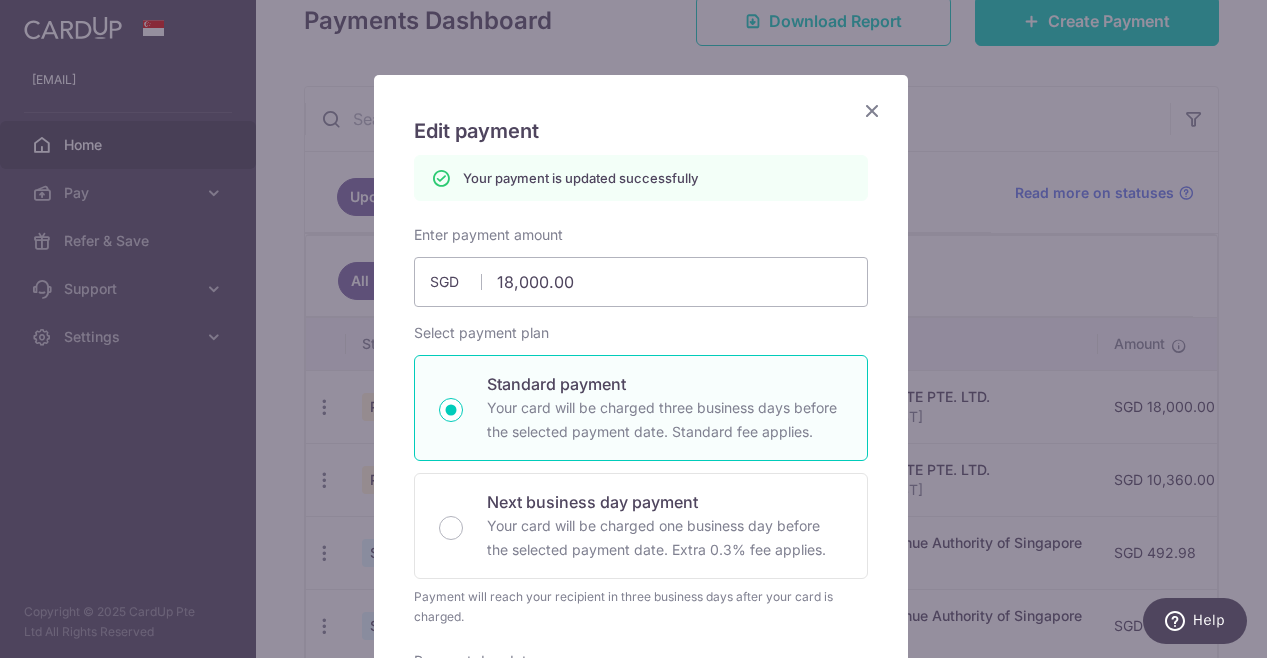 click at bounding box center (872, 110) 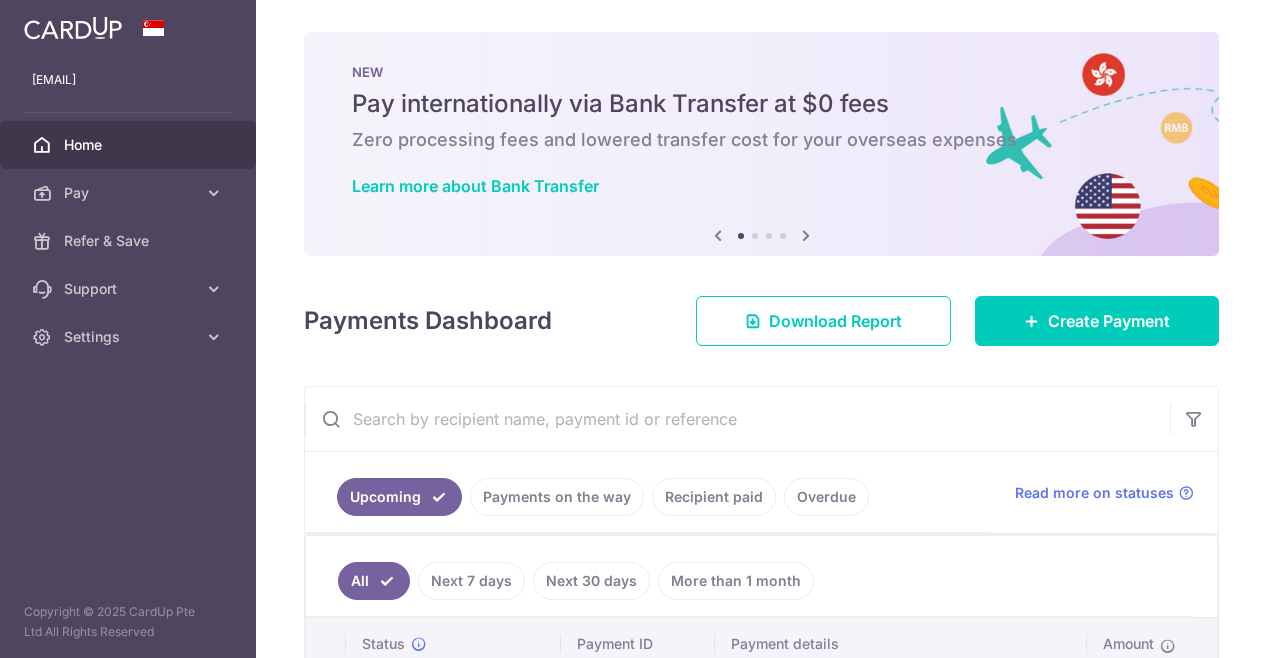 scroll, scrollTop: 0, scrollLeft: 0, axis: both 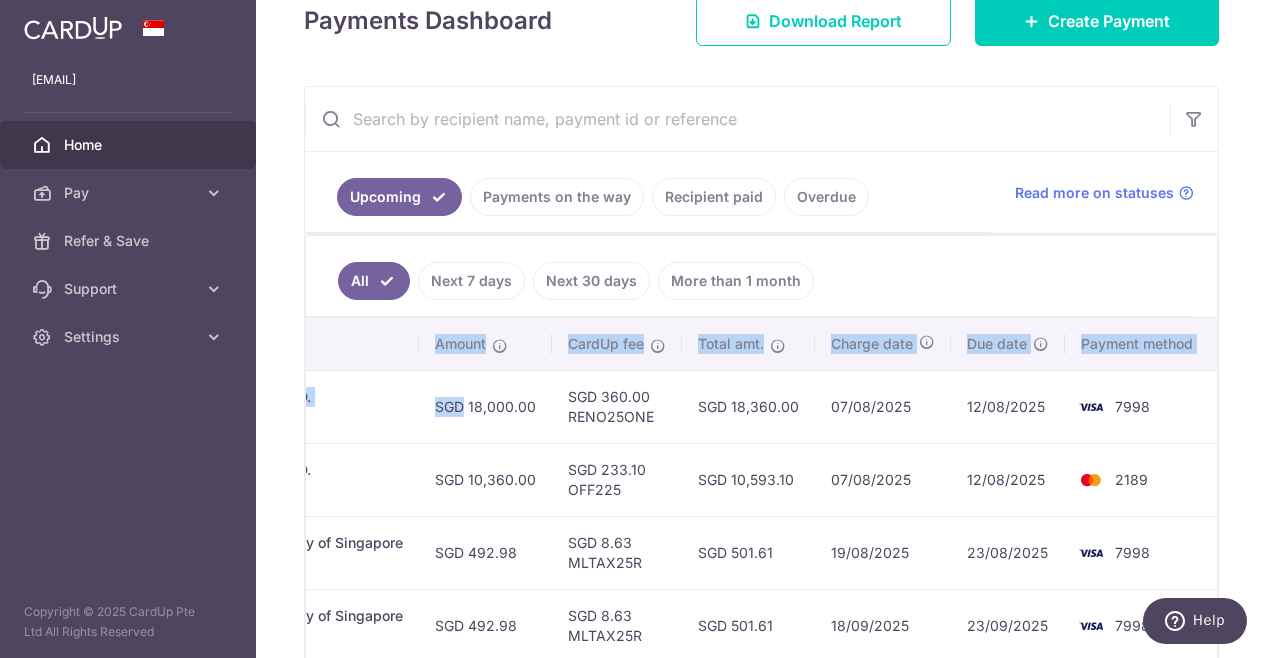 drag, startPoint x: 1107, startPoint y: 425, endPoint x: 1254, endPoint y: 420, distance: 147.085 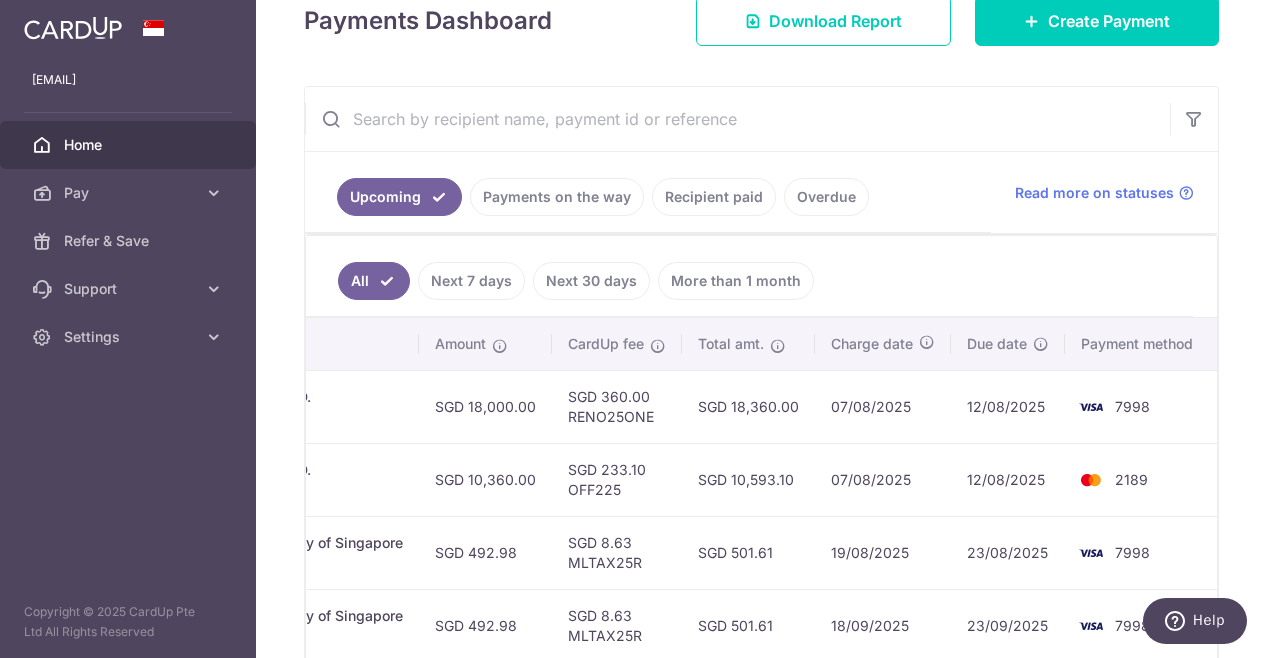 click on "SGD 18,000.00" at bounding box center (485, 406) 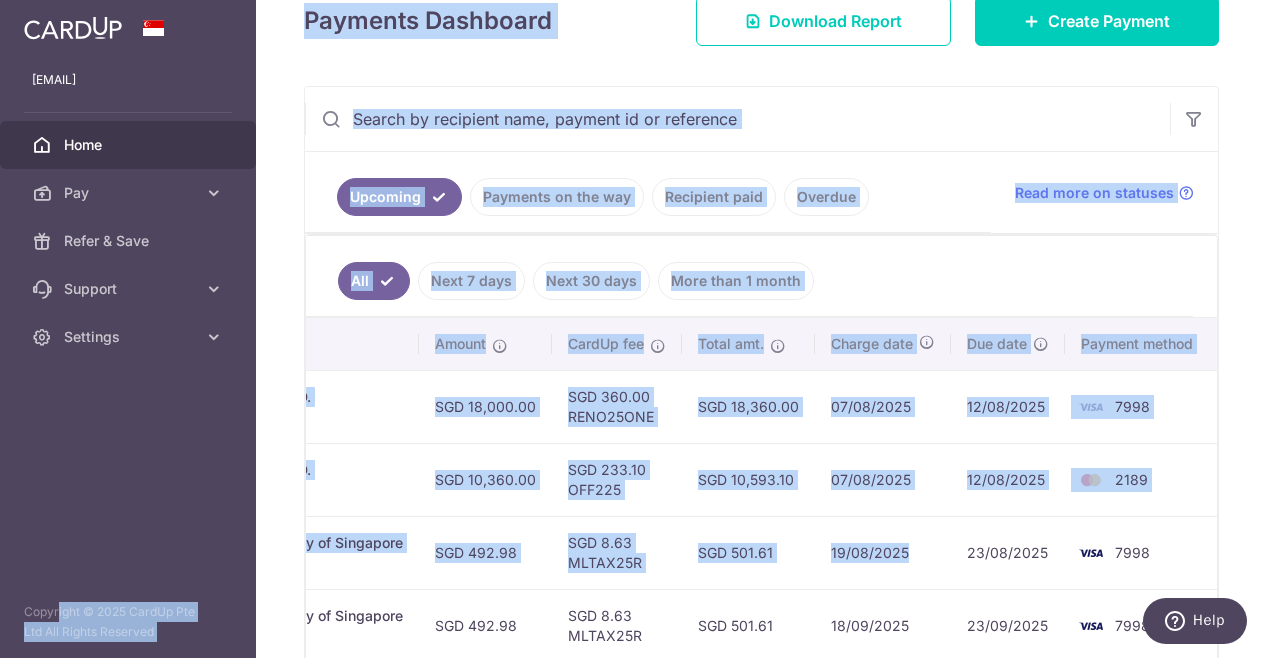 scroll, scrollTop: 0, scrollLeft: 0, axis: both 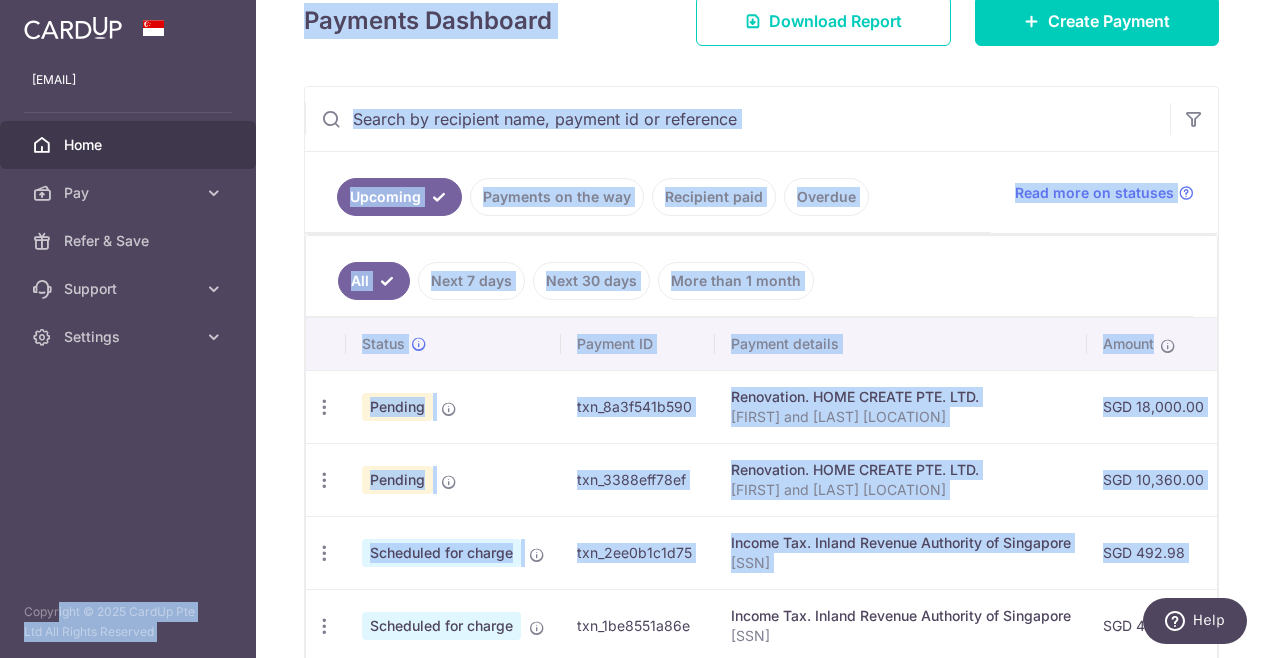 drag, startPoint x: 903, startPoint y: 542, endPoint x: -7, endPoint y: 616, distance: 913.00385 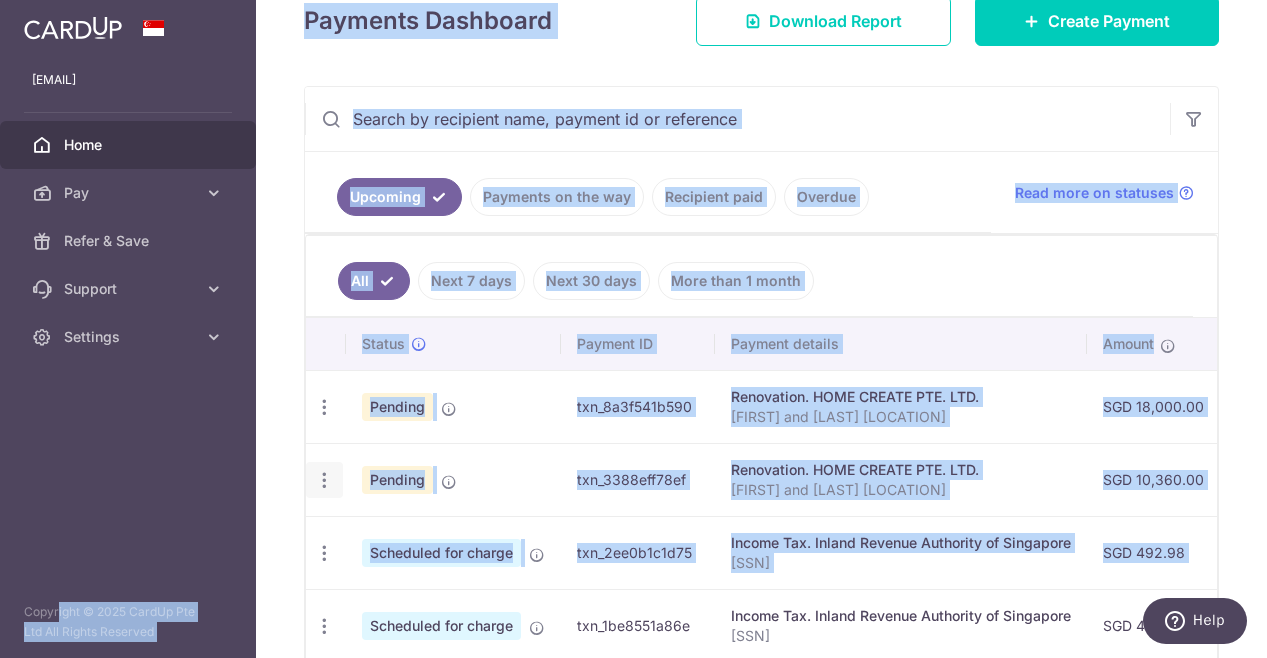 click on "Update payment
Cancel payment" at bounding box center (324, 480) 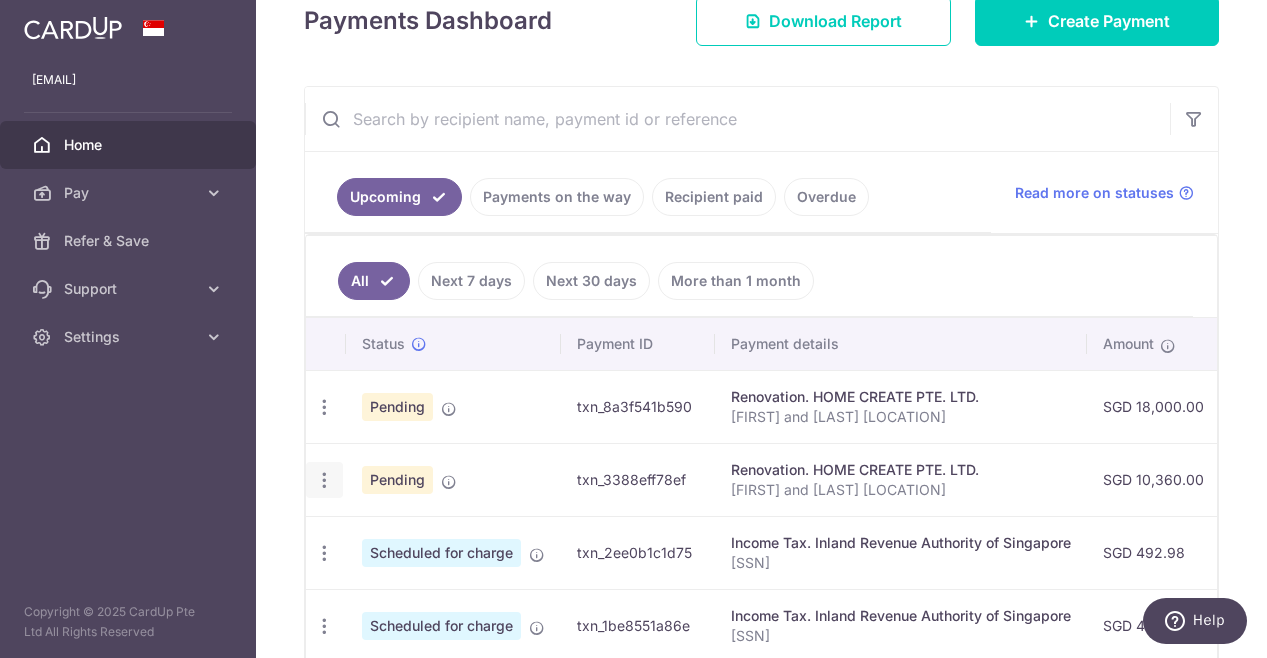 click on "Update payment
Cancel payment" at bounding box center (324, 480) 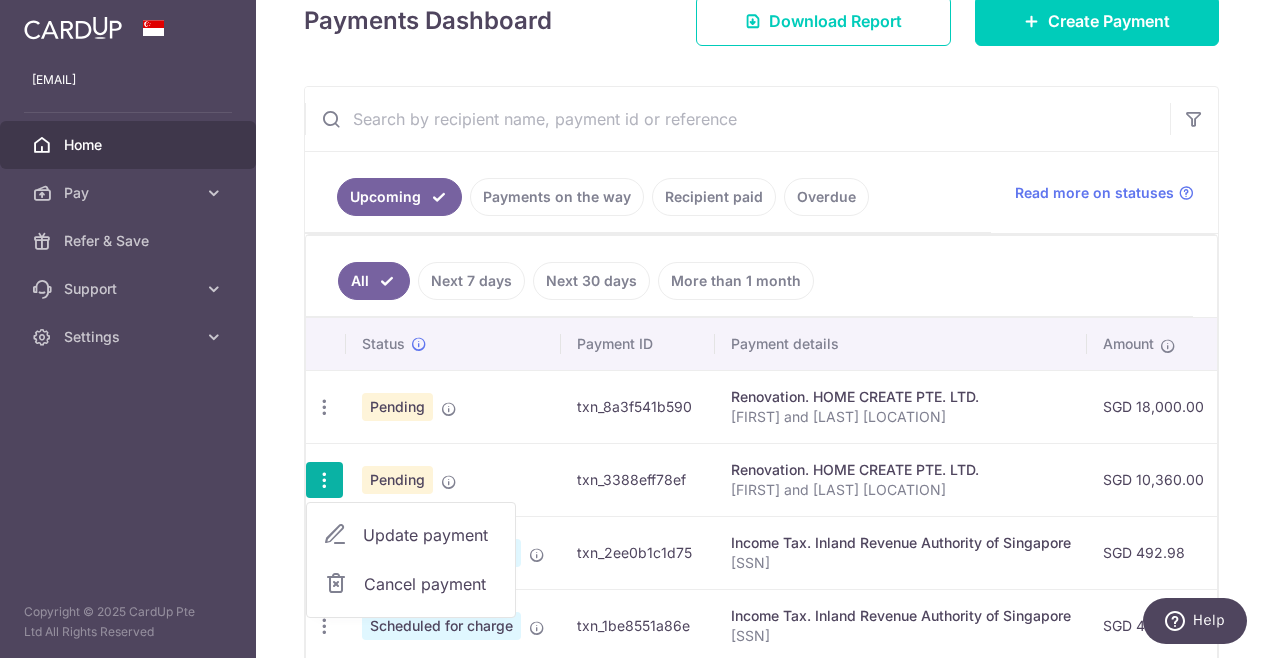 click on "Update payment" at bounding box center (431, 535) 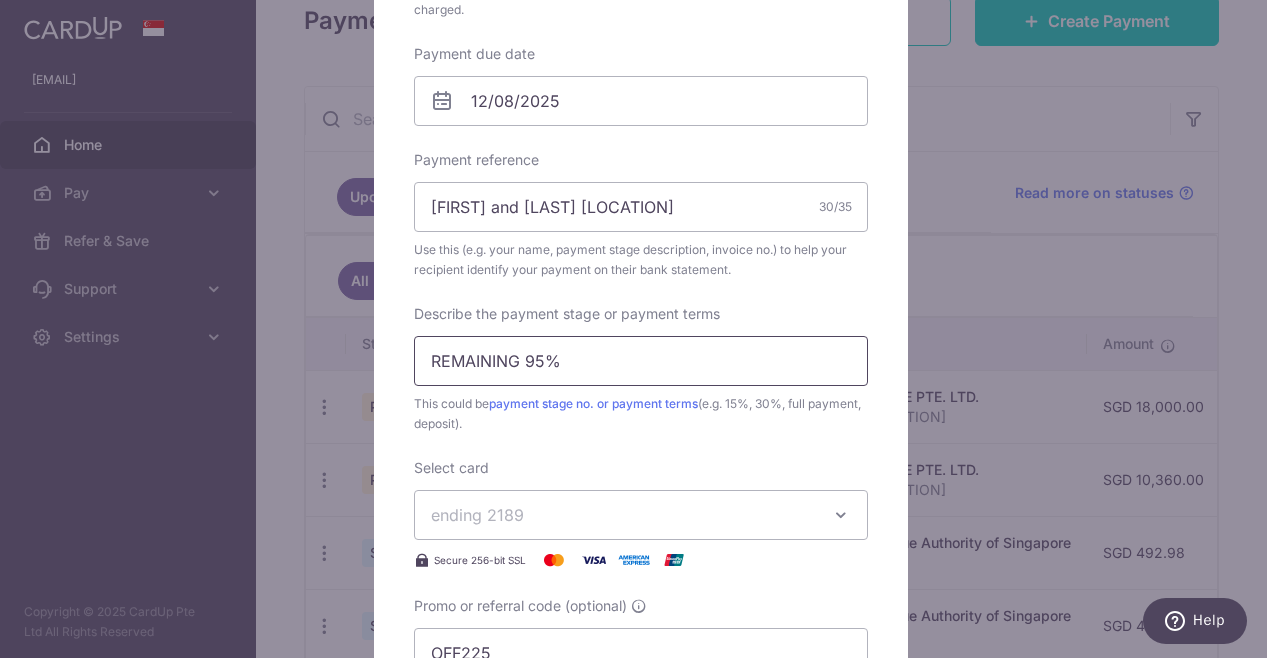 scroll, scrollTop: 900, scrollLeft: 0, axis: vertical 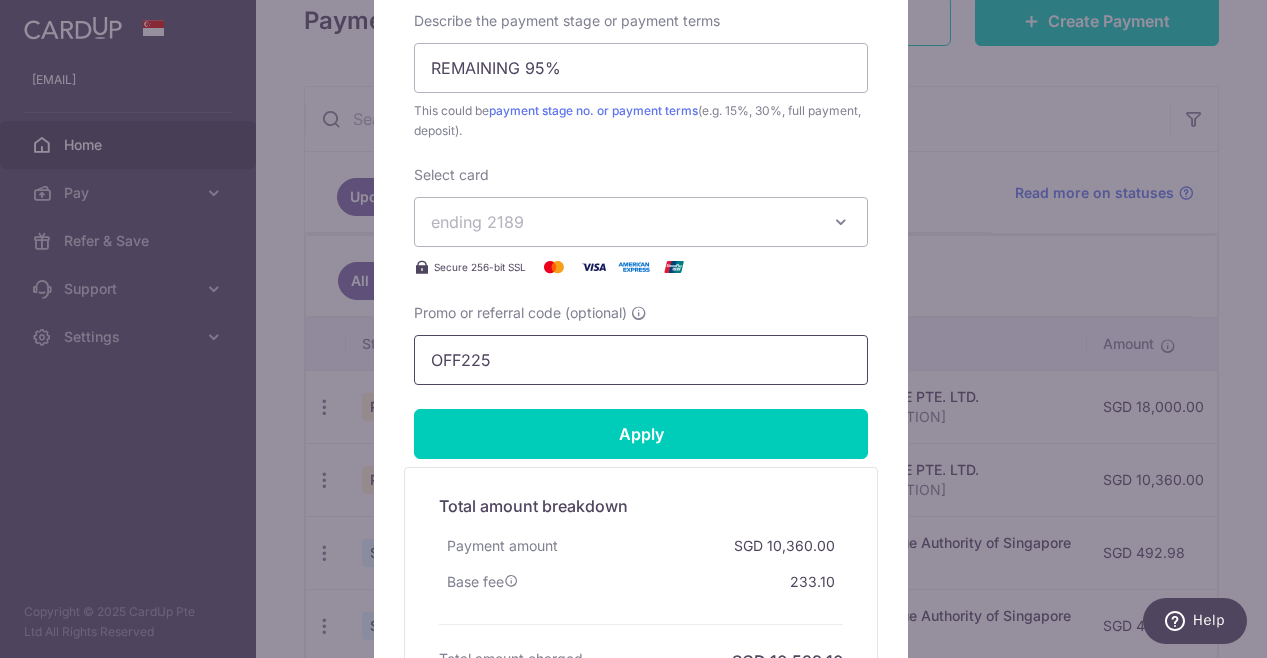drag, startPoint x: 577, startPoint y: 368, endPoint x: -7, endPoint y: 456, distance: 590.5929 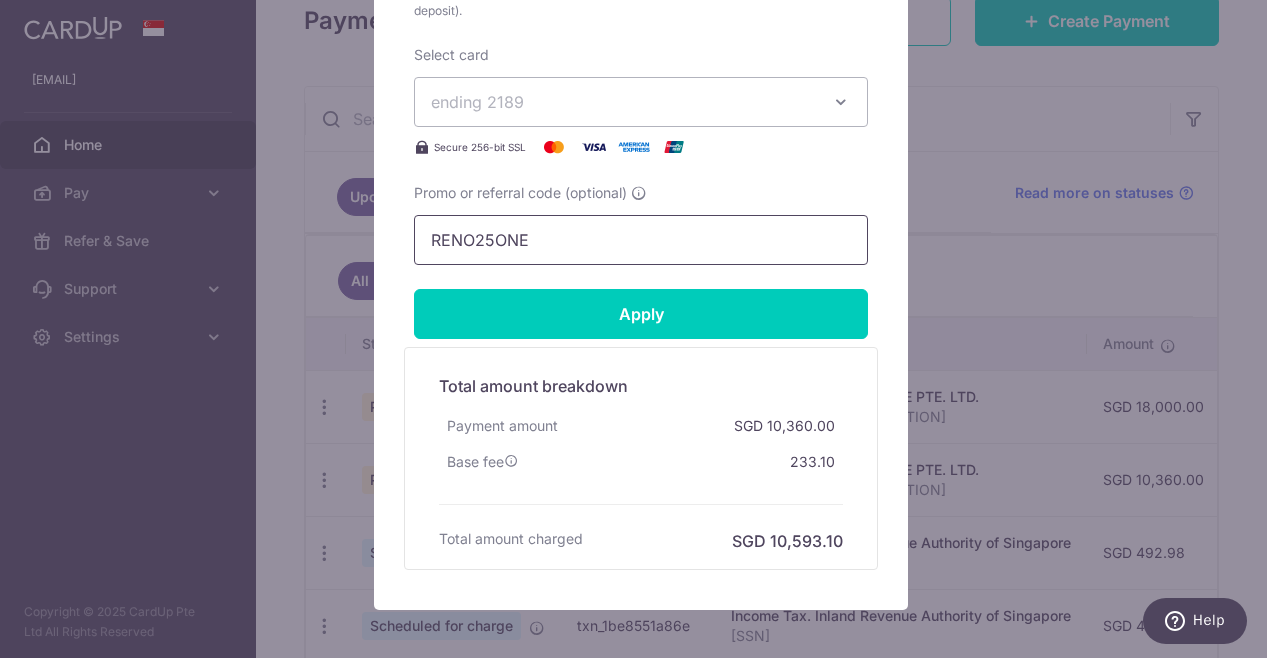 scroll, scrollTop: 1100, scrollLeft: 0, axis: vertical 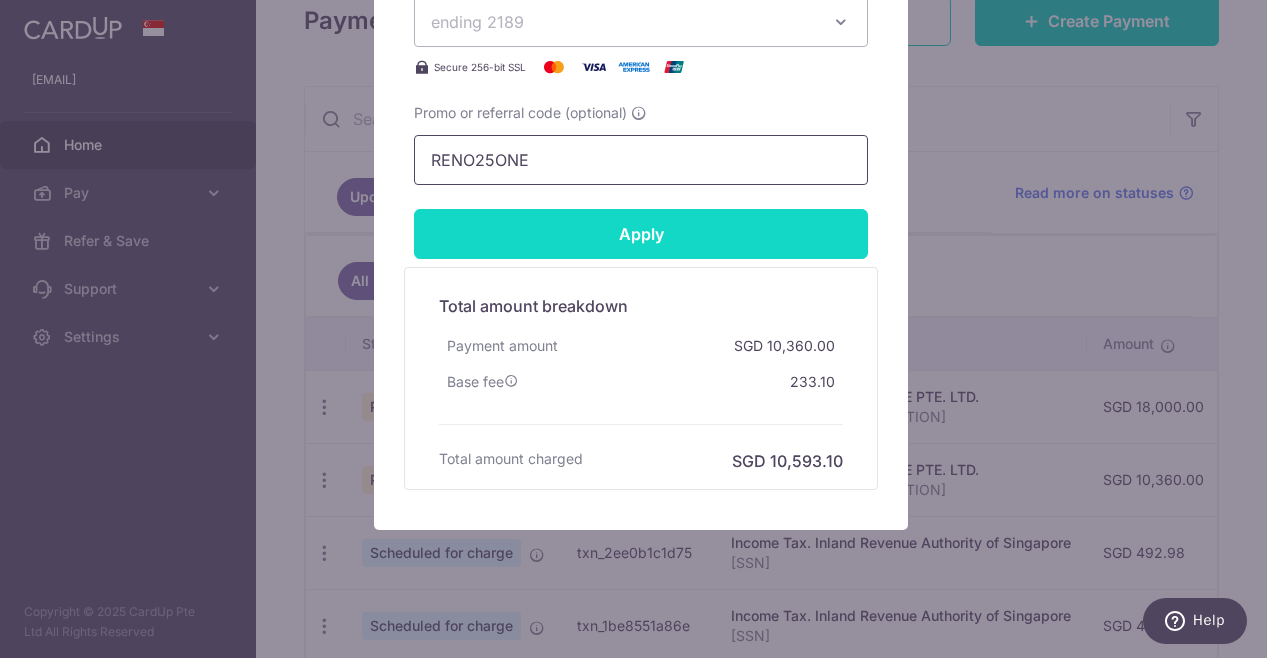 type on "RENO25ONE" 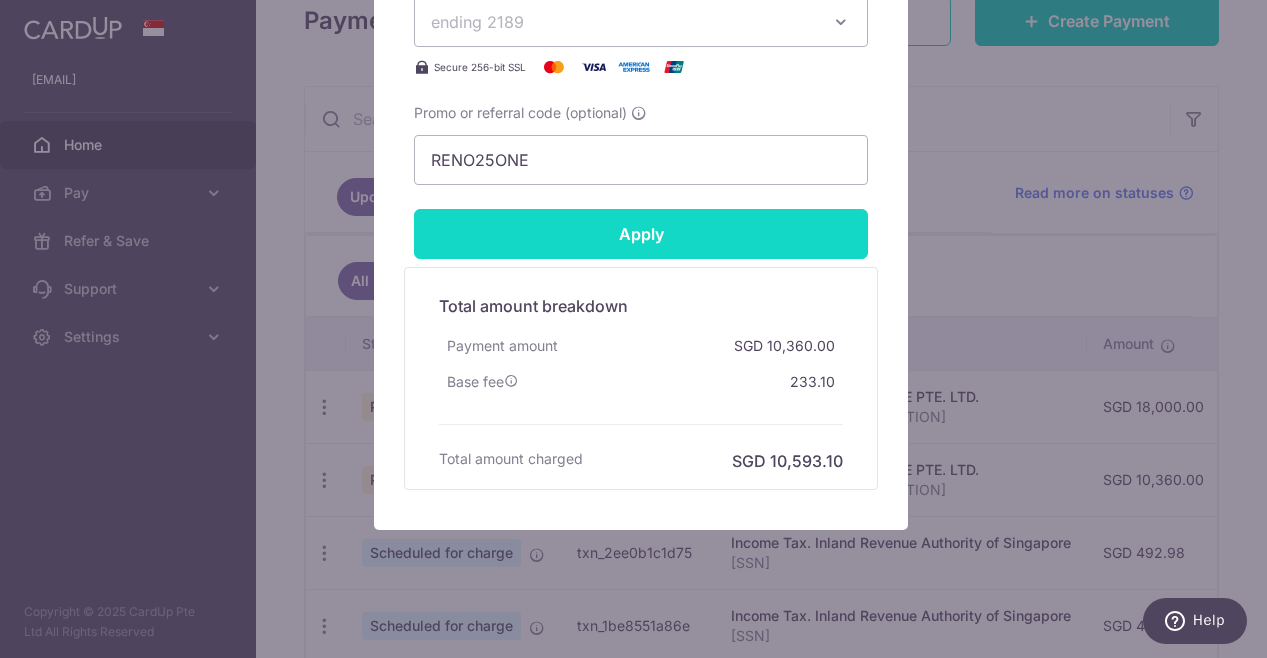 click on "Apply" at bounding box center (641, 234) 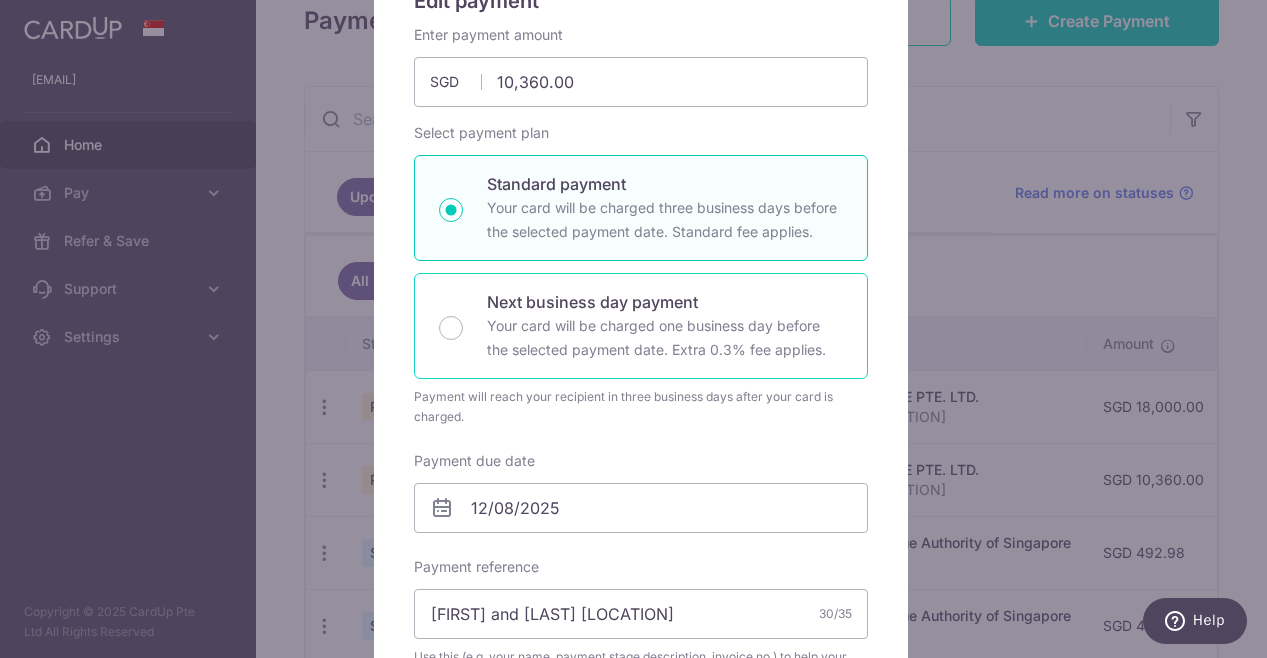 scroll, scrollTop: 0, scrollLeft: 0, axis: both 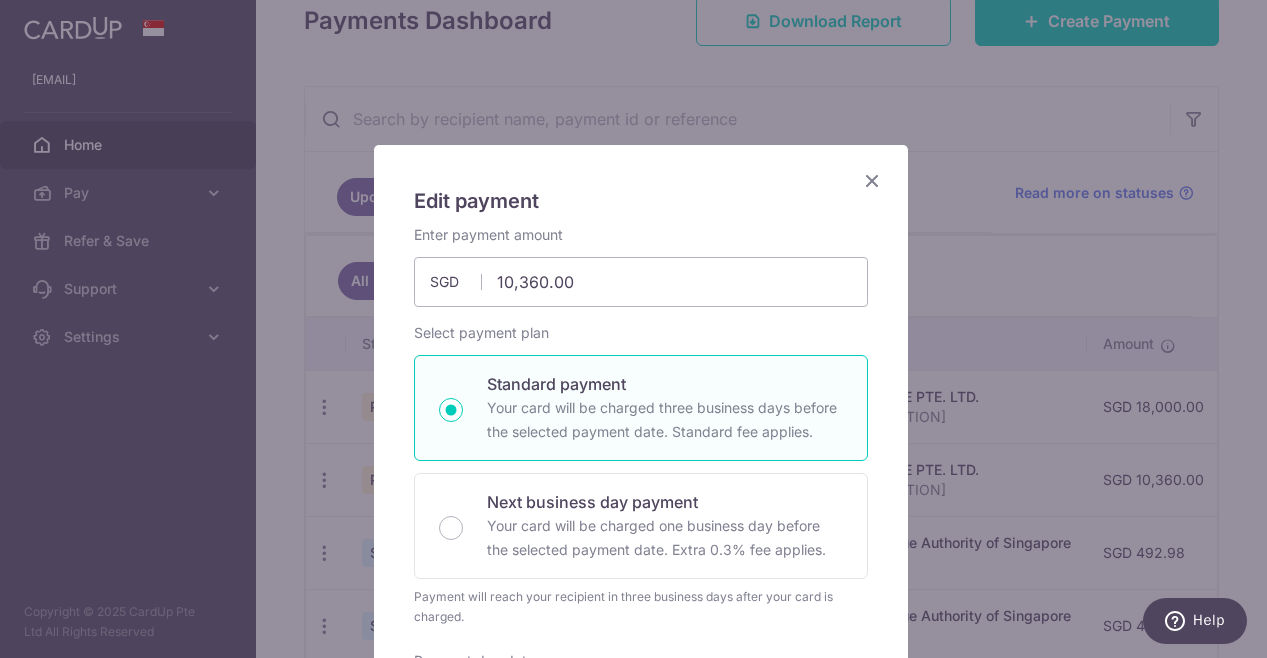 click at bounding box center [872, 180] 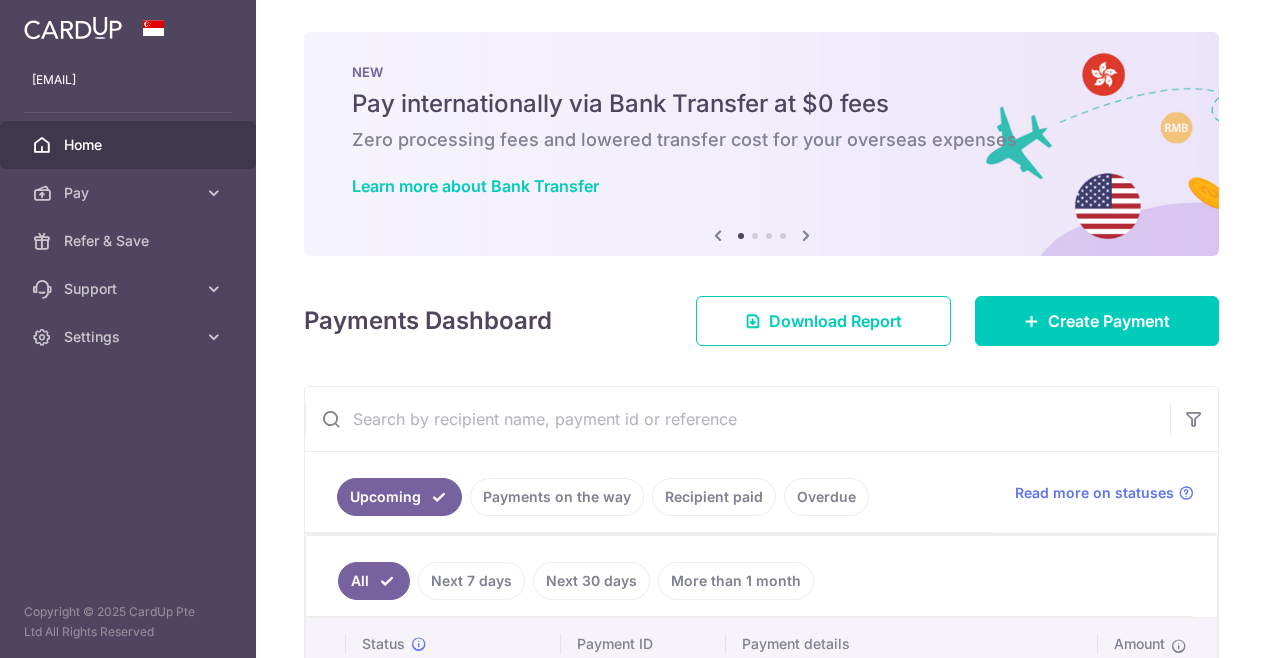 scroll, scrollTop: 0, scrollLeft: 0, axis: both 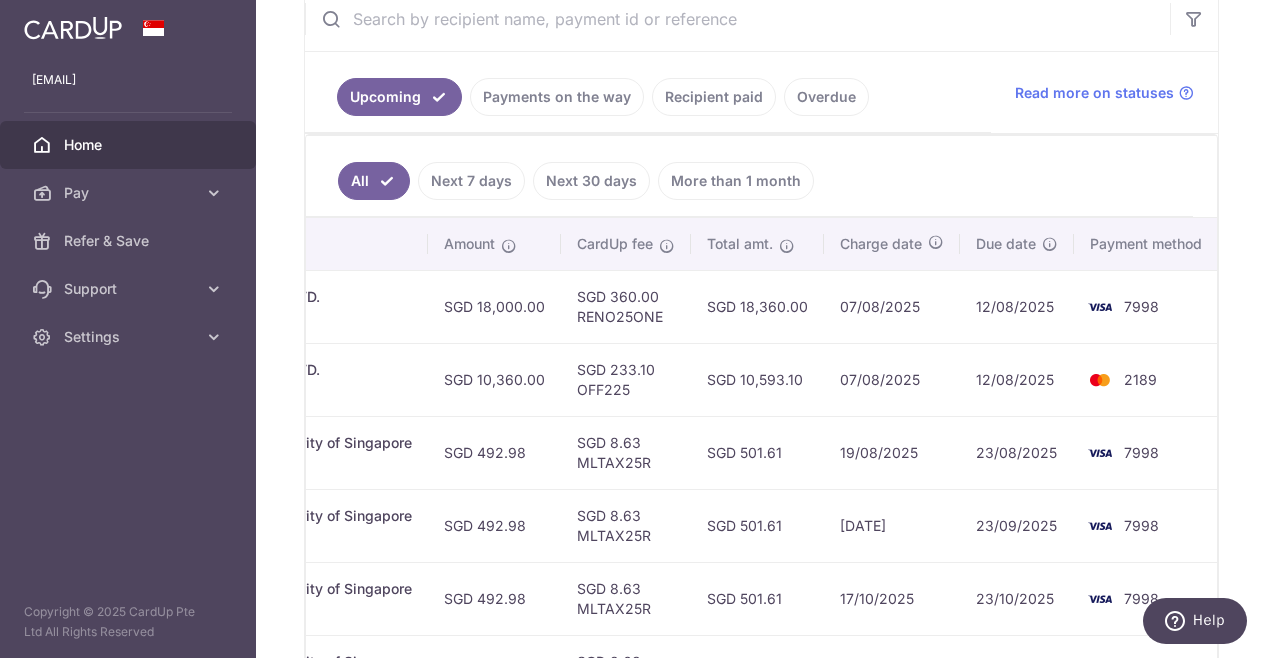 drag, startPoint x: 920, startPoint y: 329, endPoint x: 1263, endPoint y: 322, distance: 343.0714 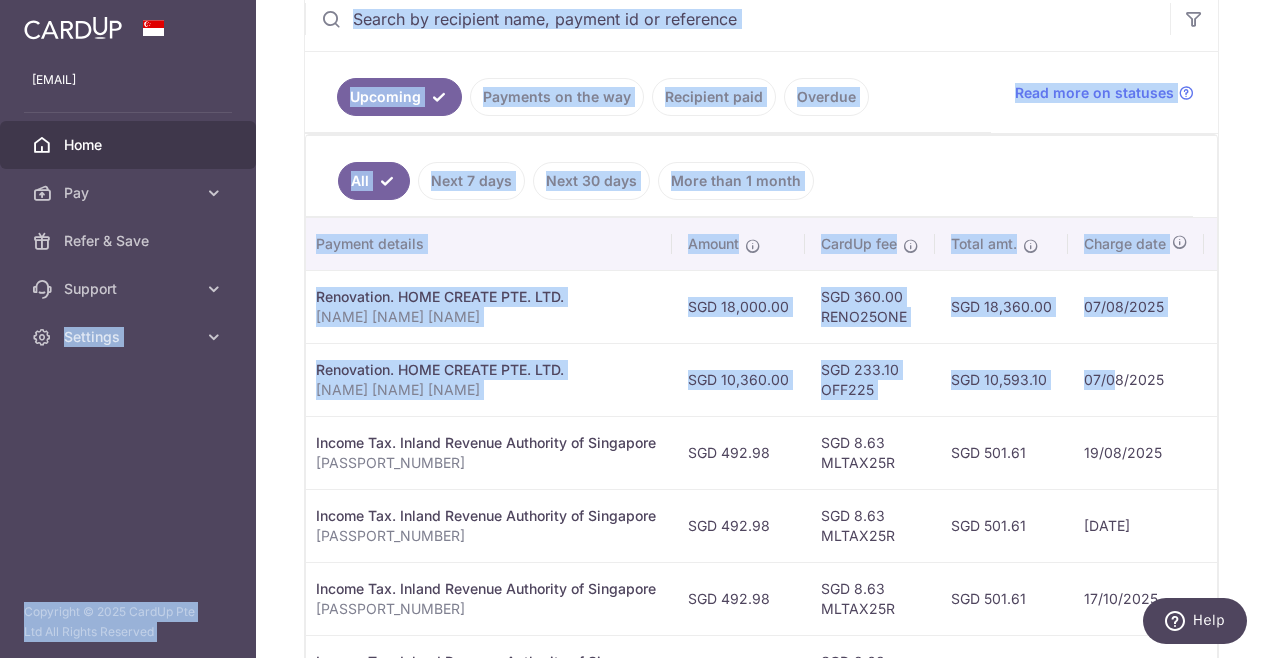 scroll, scrollTop: 0, scrollLeft: 0, axis: both 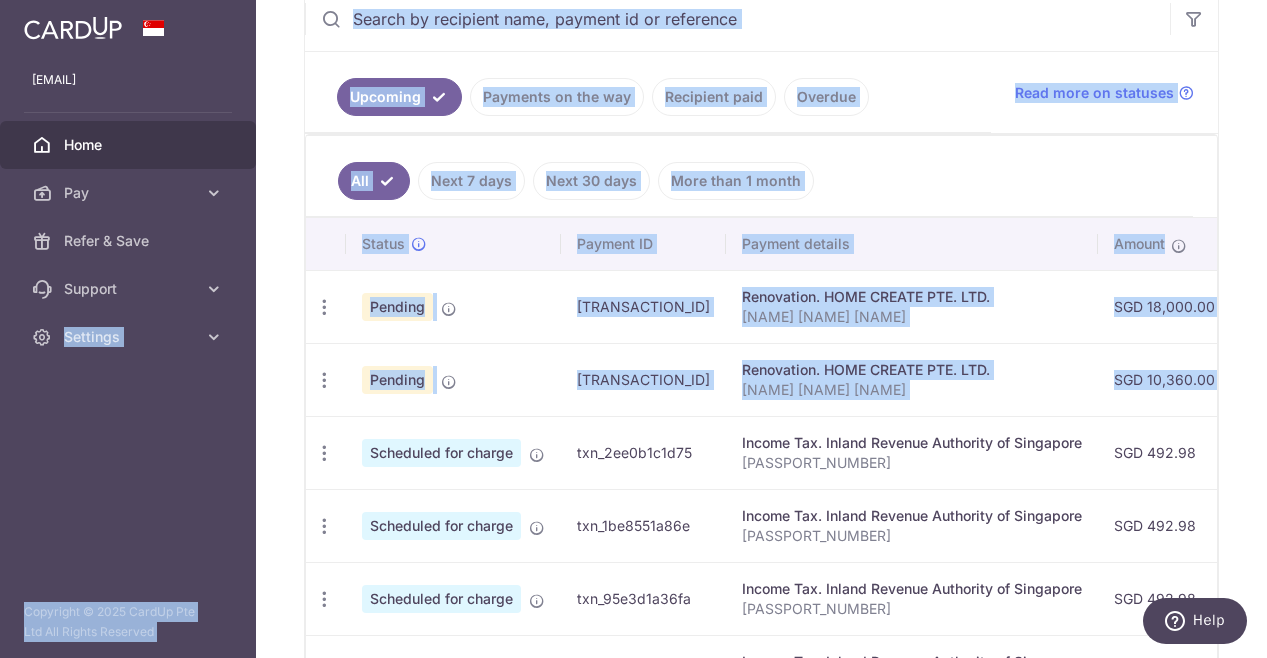 drag, startPoint x: 860, startPoint y: 344, endPoint x: -7, endPoint y: 470, distance: 876.10785 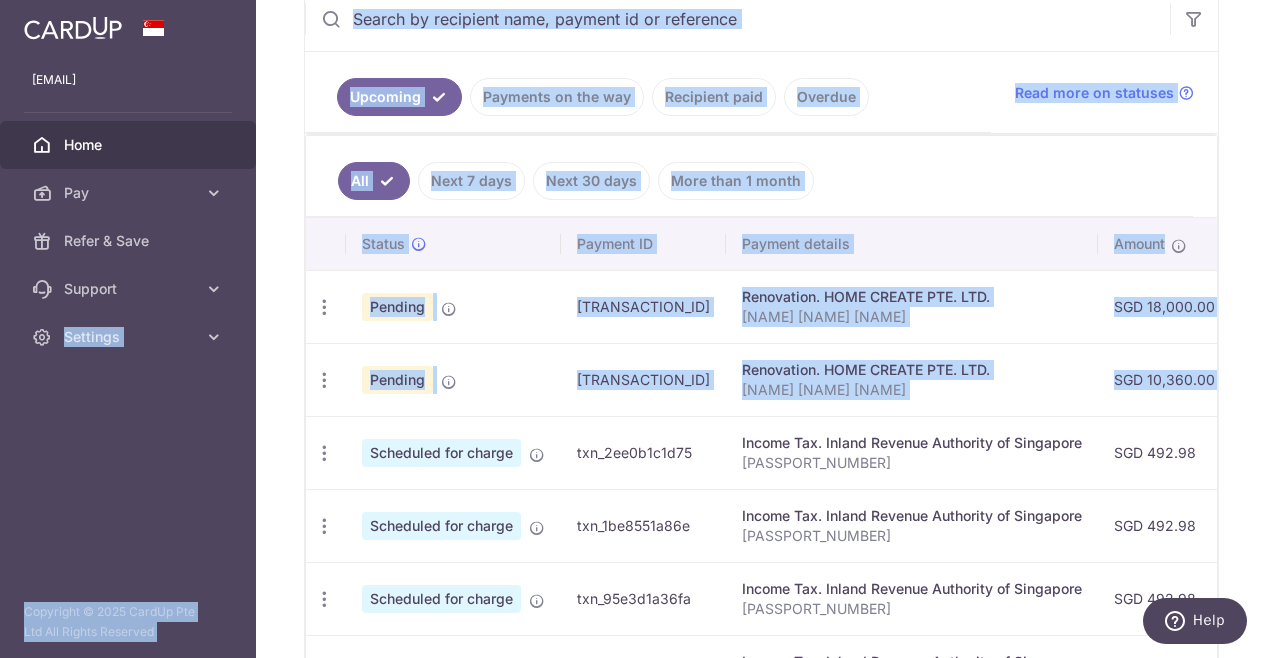 click on "[TRANSACTION_ID]" at bounding box center (643, 379) 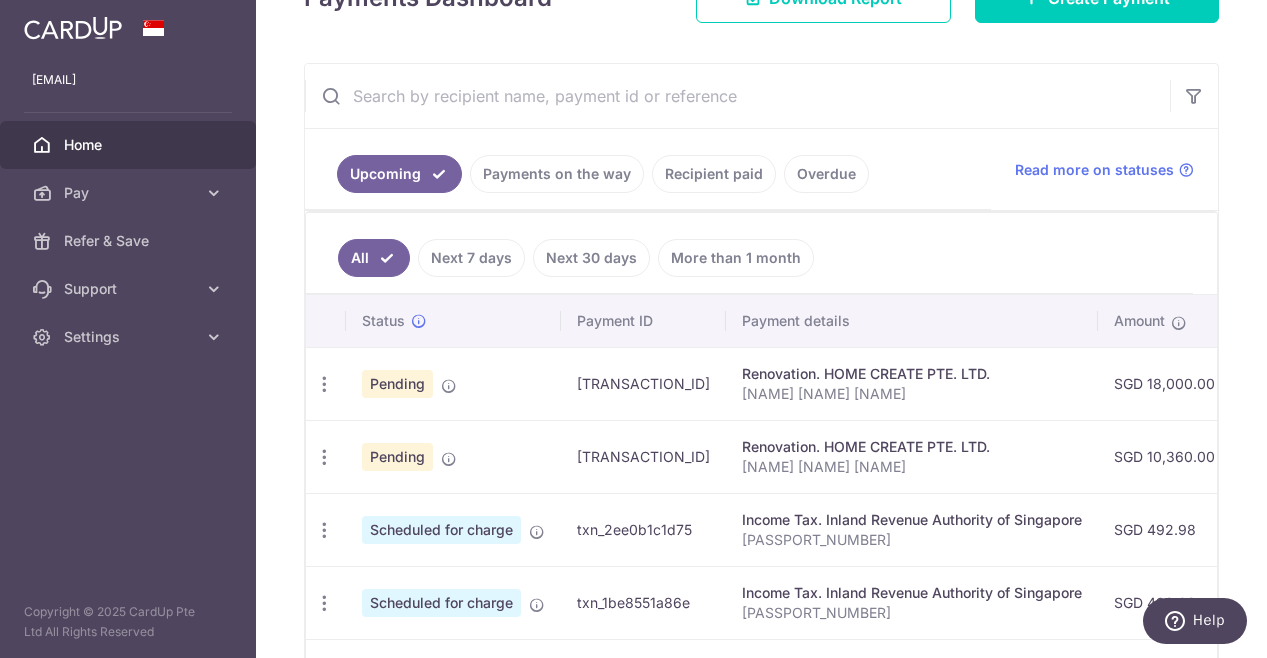 scroll, scrollTop: 300, scrollLeft: 0, axis: vertical 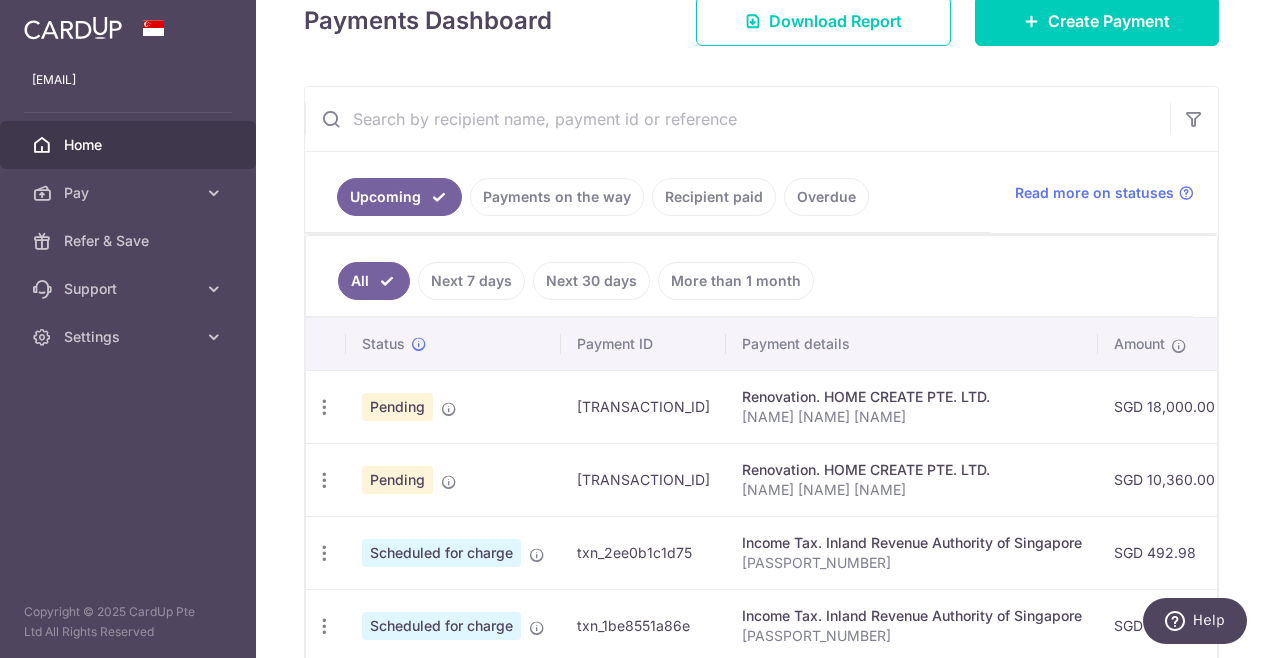 click on "[TRANSACTION_ID]" at bounding box center [643, 479] 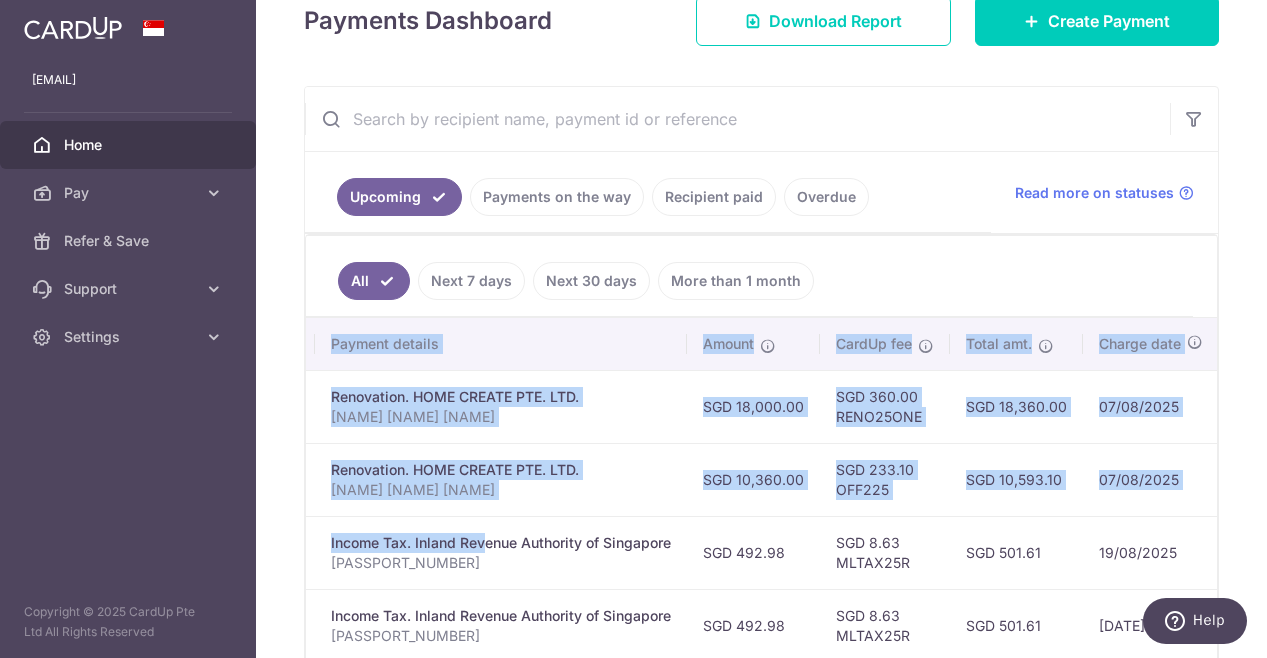 scroll, scrollTop: 0, scrollLeft: 670, axis: horizontal 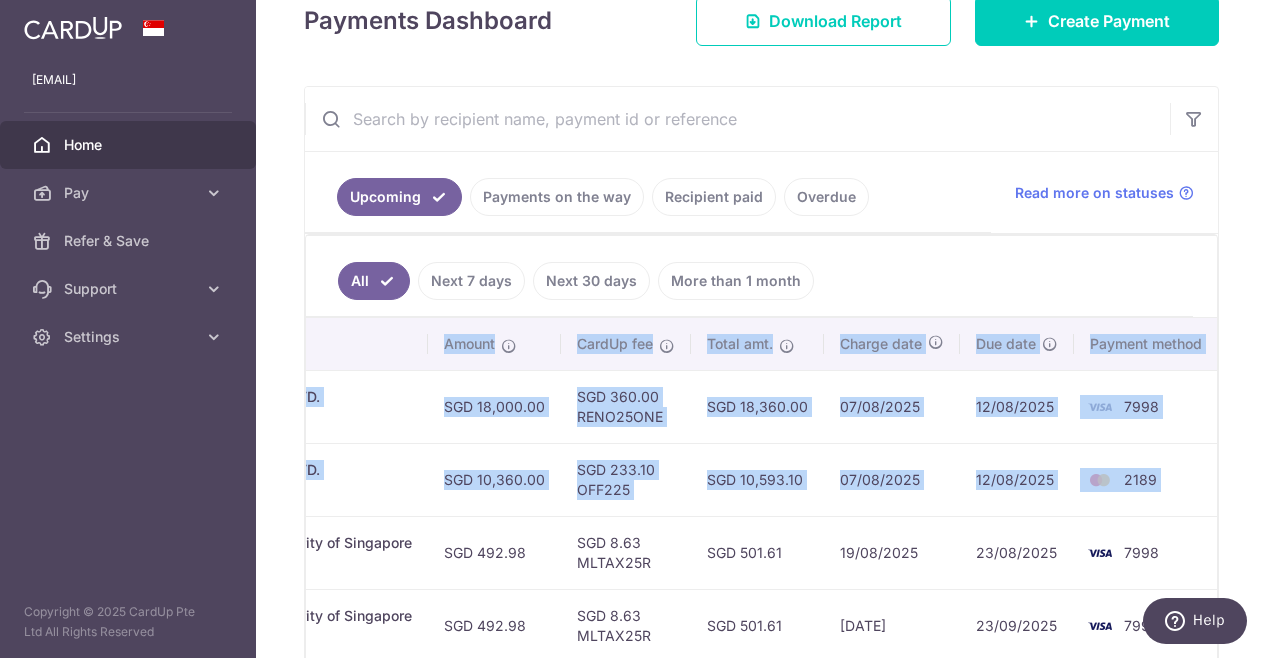drag, startPoint x: 819, startPoint y: 552, endPoint x: 1272, endPoint y: 526, distance: 453.7455 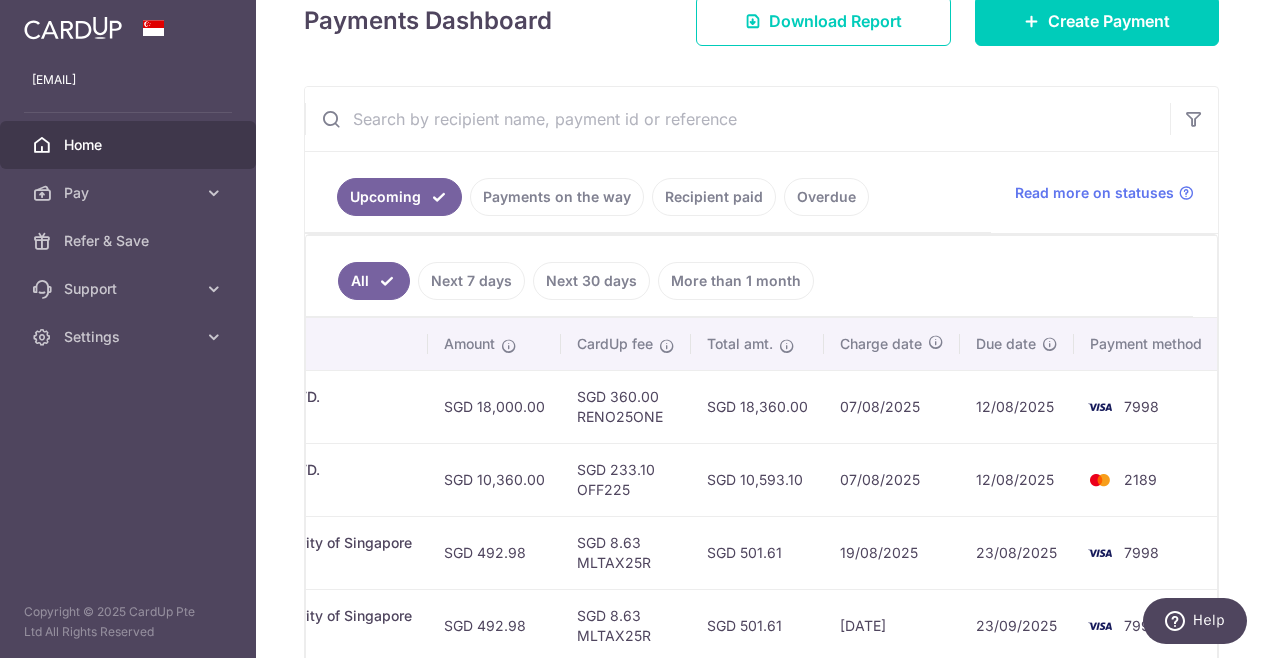 click on "2189" at bounding box center [1150, 479] 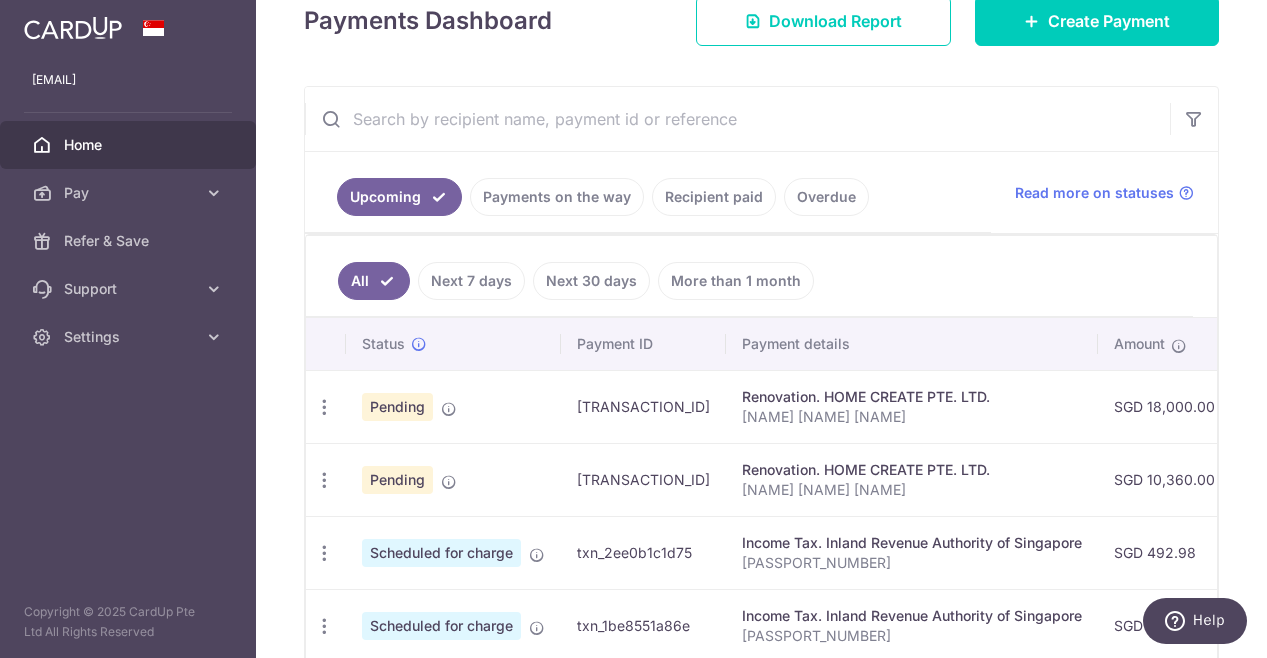 drag, startPoint x: 582, startPoint y: 532, endPoint x: 64, endPoint y: 504, distance: 518.7562 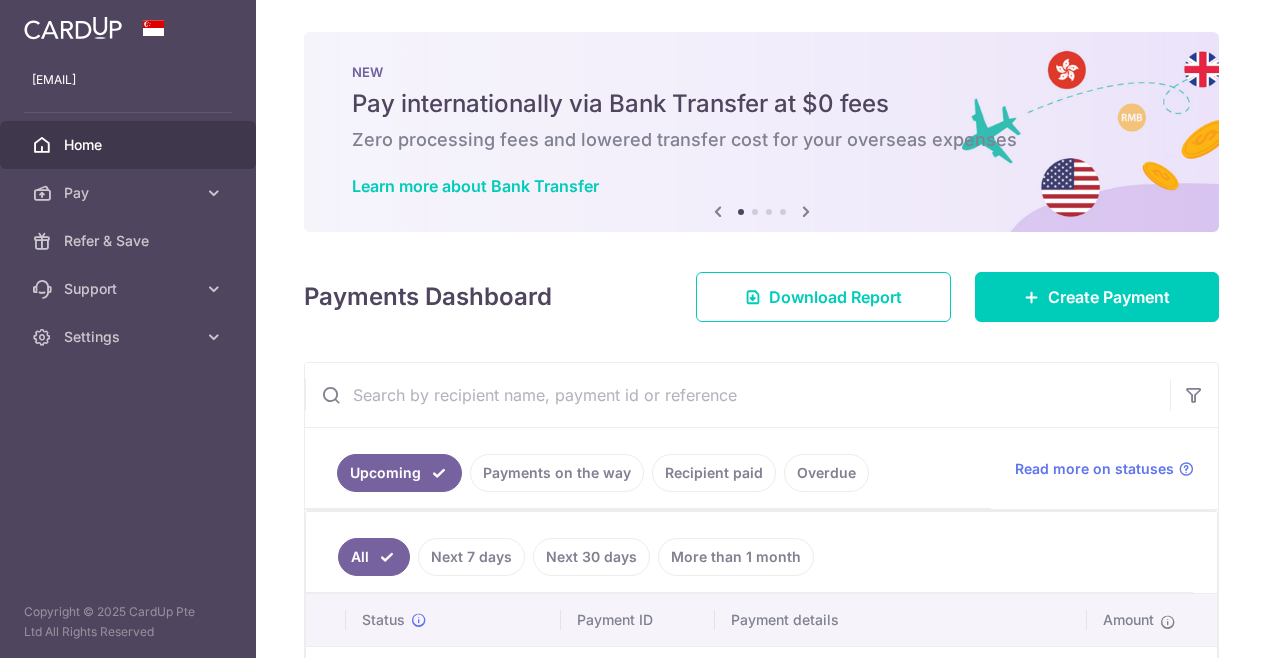 scroll, scrollTop: 0, scrollLeft: 0, axis: both 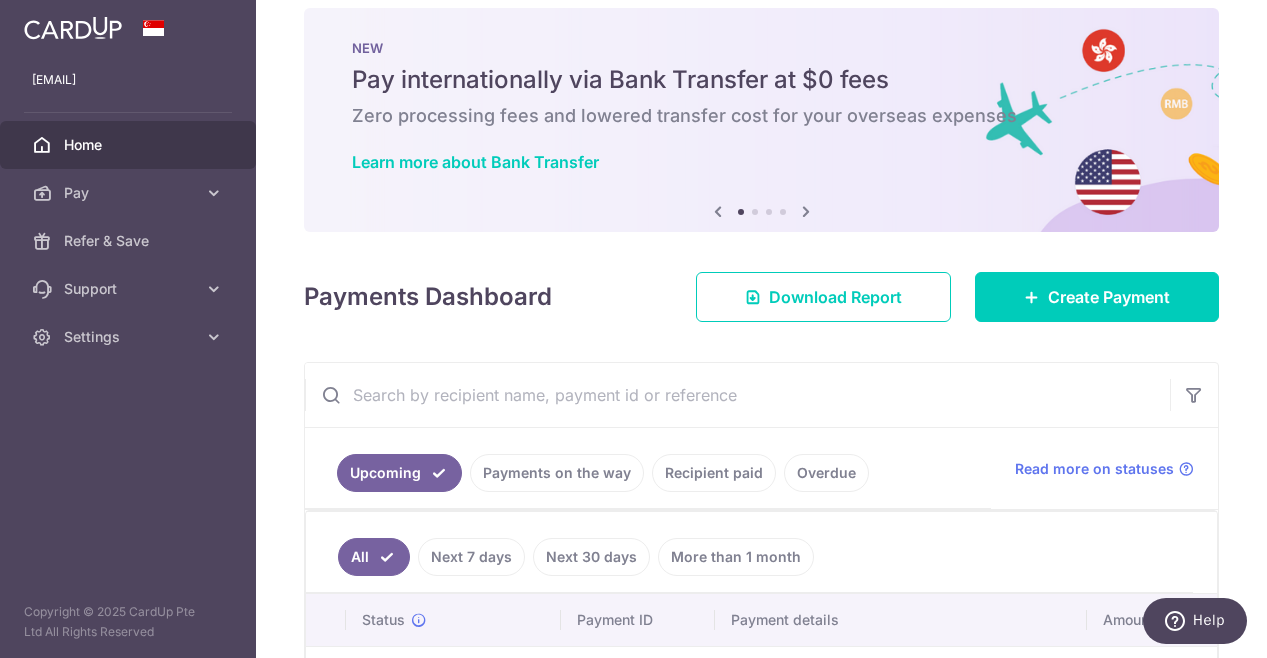 click on "Home" at bounding box center [128, 145] 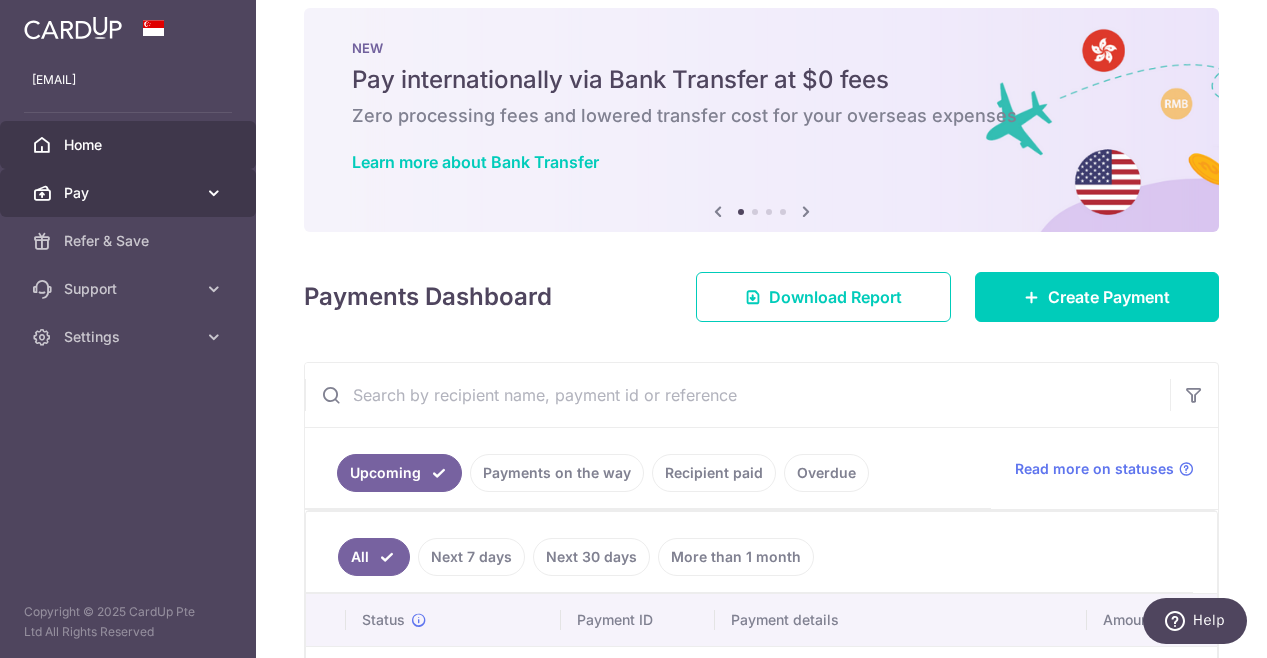 click on "Pay" at bounding box center [128, 193] 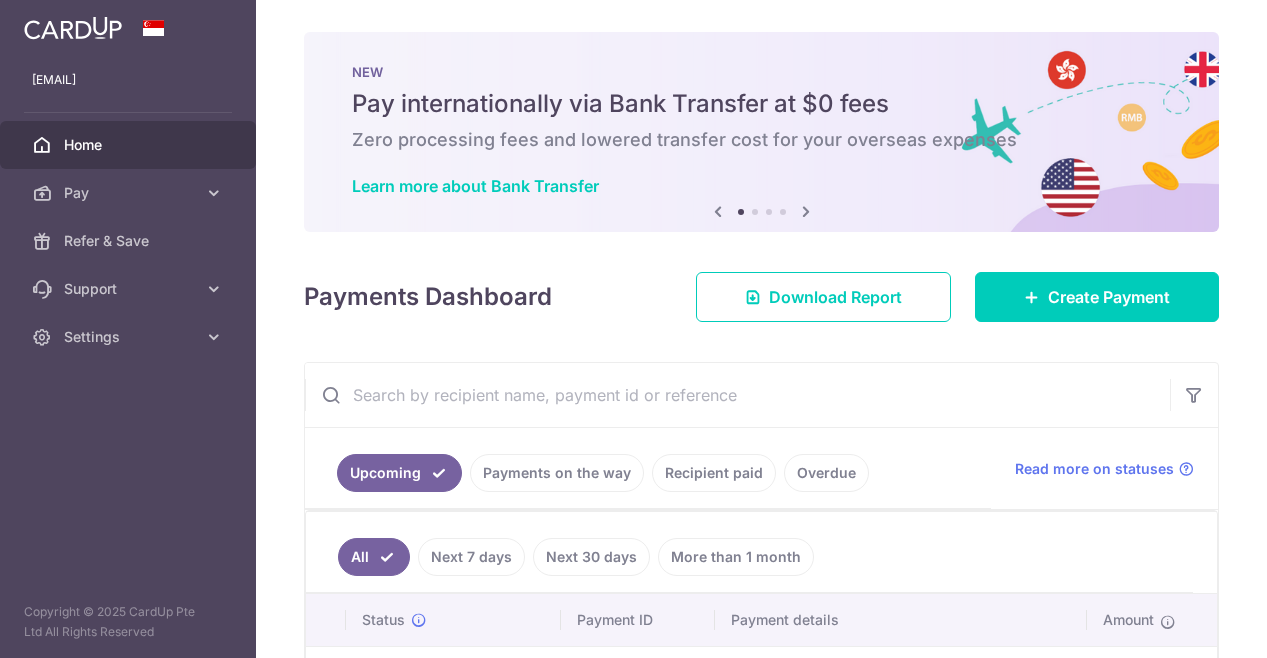 scroll, scrollTop: 0, scrollLeft: 0, axis: both 